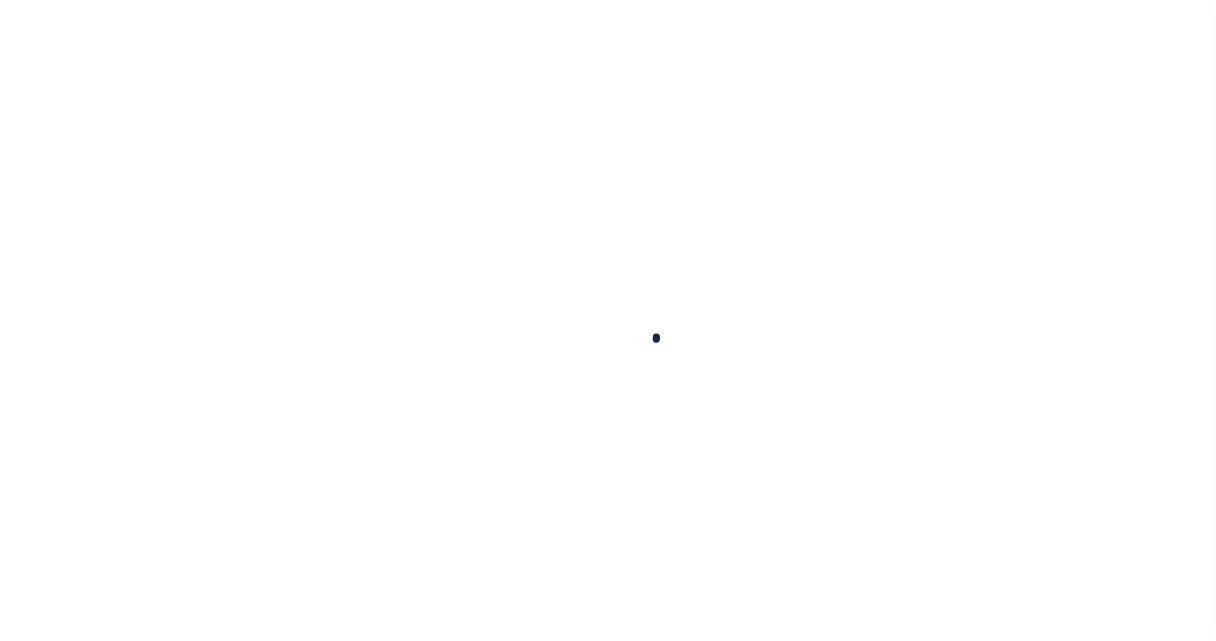 scroll, scrollTop: 0, scrollLeft: 0, axis: both 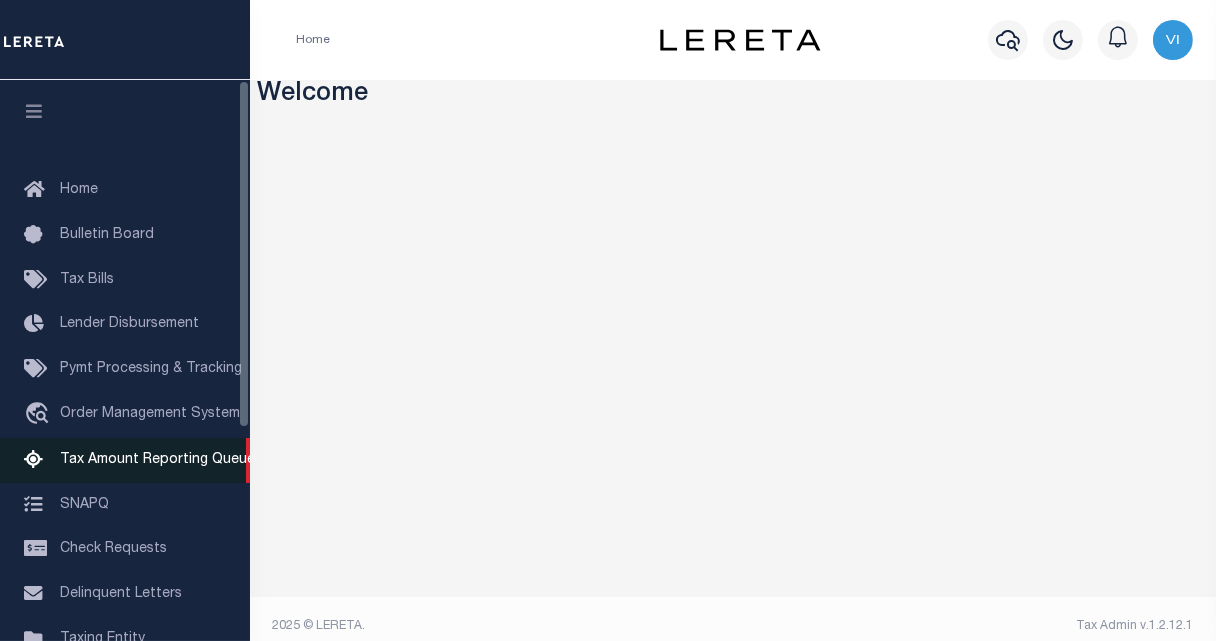 click on "Tax Amount Reporting Queue" at bounding box center [157, 460] 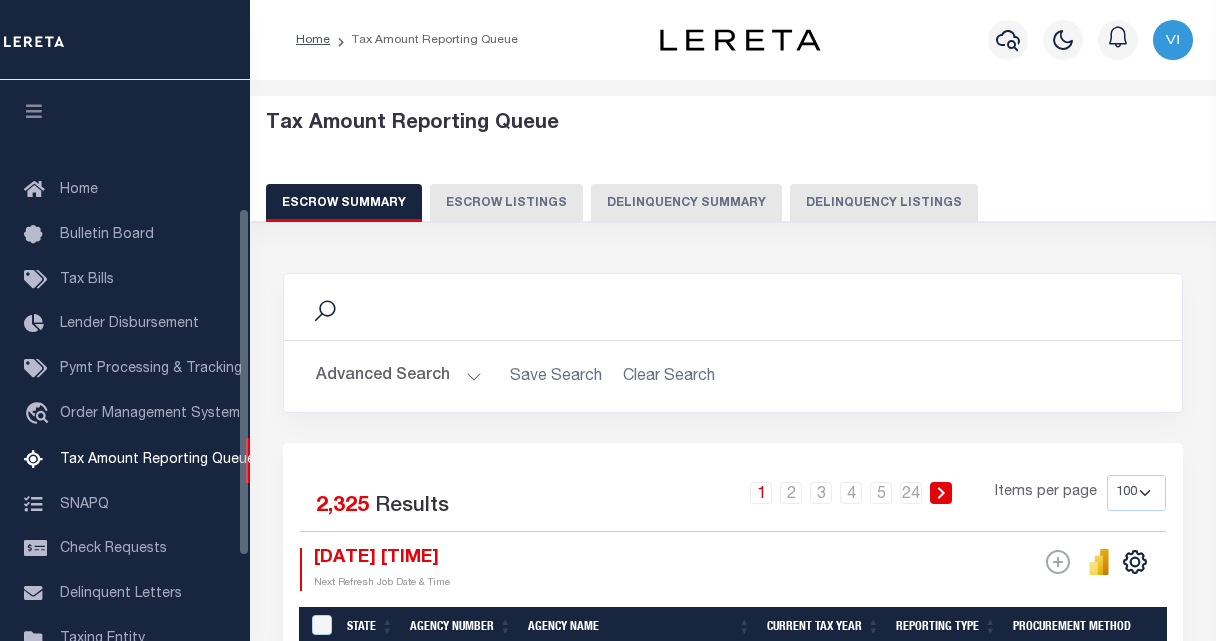 select on "100" 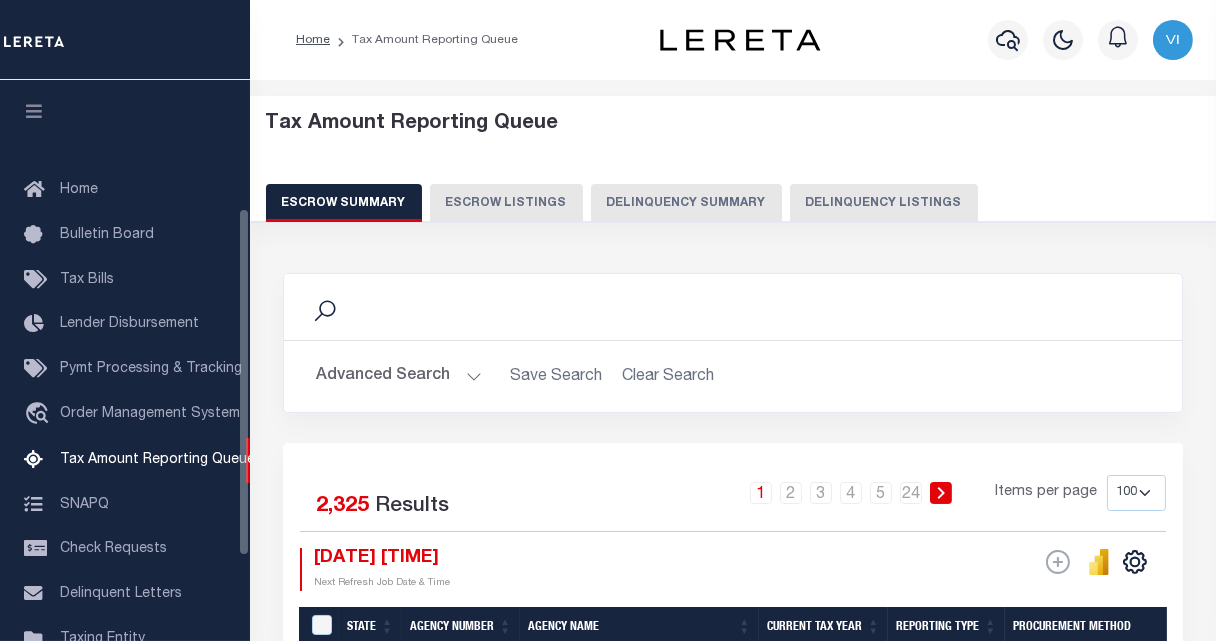 scroll, scrollTop: 205, scrollLeft: 0, axis: vertical 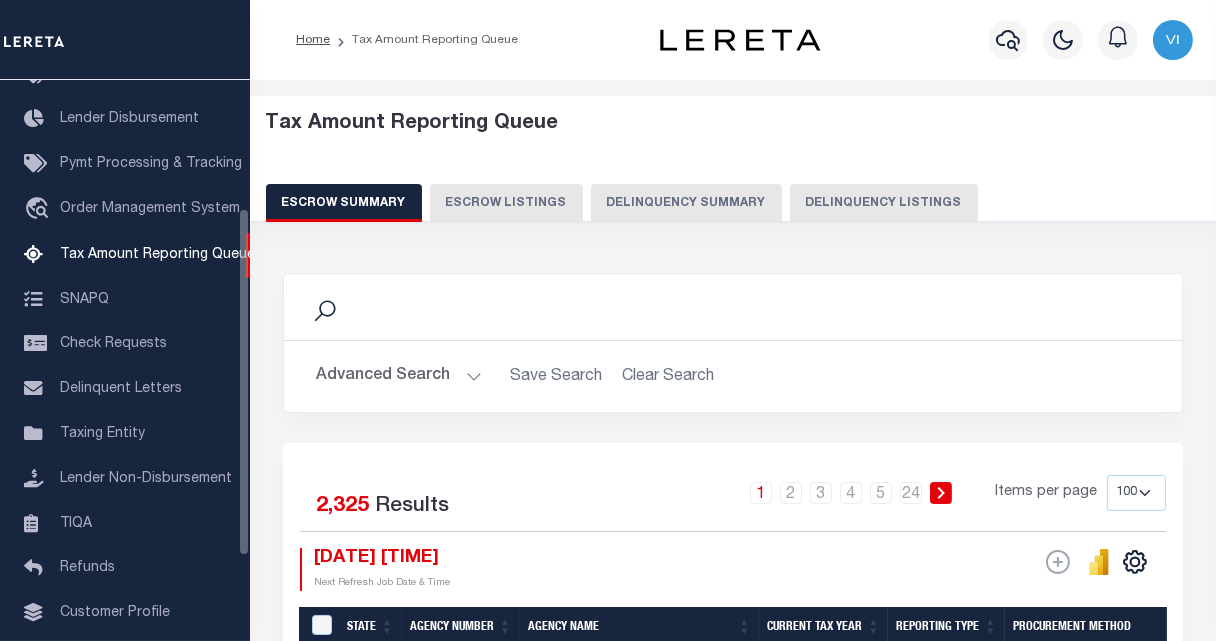 click on "Escrow Summary
Escrow Listings
Delinquency Summary
Delinquency Listings" at bounding box center [733, 202] 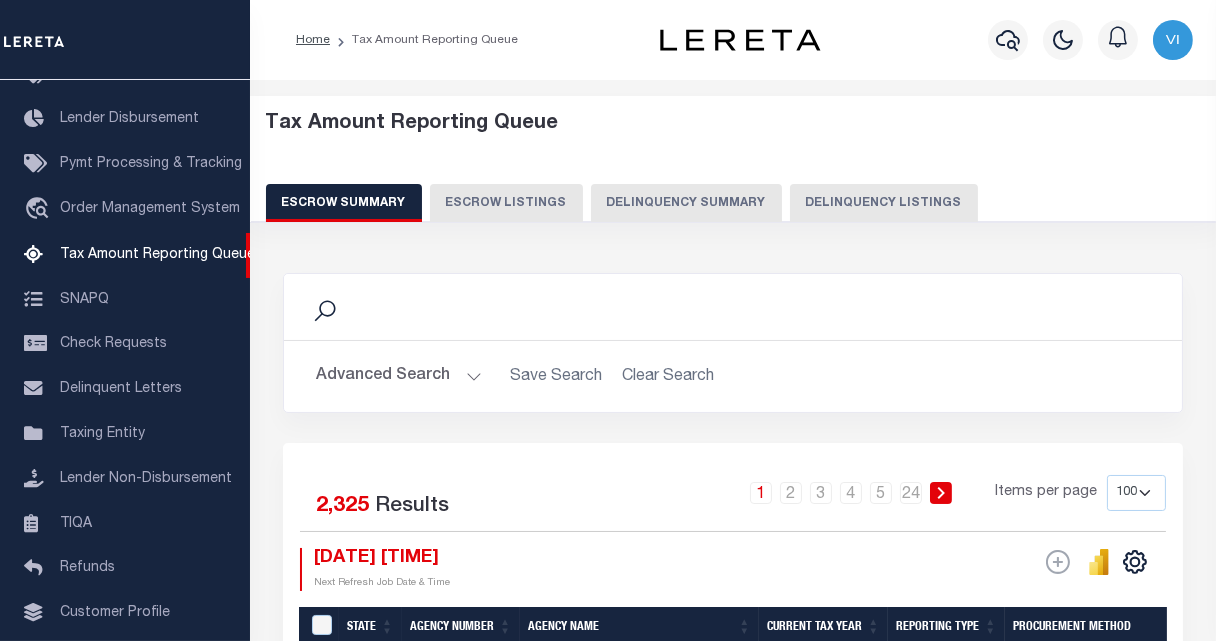 click on "Delinquency Summary" at bounding box center [686, 203] 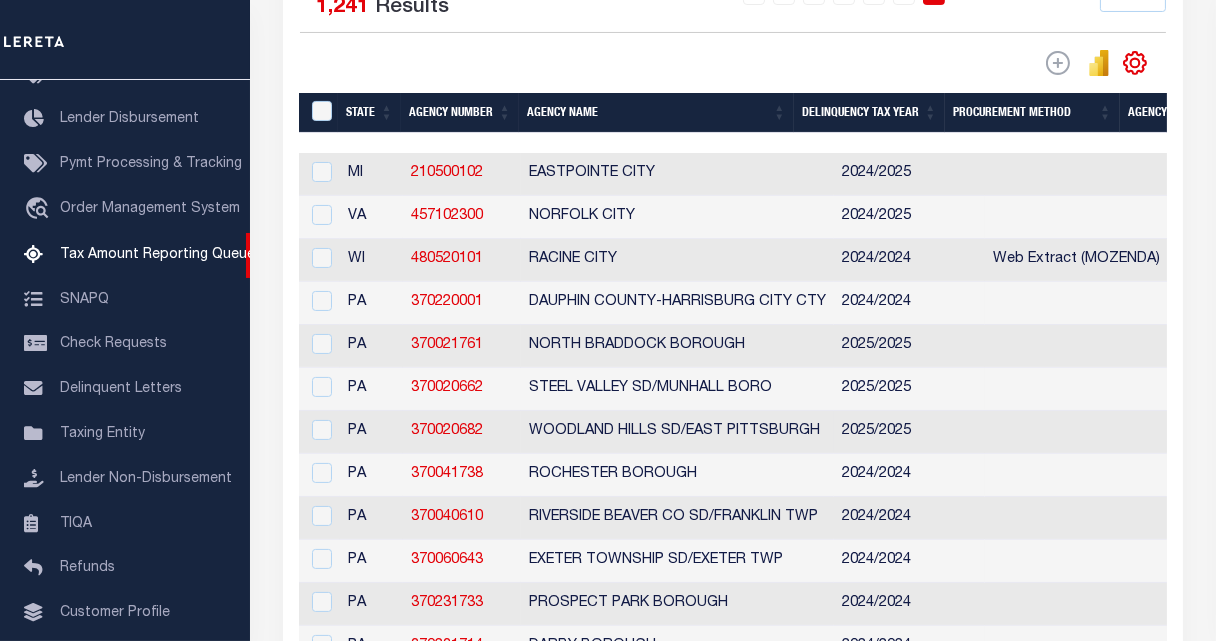 scroll, scrollTop: 375, scrollLeft: 0, axis: vertical 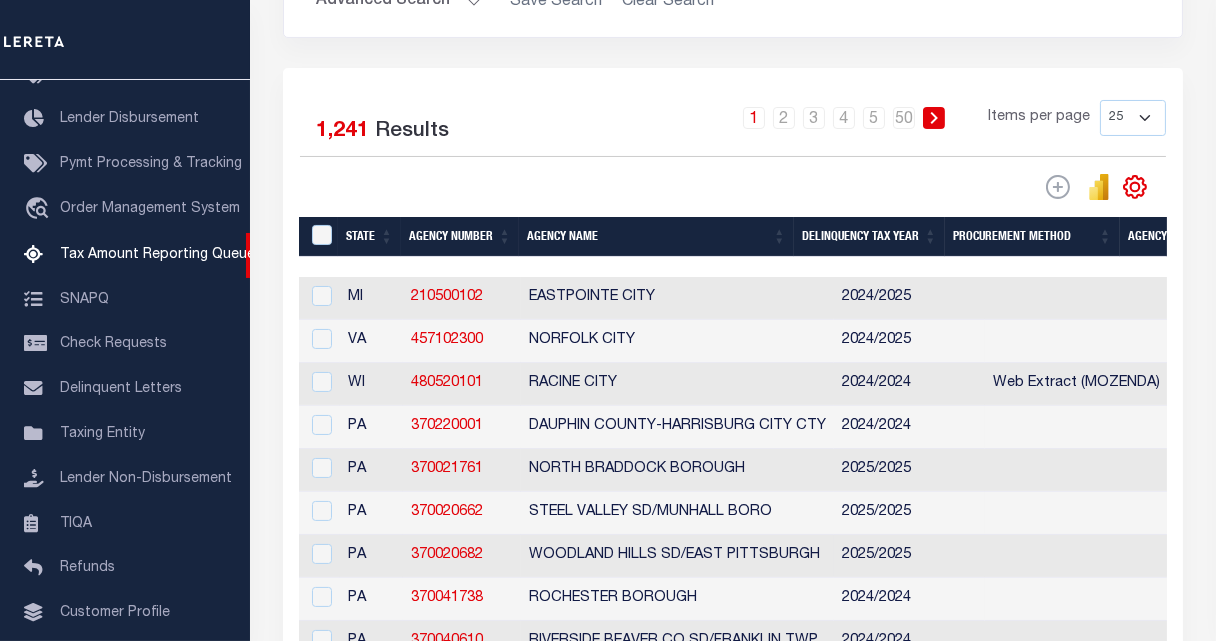 type 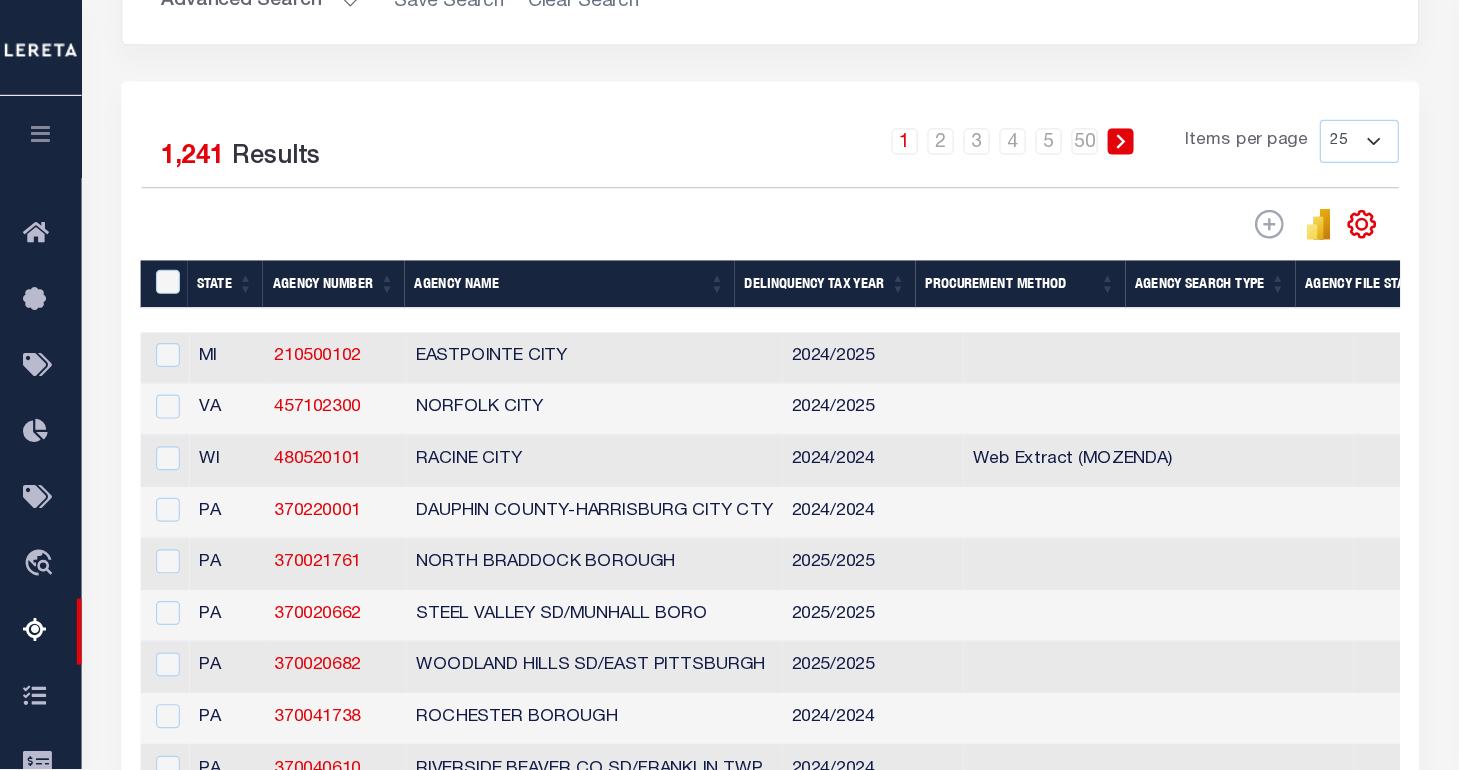 scroll, scrollTop: 375, scrollLeft: 0, axis: vertical 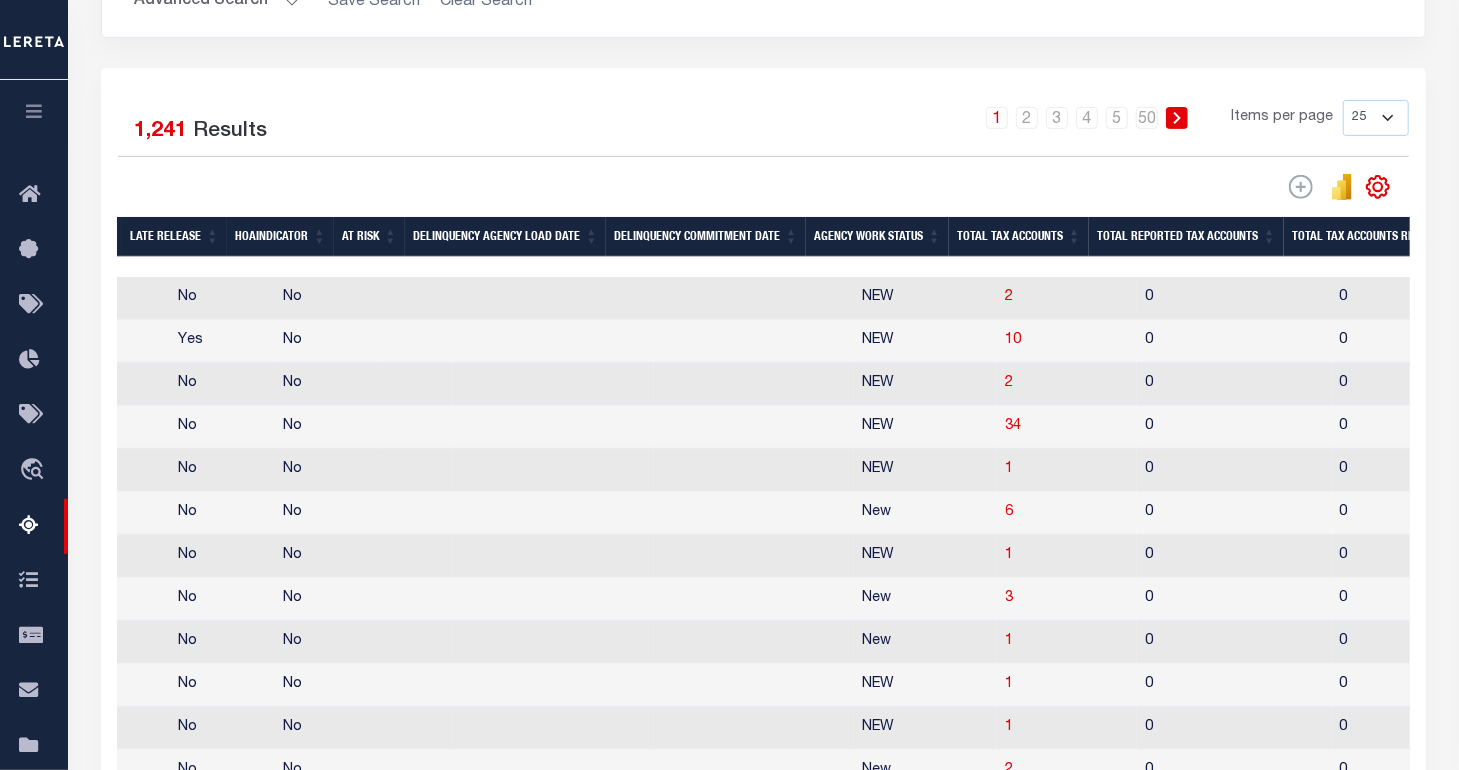 click on "2" at bounding box center [1067, 298] 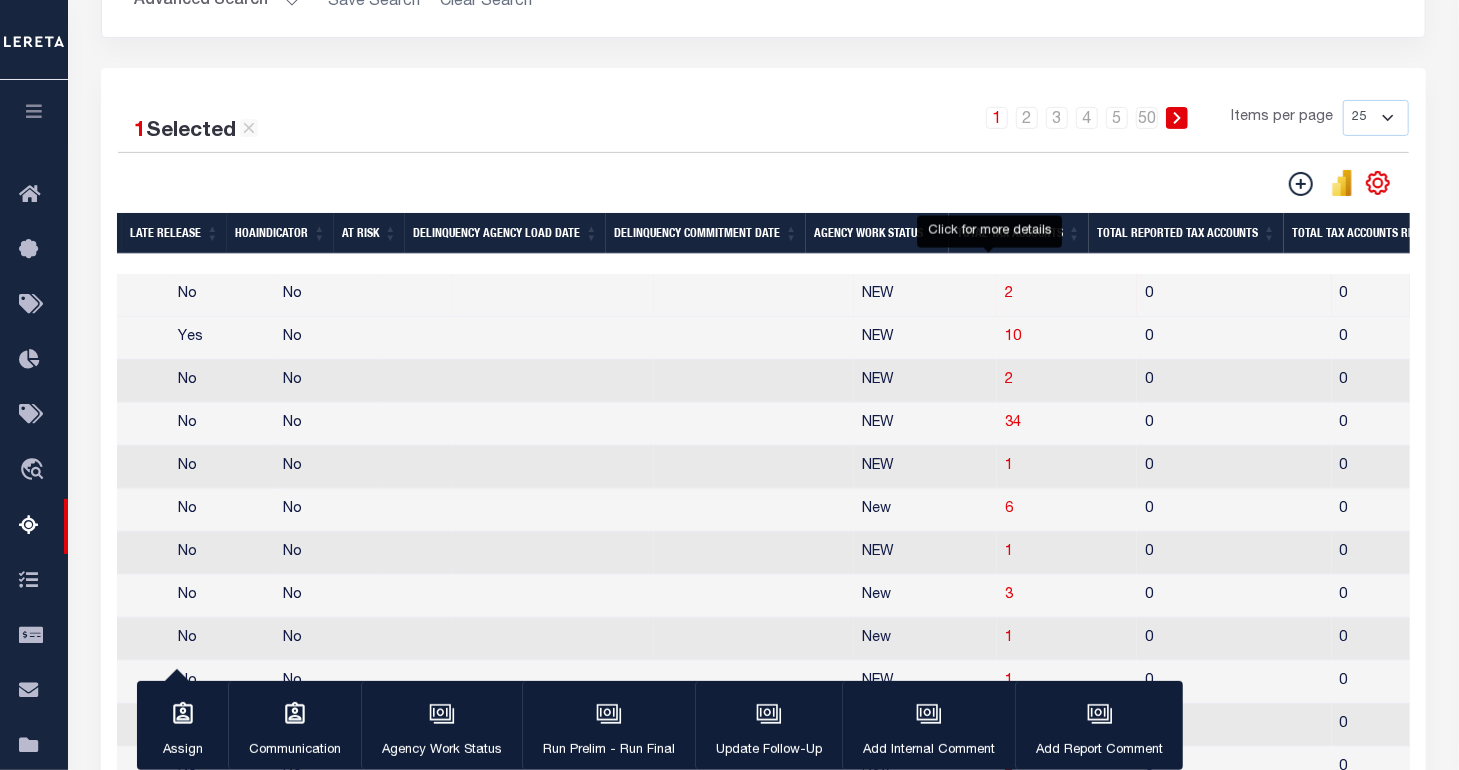 click on "2" at bounding box center (1009, 294) 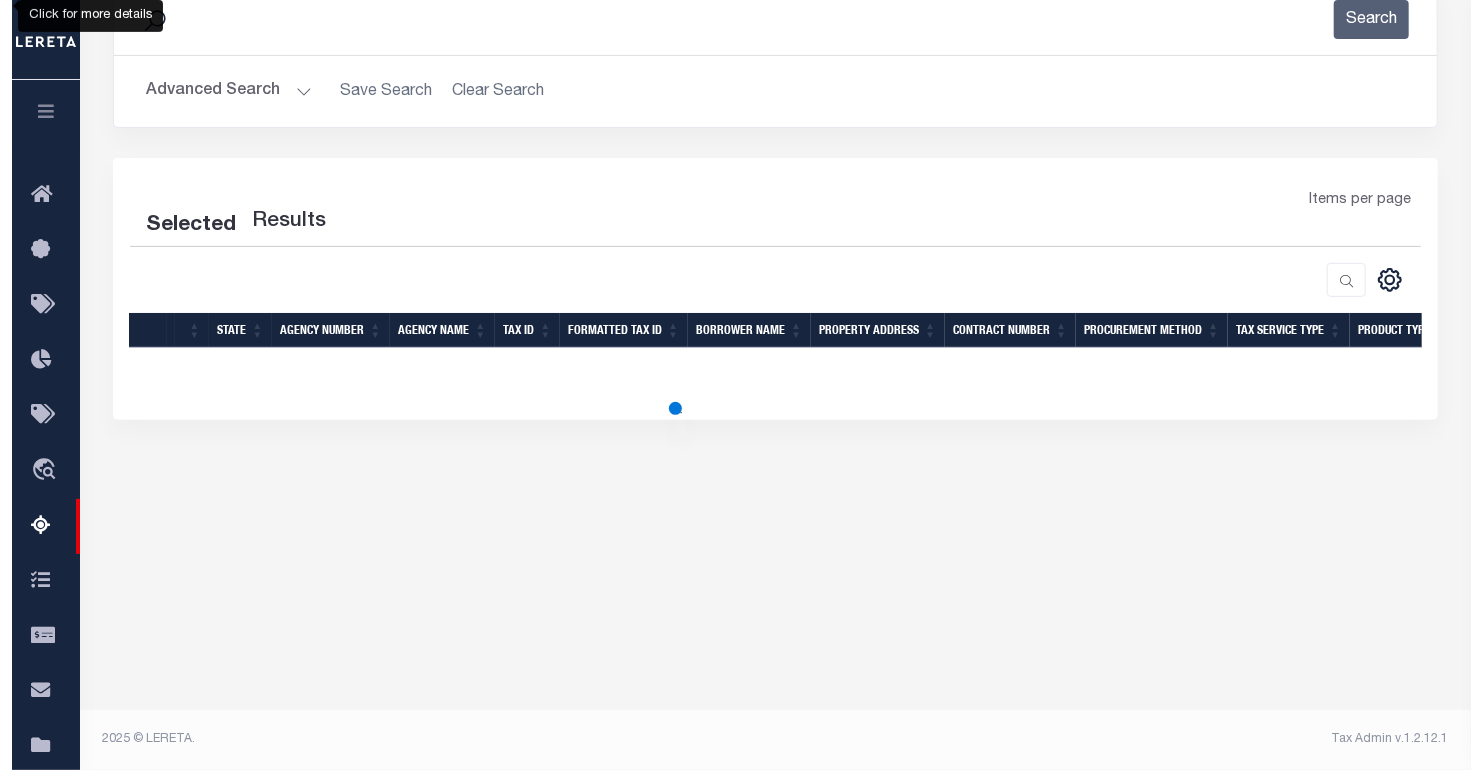 scroll, scrollTop: 290, scrollLeft: 0, axis: vertical 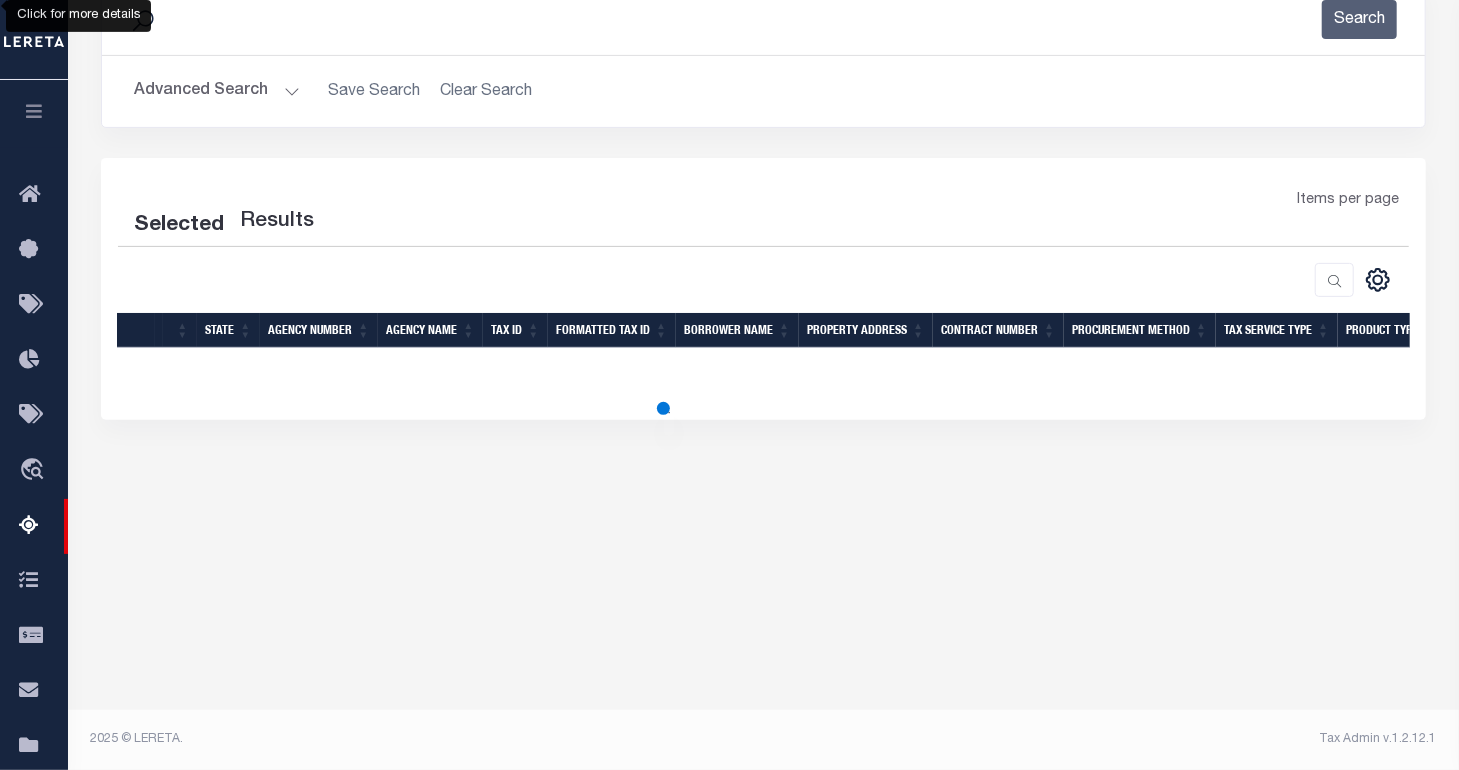 select on "100" 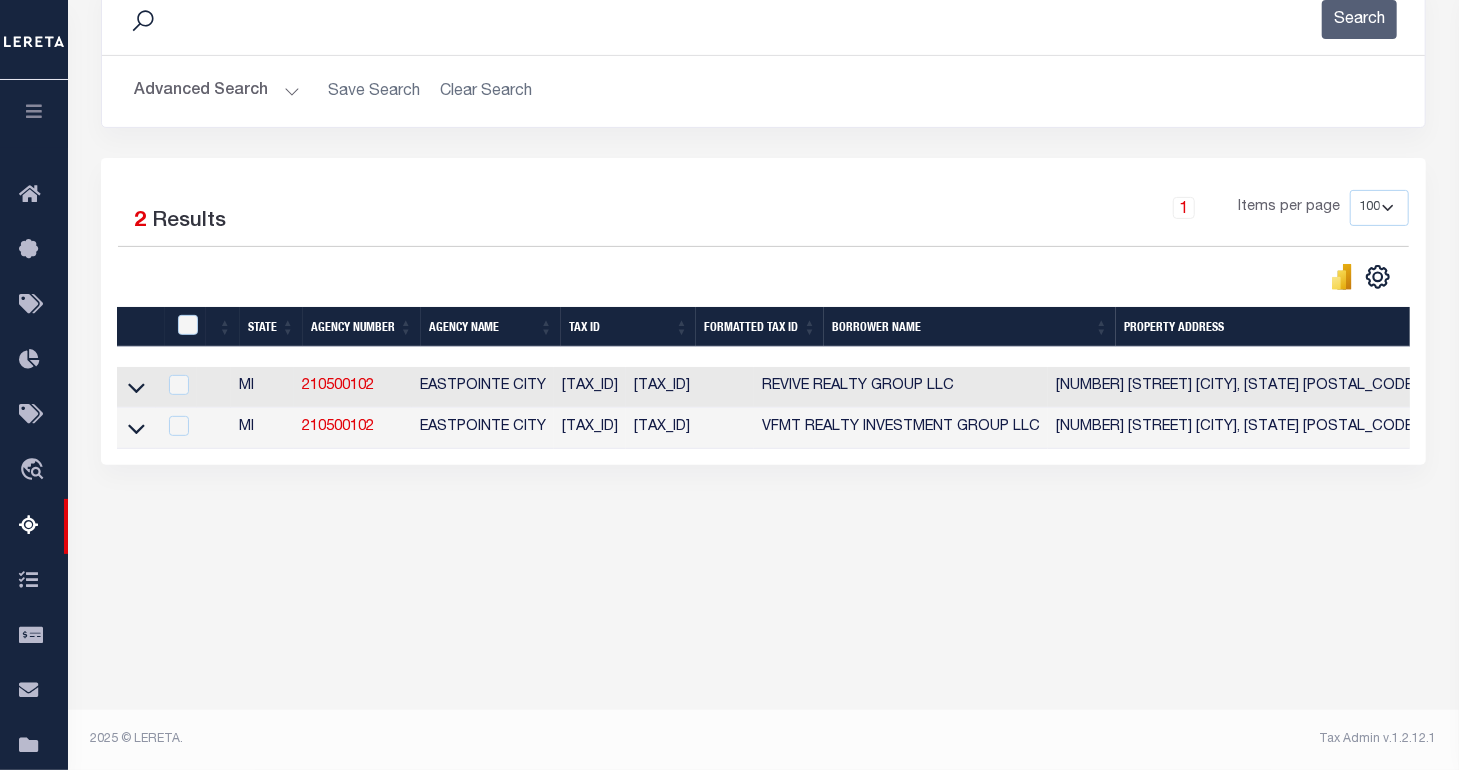 click at bounding box center [136, 387] 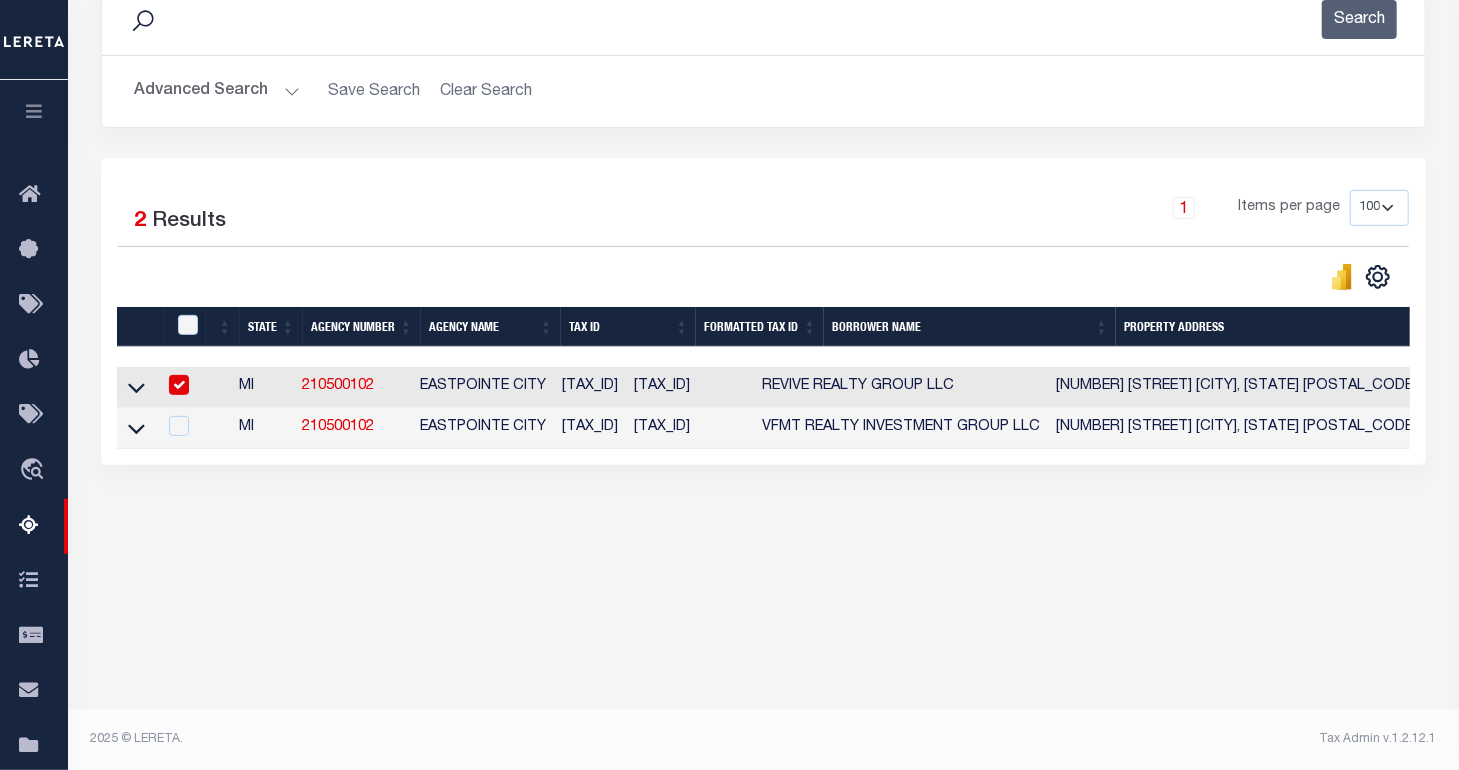 checkbox on "true" 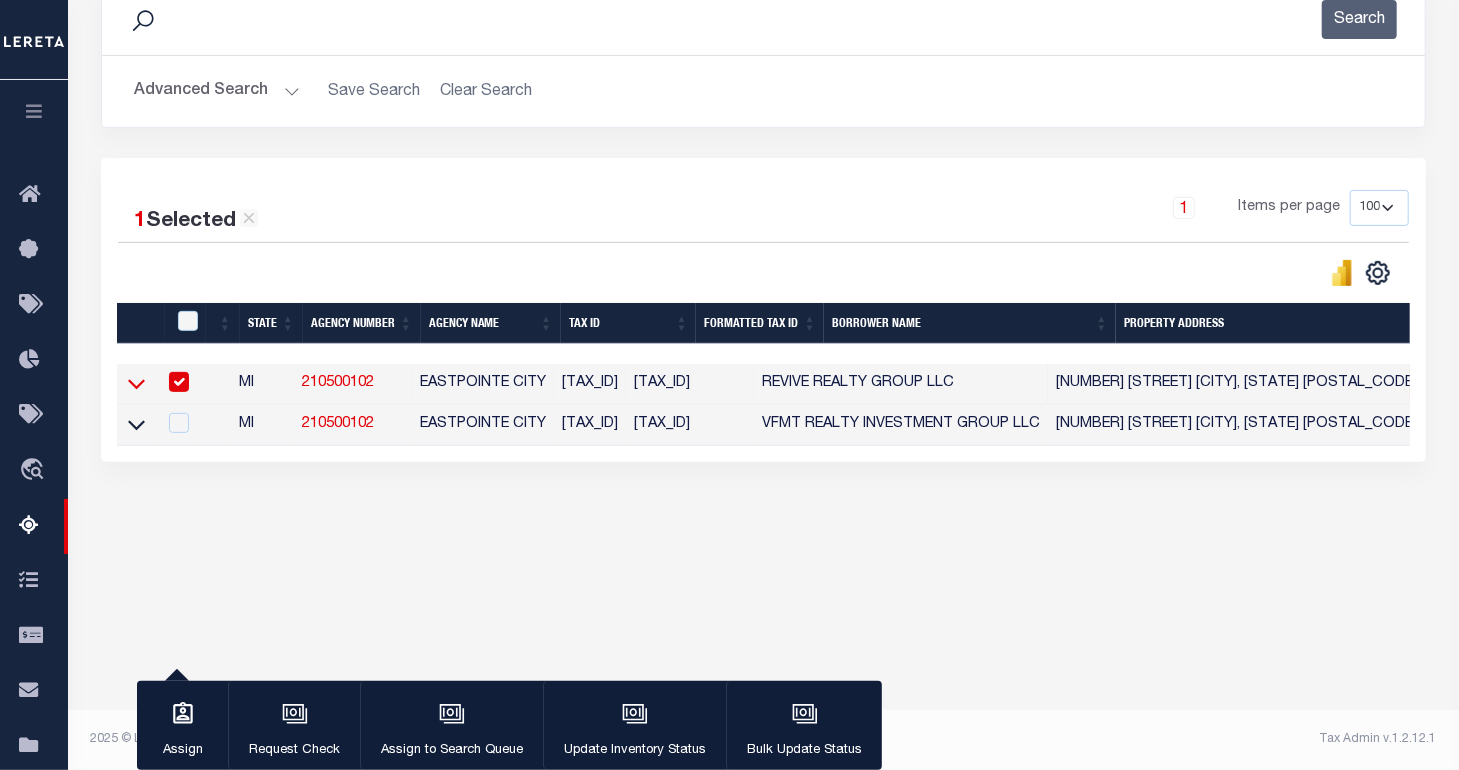 click 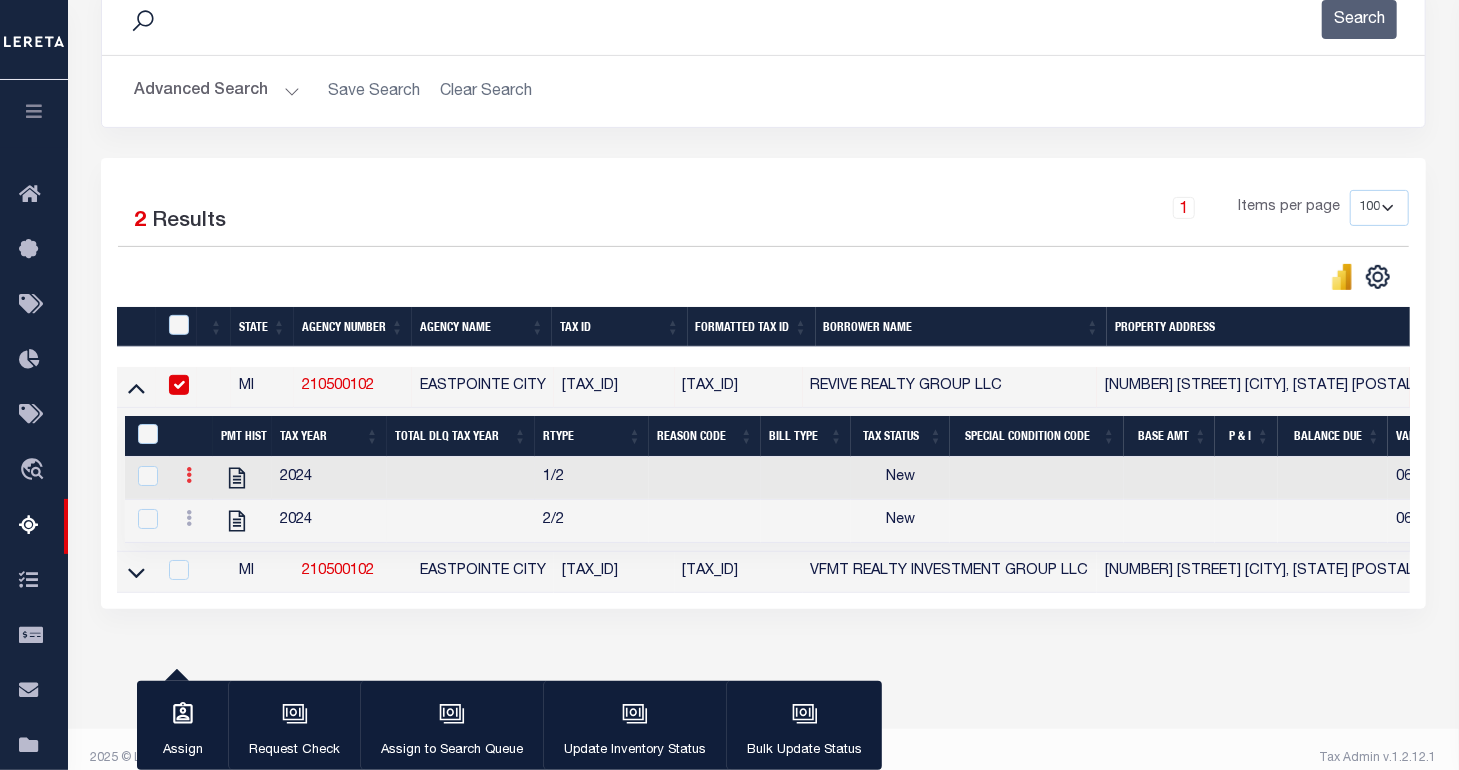 click at bounding box center [189, 478] 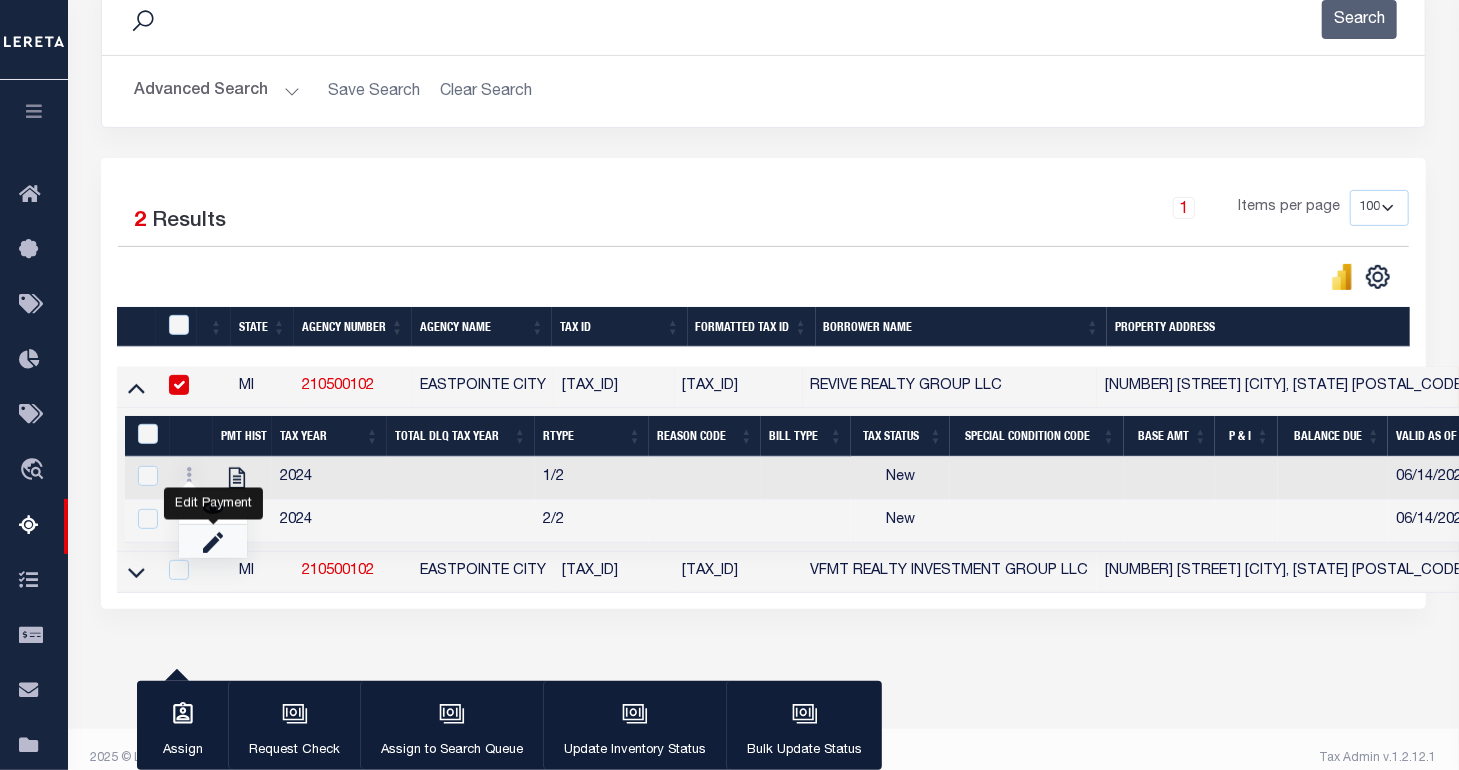 click at bounding box center [213, 541] 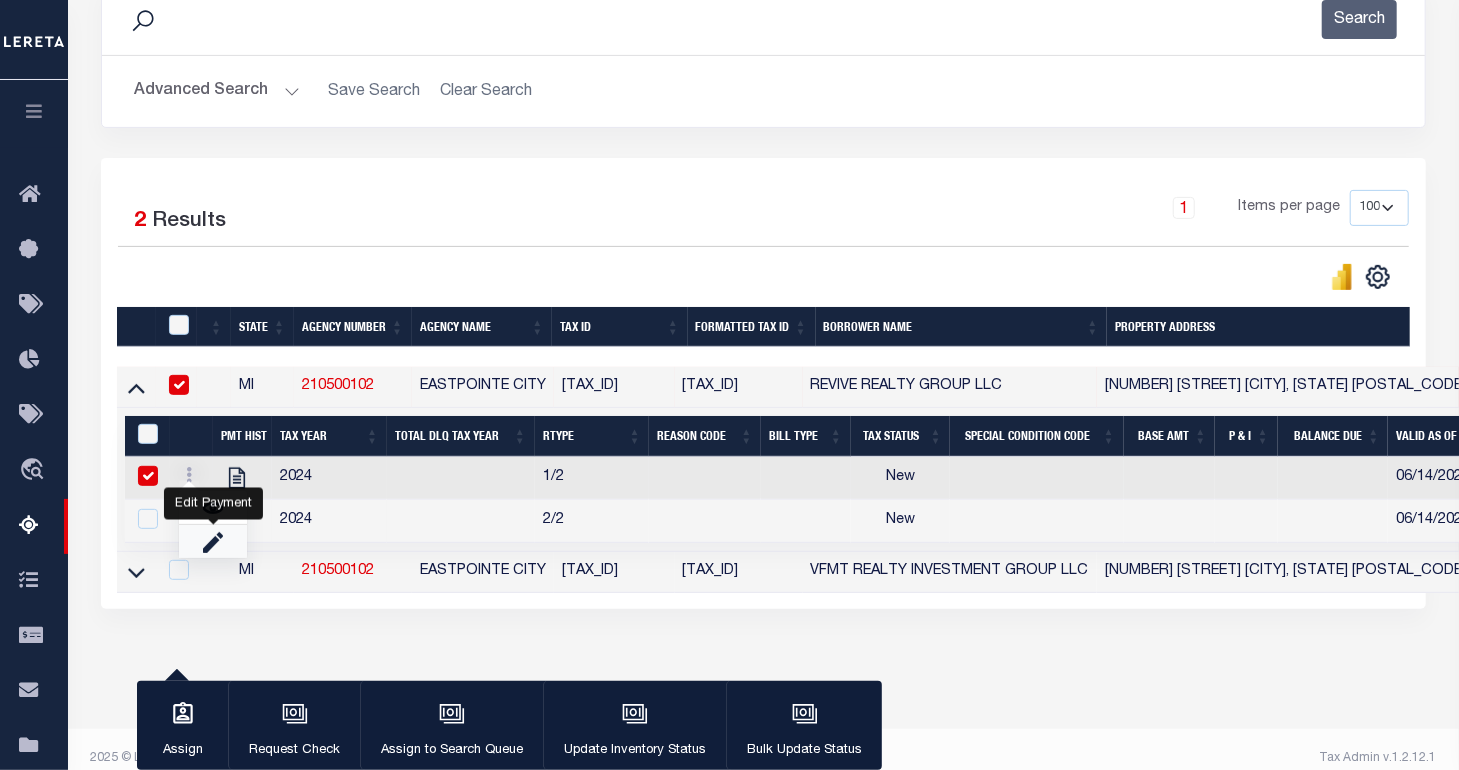 select on "NW2" 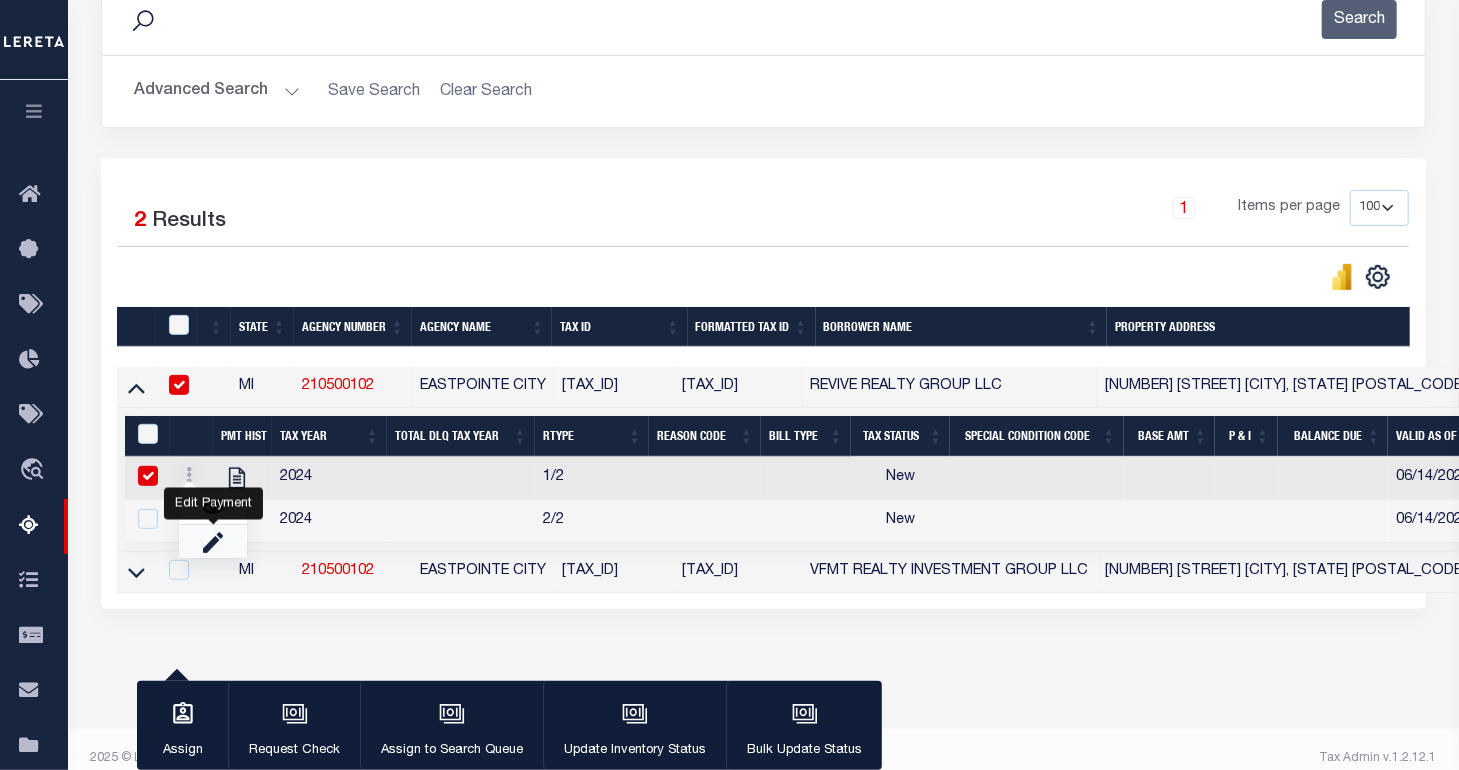 select 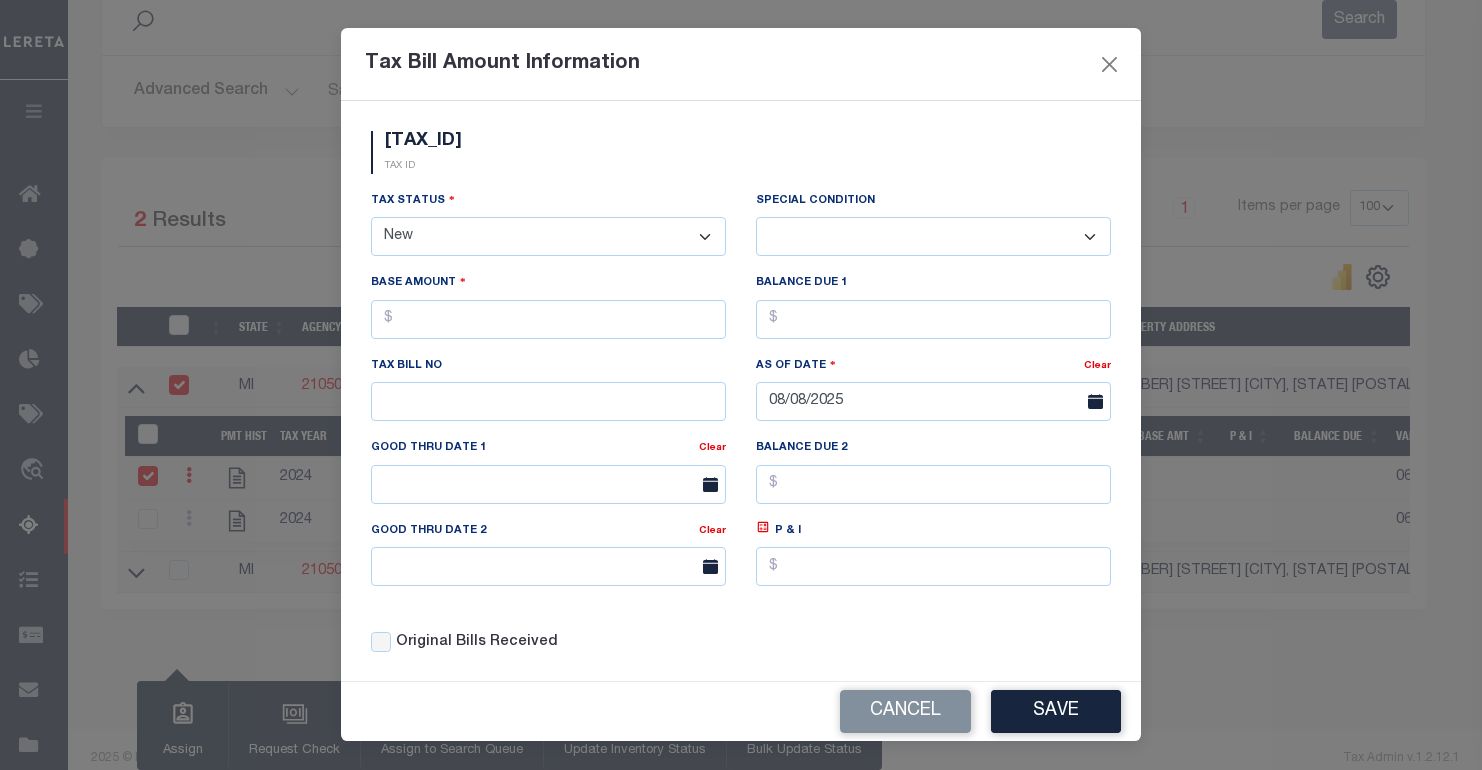 click on "- Select Status -
Open
Due/Unpaid
Paid
Incomplete
No Tax Due
Internal Refund Processed
New" at bounding box center (548, 236) 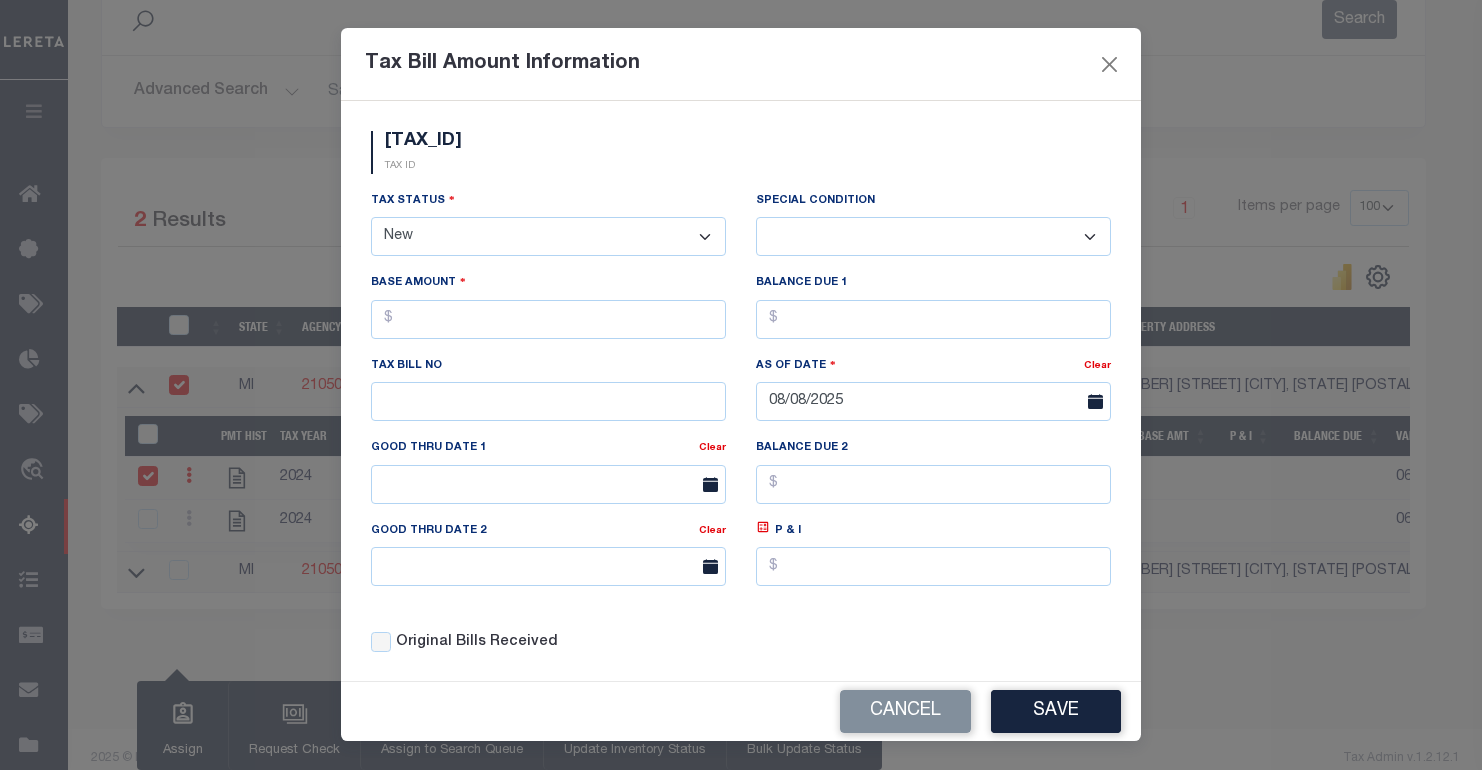 select on "PYD" 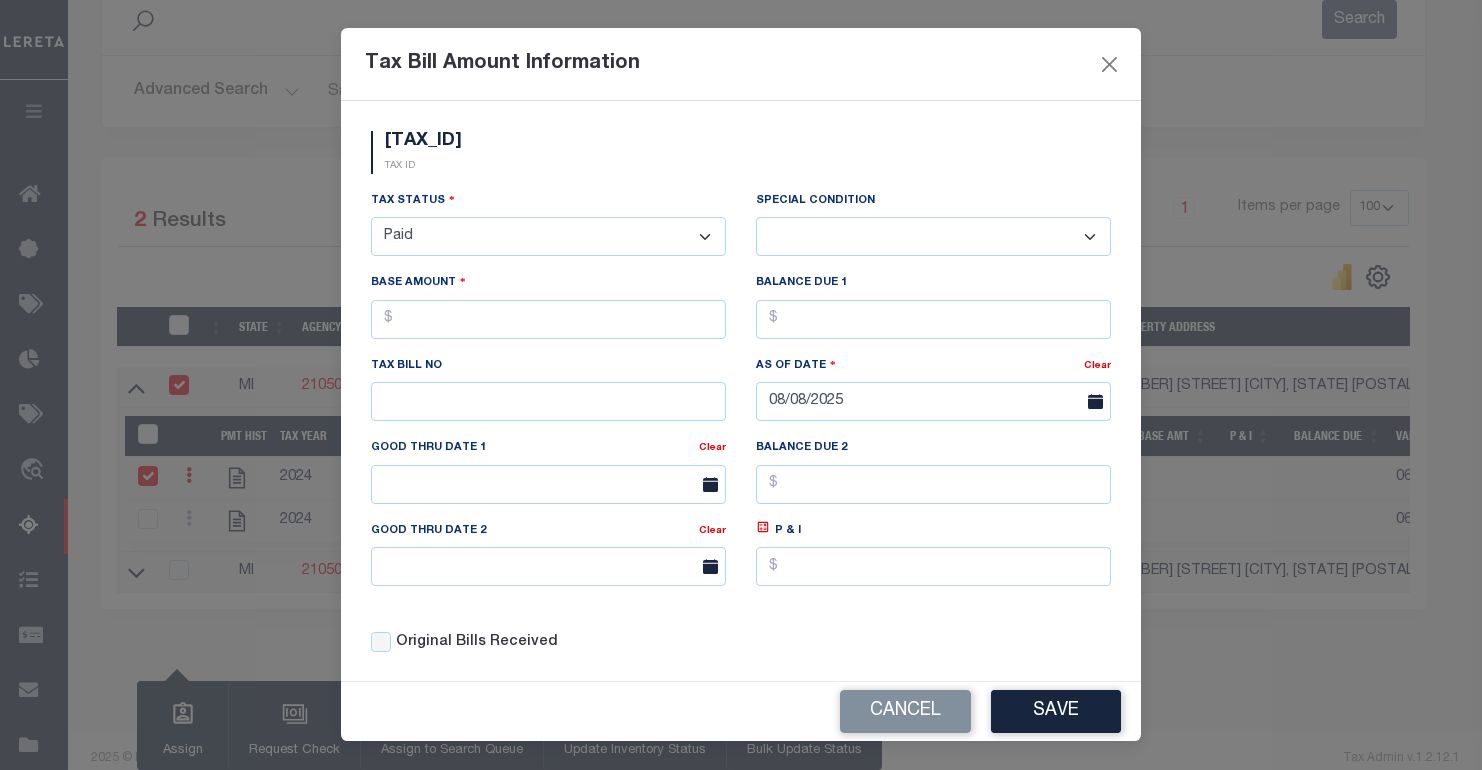 click on "- Select Status -
Open
Due/Unpaid
Paid
Incomplete
No Tax Due
Internal Refund Processed
New" at bounding box center [548, 236] 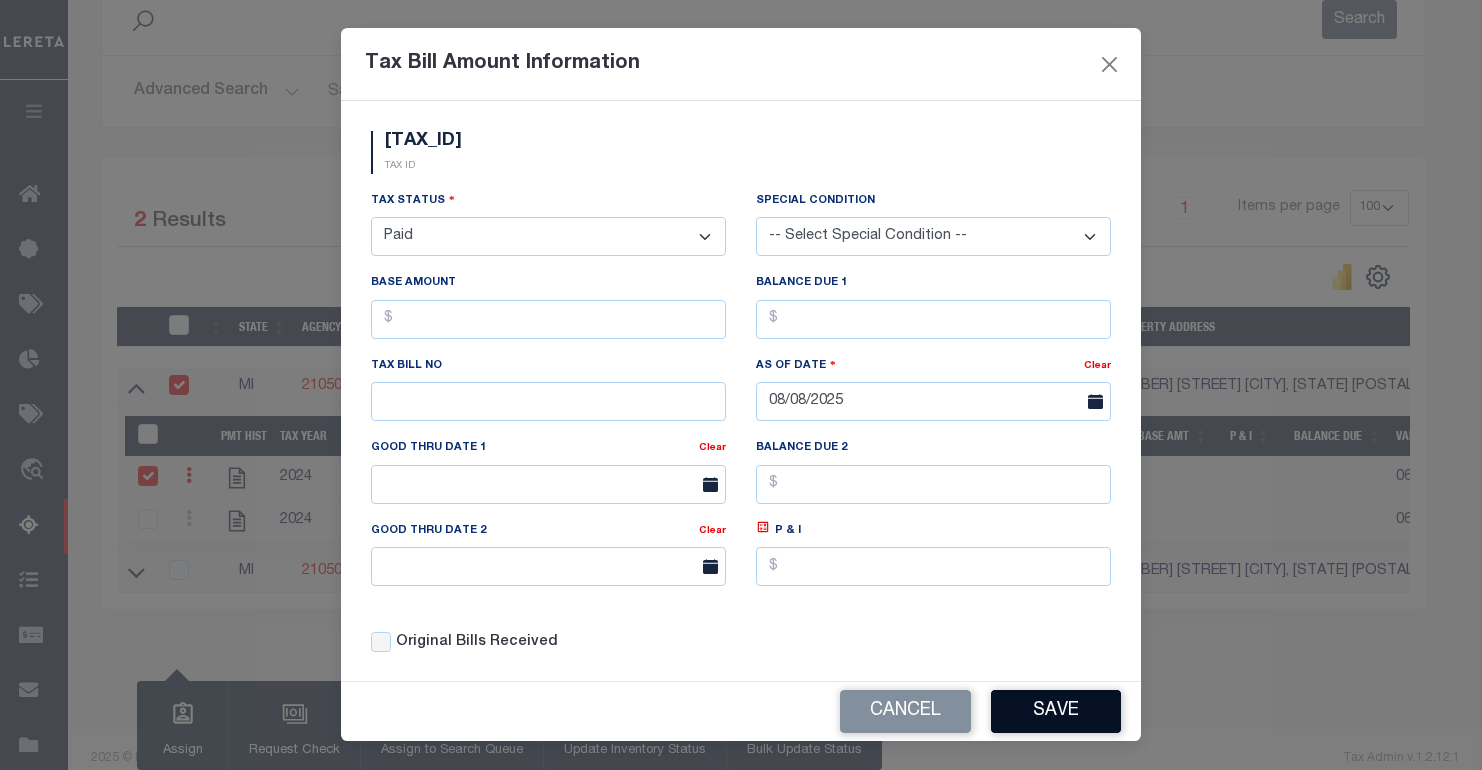 click on "Save" at bounding box center [1056, 711] 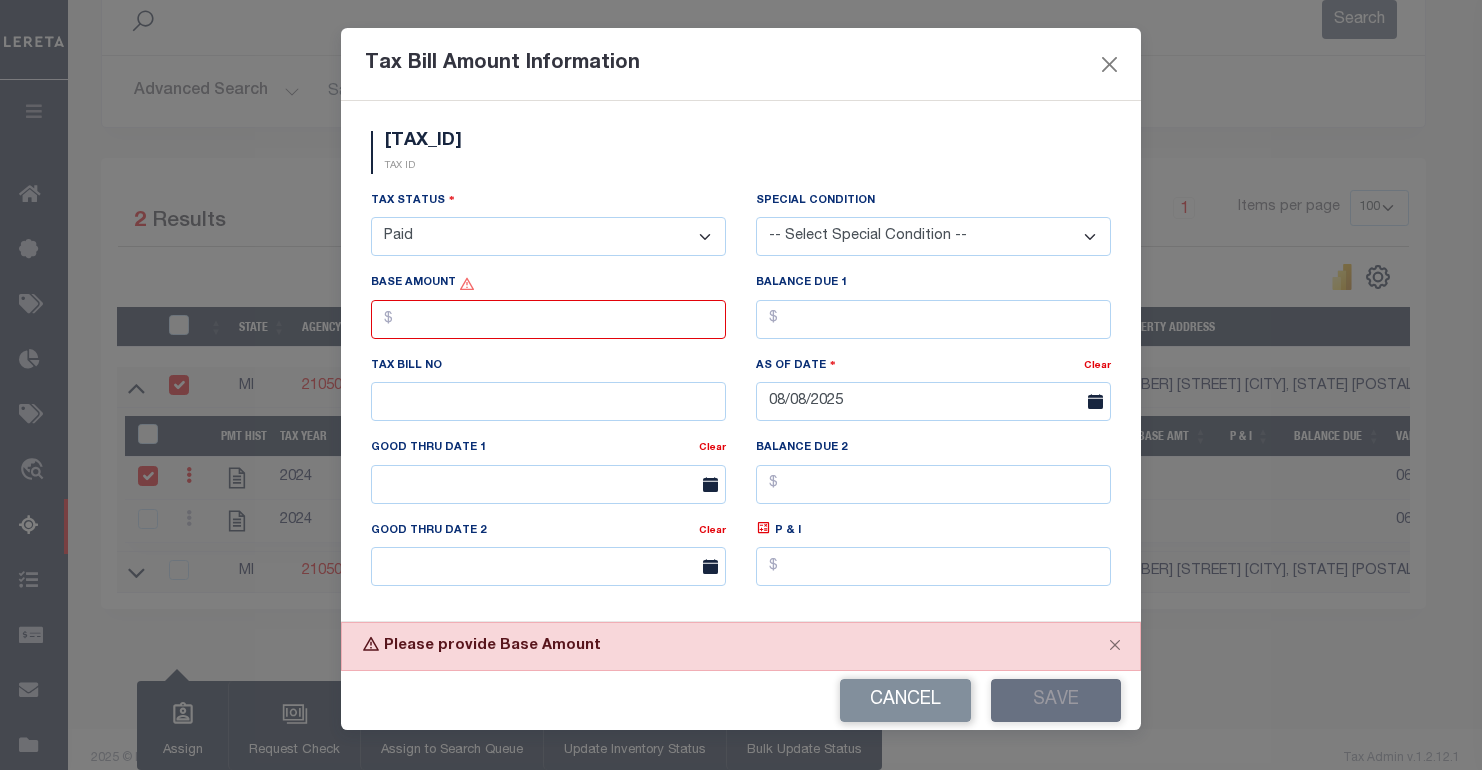 click on "Base Amount" at bounding box center (548, 305) 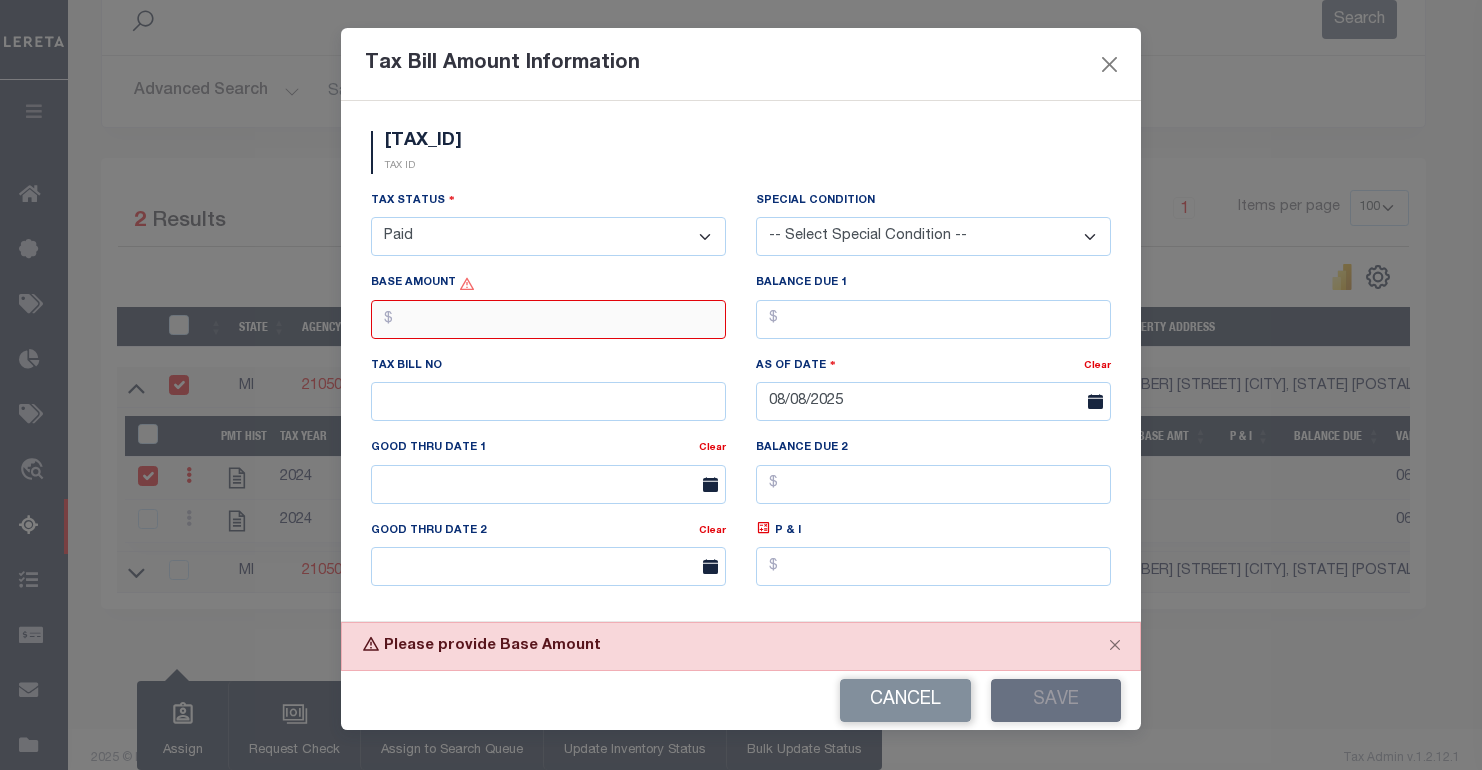 click at bounding box center [548, 319] 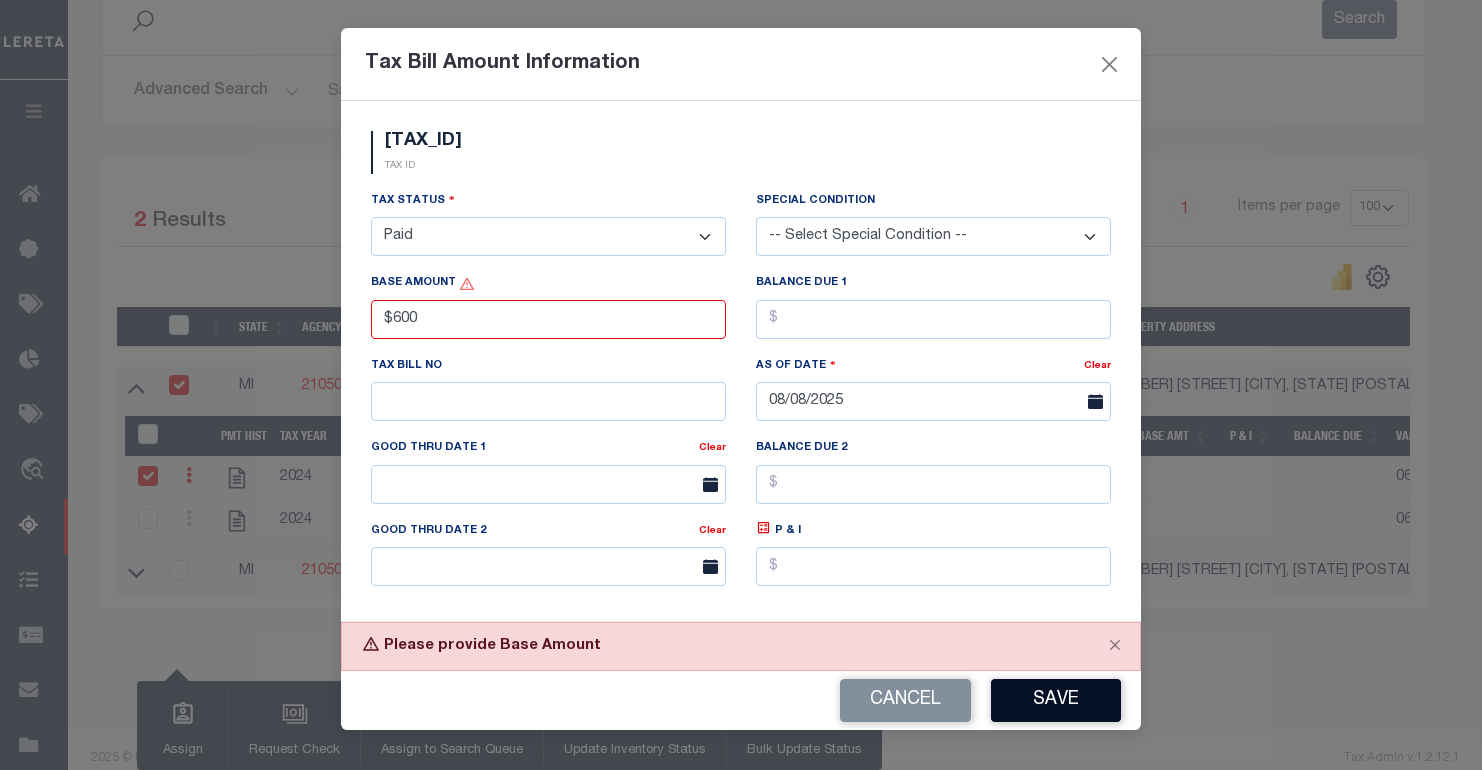 type on "$600.00" 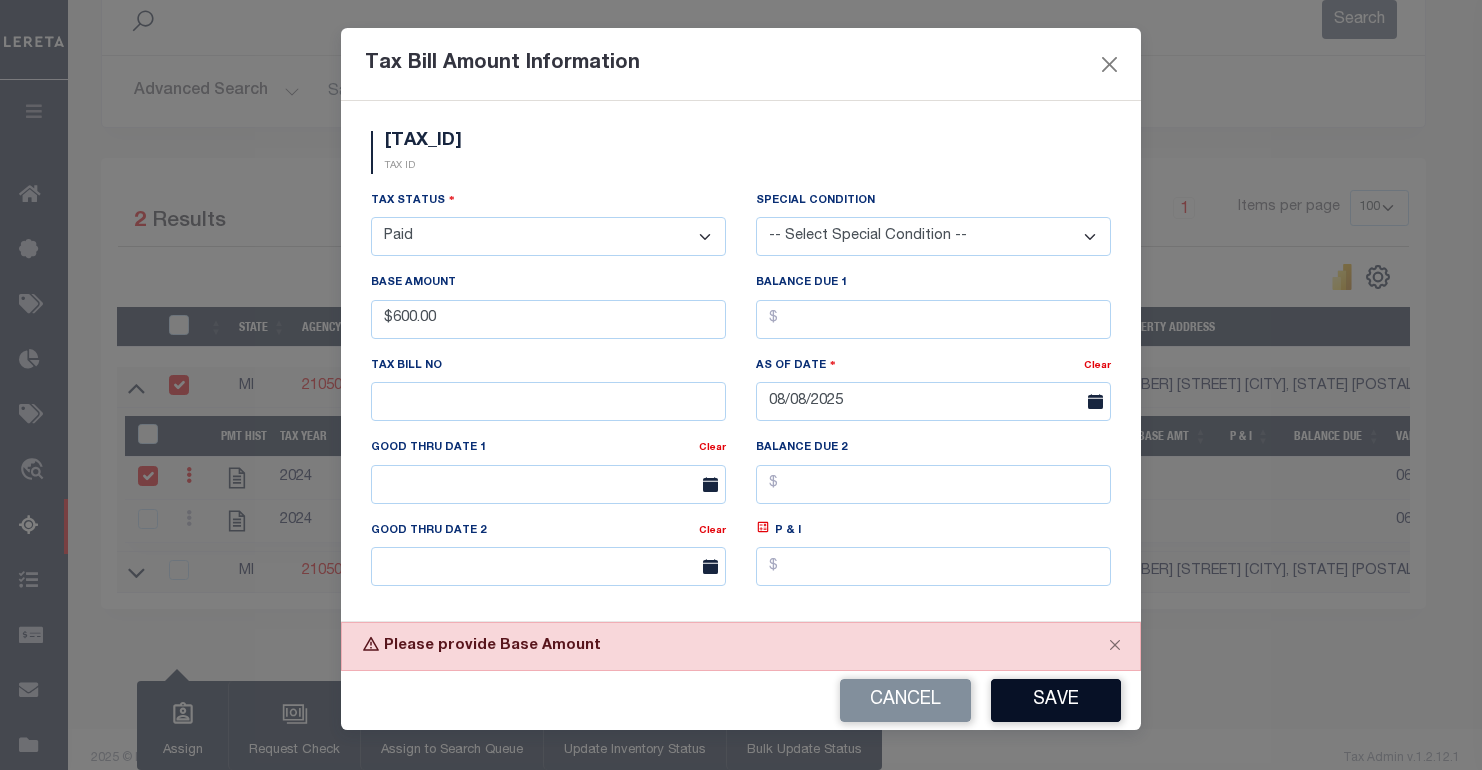 drag, startPoint x: 1070, startPoint y: 695, endPoint x: 1035, endPoint y: 682, distance: 37.336308 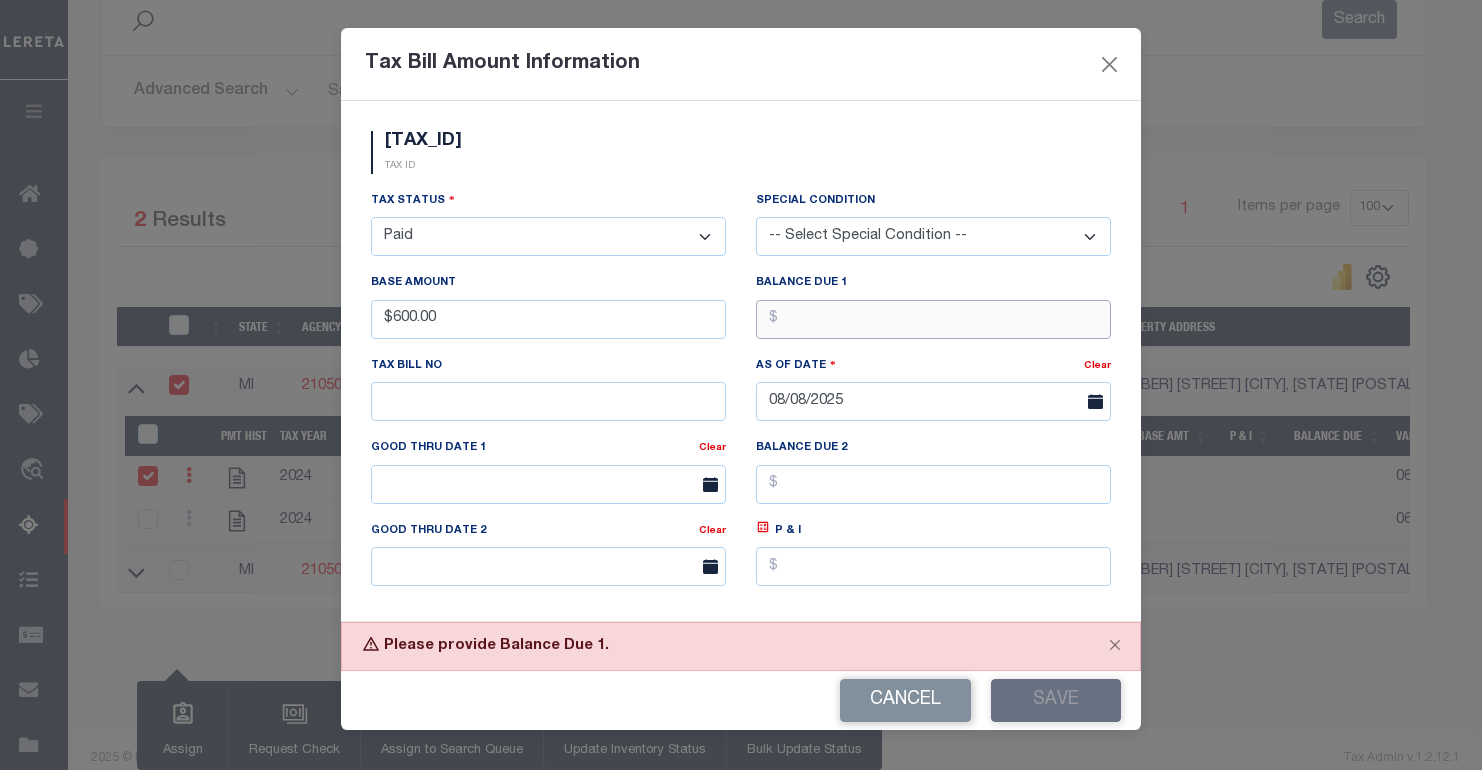 click at bounding box center [933, 319] 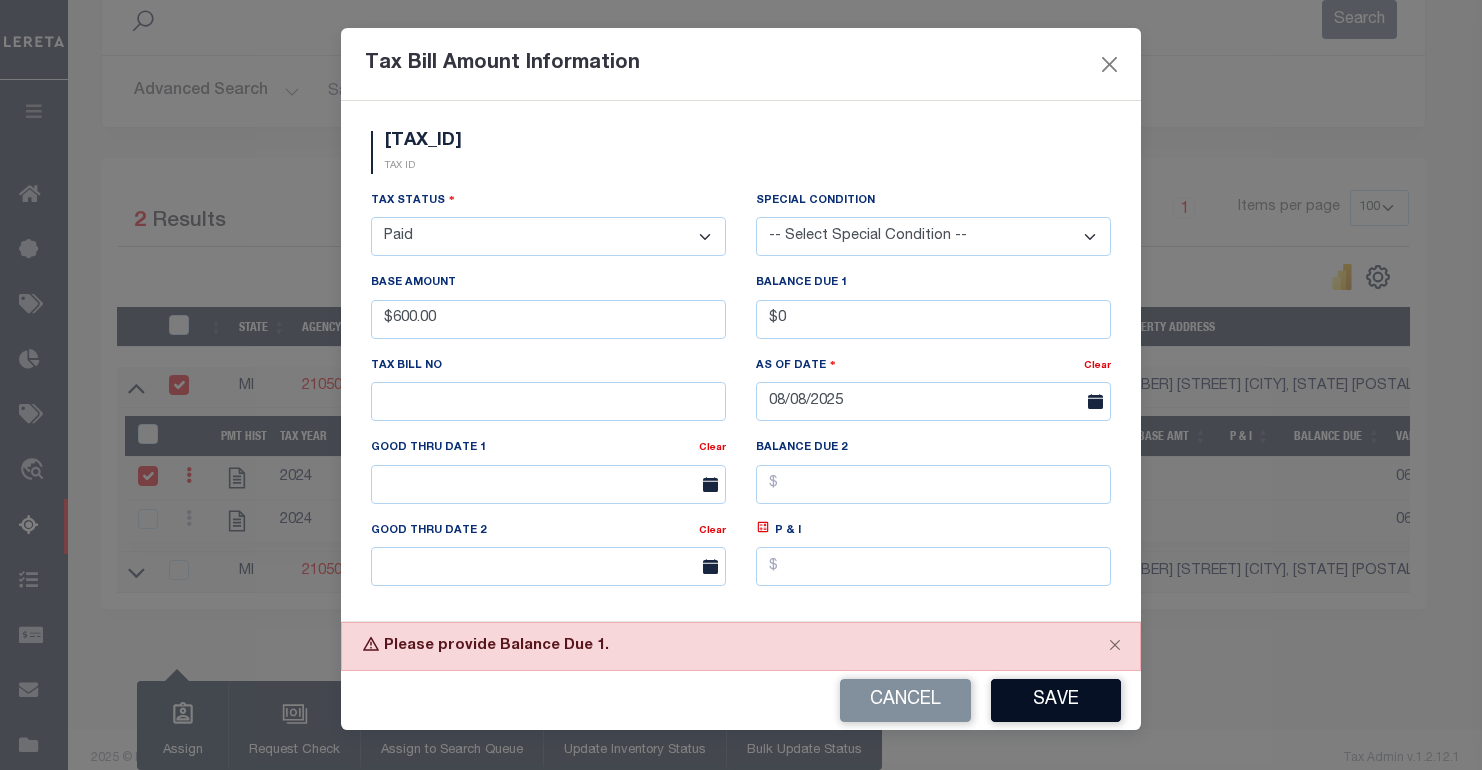 type on "$0.00" 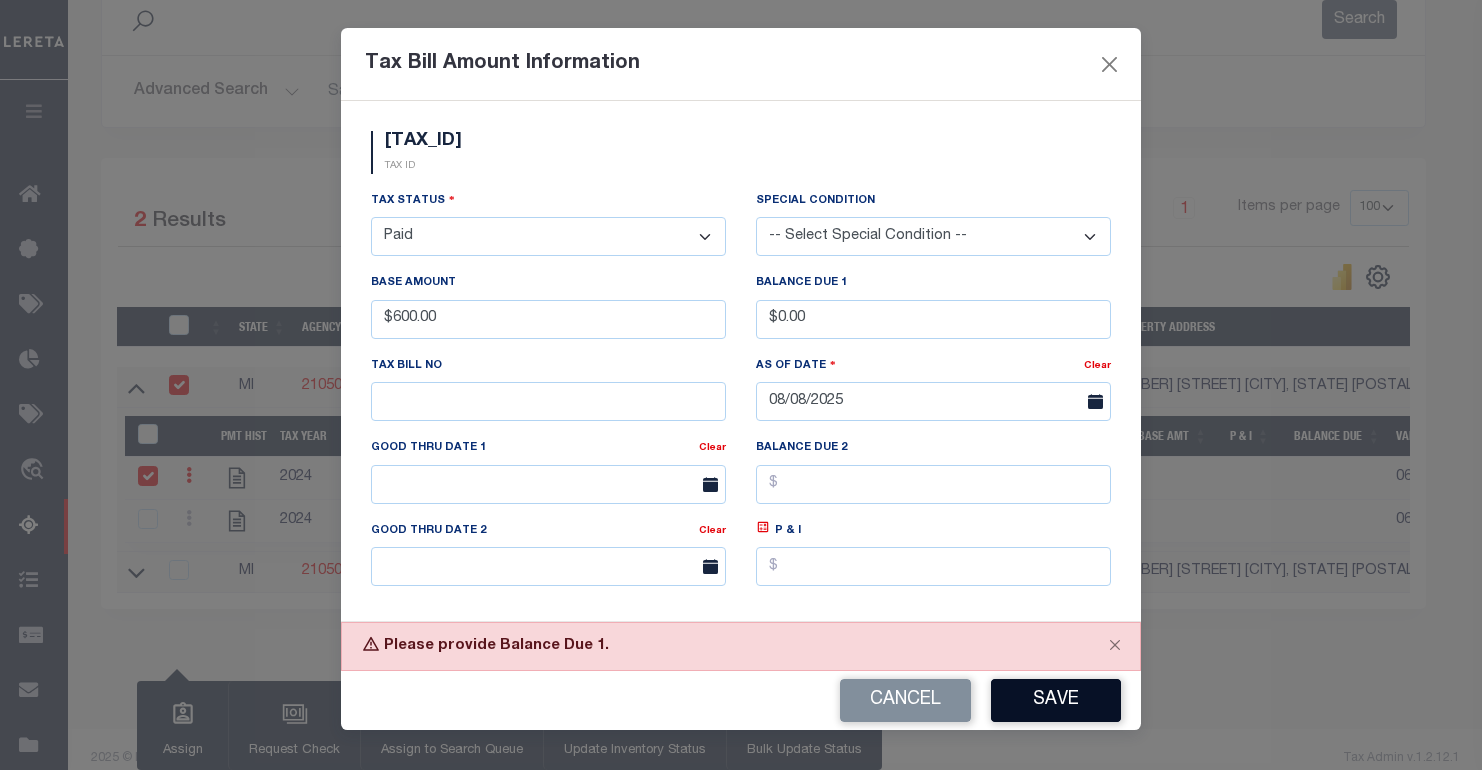 click on "Save" at bounding box center [1056, 700] 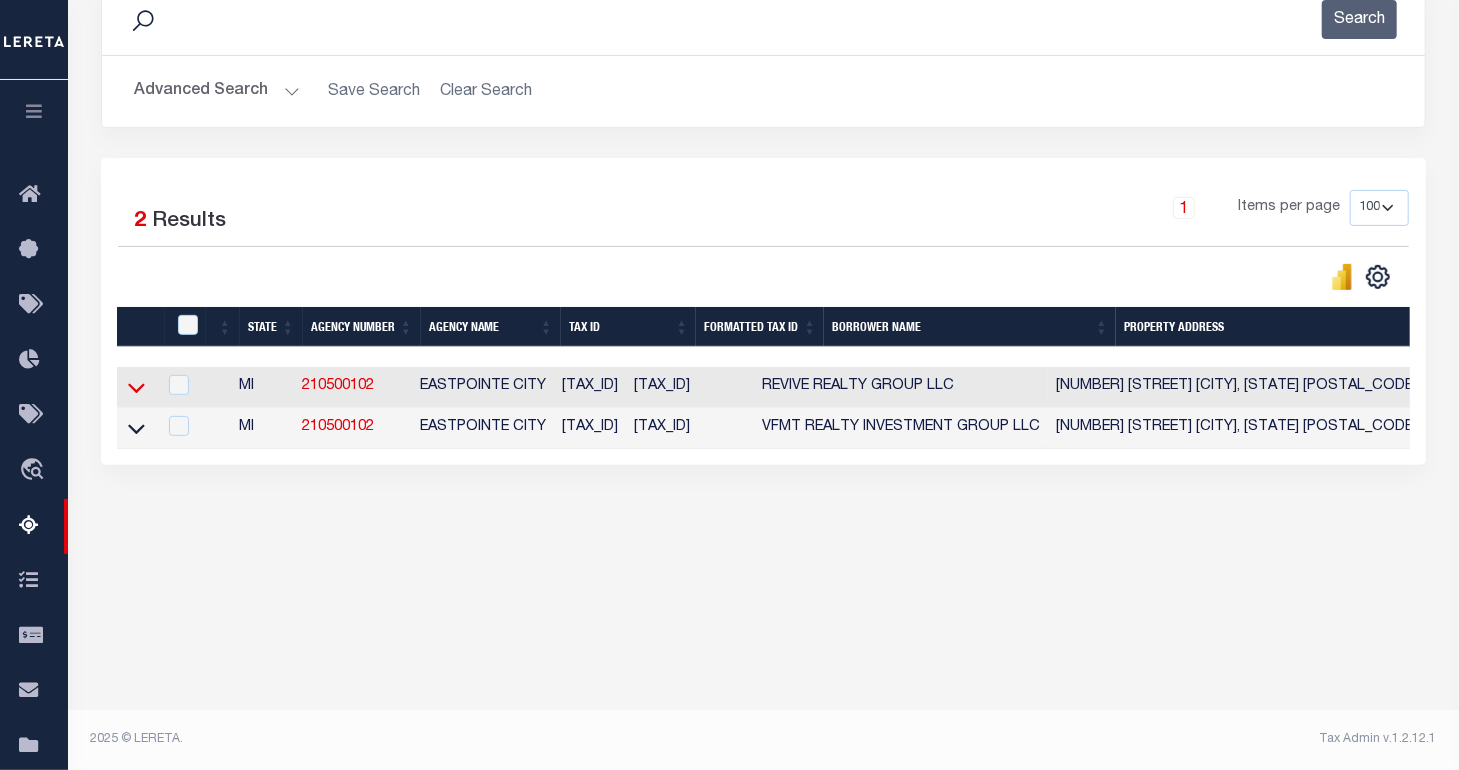 click 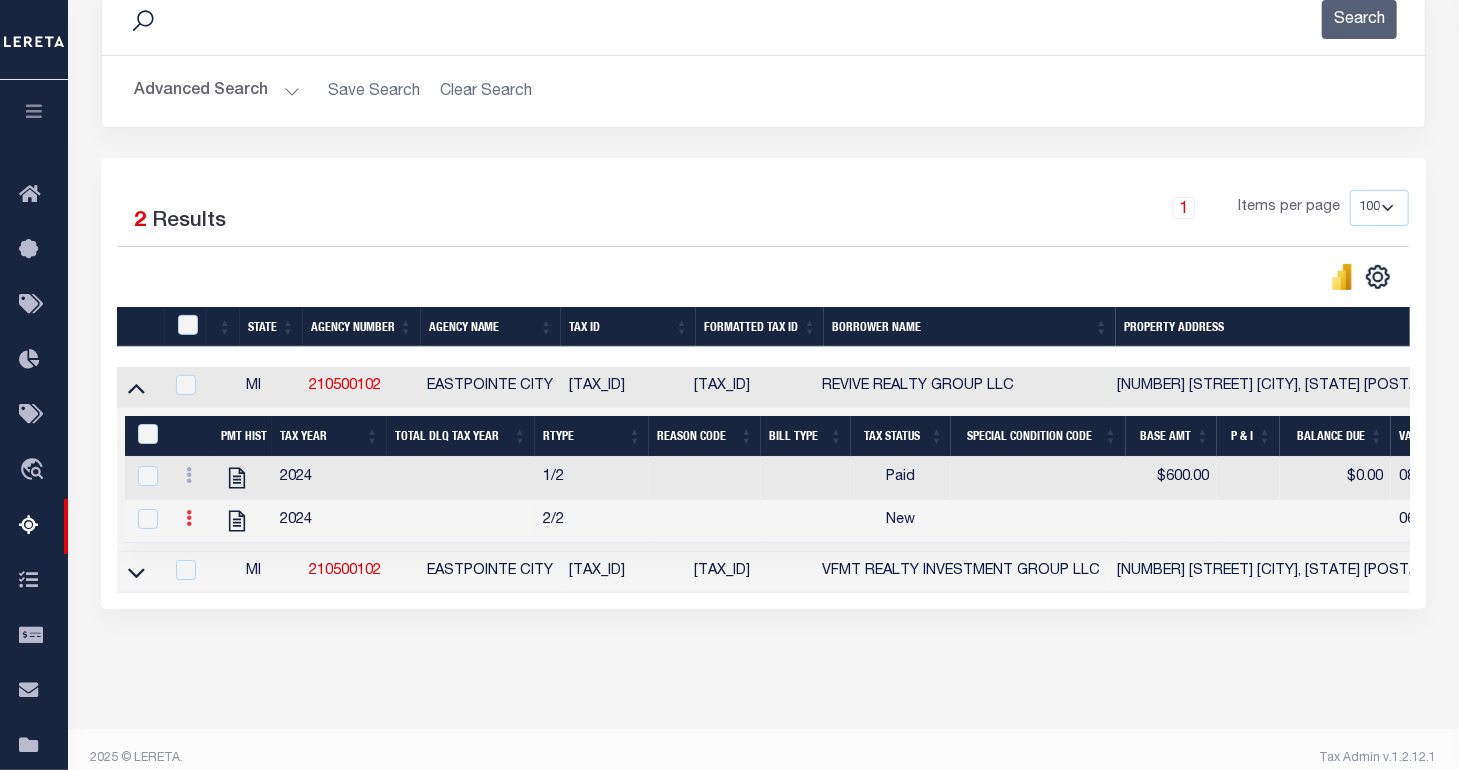 click at bounding box center [189, 521] 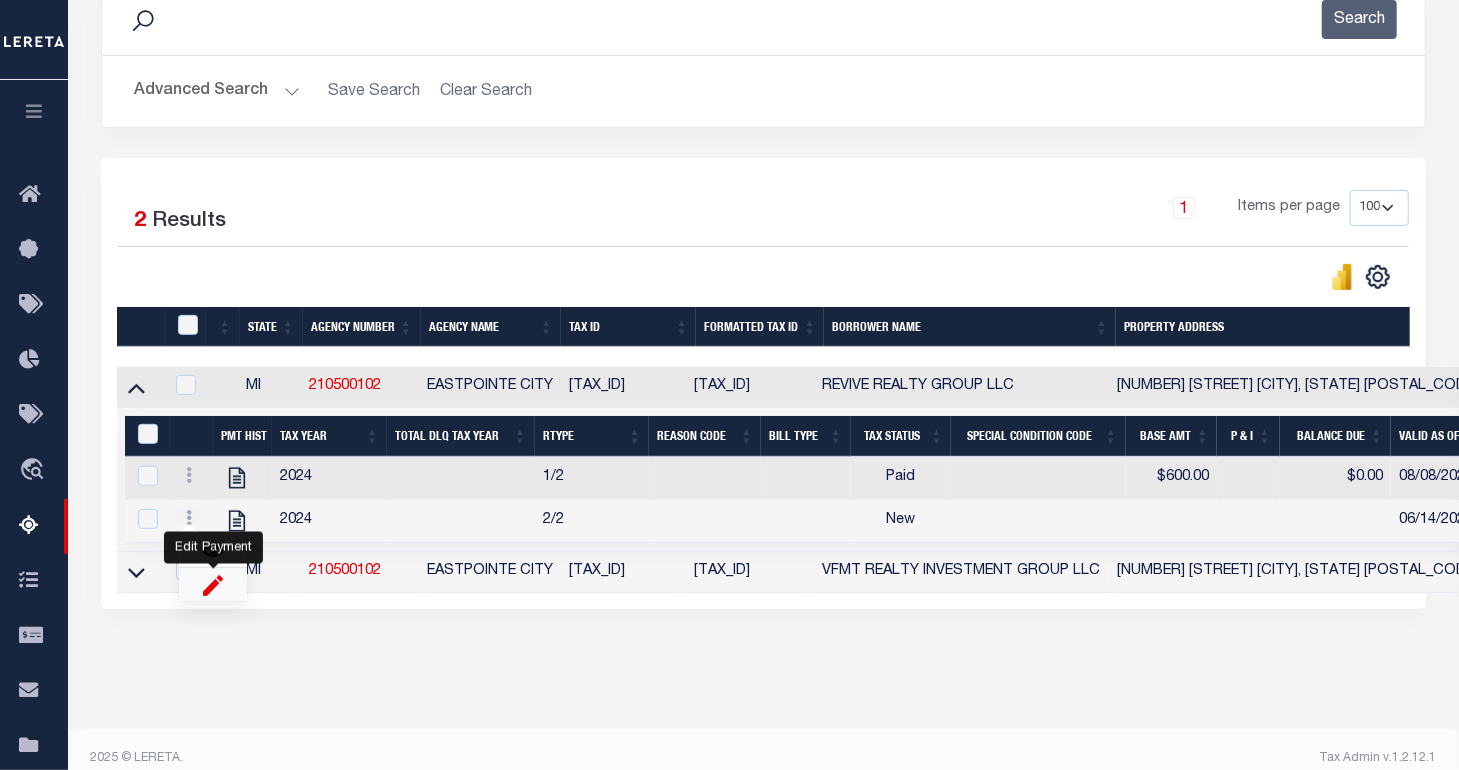 click at bounding box center (213, 584) 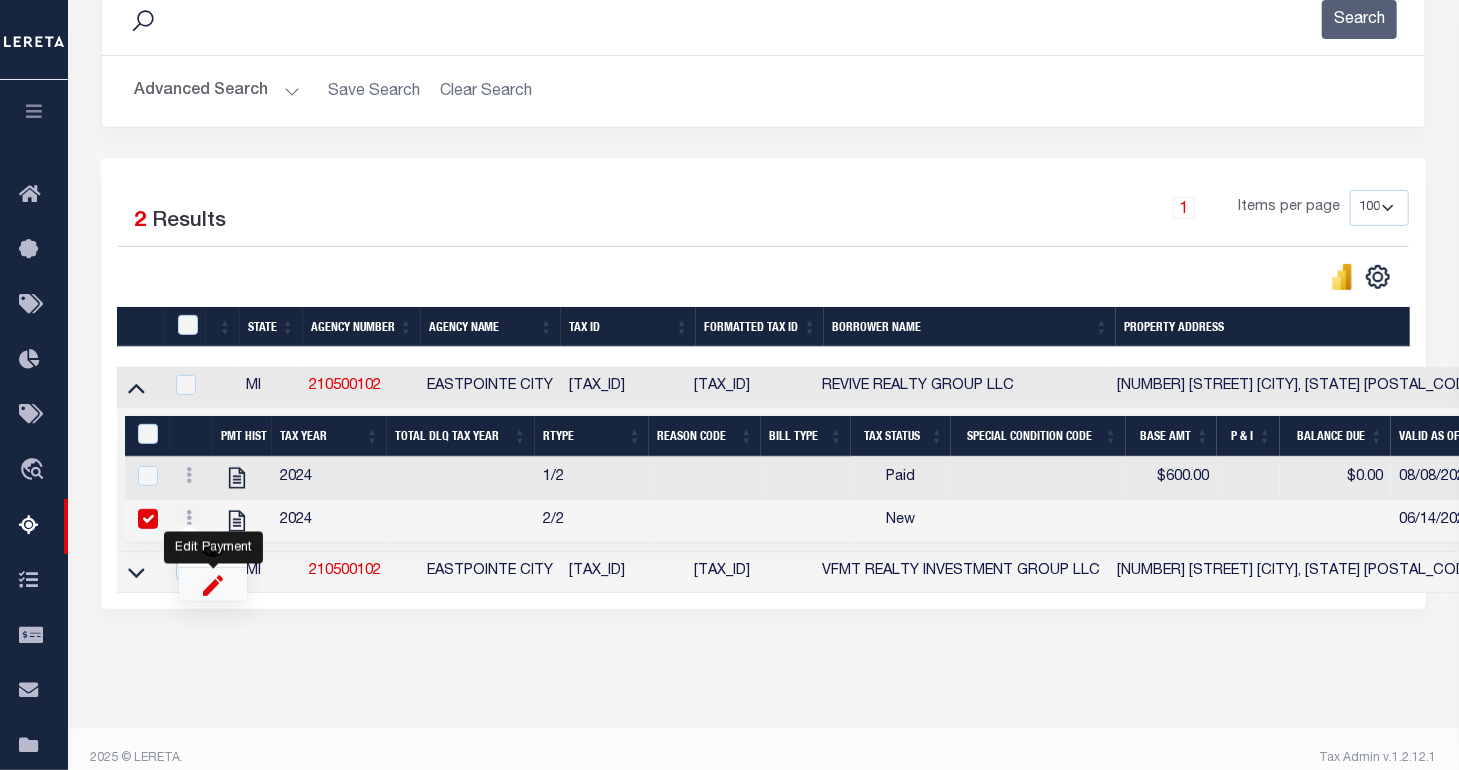 select 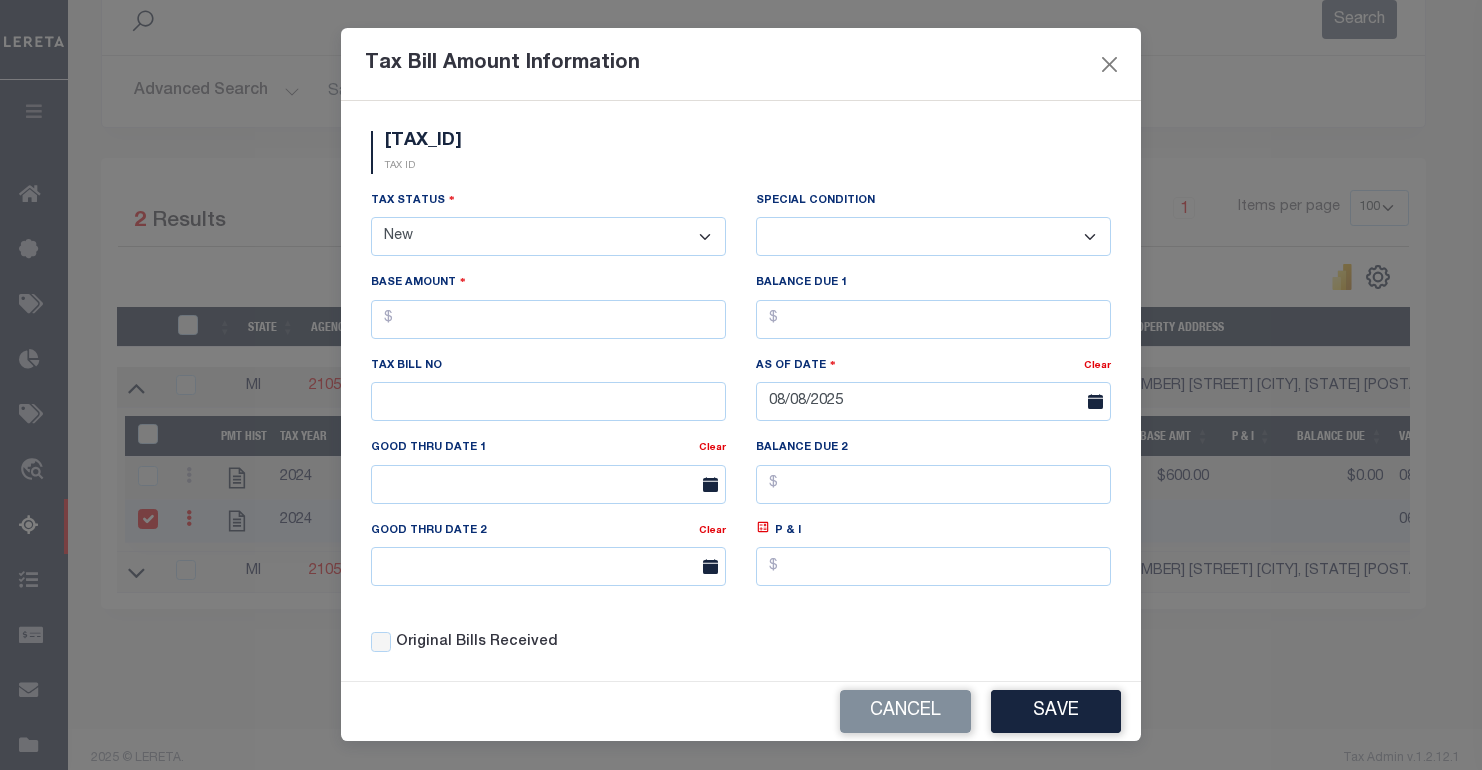 click on "- Select Status -
Open
Due/Unpaid
Paid
Incomplete
No Tax Due
Internal Refund Processed
New" at bounding box center (548, 236) 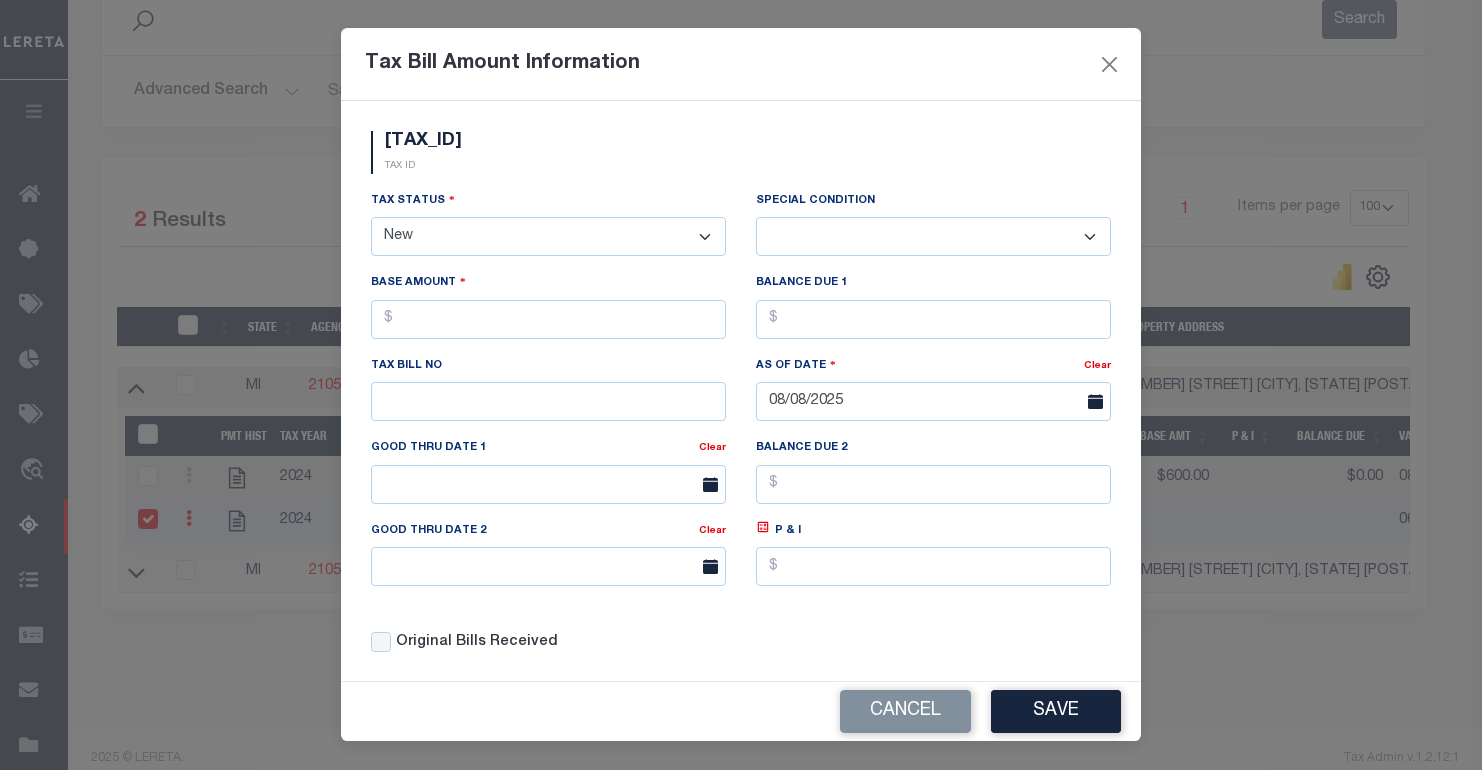 click on "-- Select Special Condition --
3RD PARTY TAX LIEN
AGENCY TAX LIEN (A.K.A Inside Lien)
BALANCE FORWARD
BANKRUPTCY
BILL W/ OTHER PARCEL
CONFIDENTIAL ACCOUNT
DEFERRED
DELAYED BILLING
DELQ CURRENT TAX YEAR INSTALLMENT(S) EXIST
DELQ PRIOR YEAR(S) EXIST
EXEMPT
HOMEOWNER AUTHORIZATION
IN DISPUTE/UNDER PROTEST
INCLUDES PRIOR UNPAID
INCLUDES RE-LEVIED TAX
INSTALLMENT PLAN
LITIGATION
LOST PROPERTY (FORECLOSED/DEEDED)
LOW ASSESSMENT
LOW TAX THRESHOLD
MULTIPLE TAXIDS
NEW PROPERTY
NOT ASSESSED
NOT CERTIFIED
OTHER FEES INVOLVED
OVERPAYMENT - POSSIBLE REFUND DUE
PARTIAL PAYMENT MAY EXIST
Pay Plan
RE-LEVIED TO ANOTHER AGENCY
REDEMP AMTS NOT AVAILABLE
REPORTED ON LEGACY RTYPE
SUBJECT TO FORECLOSURE
TAX LIEN RELEASED
TAX SALE-SUBJECT TO POWER TO SELL" at bounding box center (933, 236) 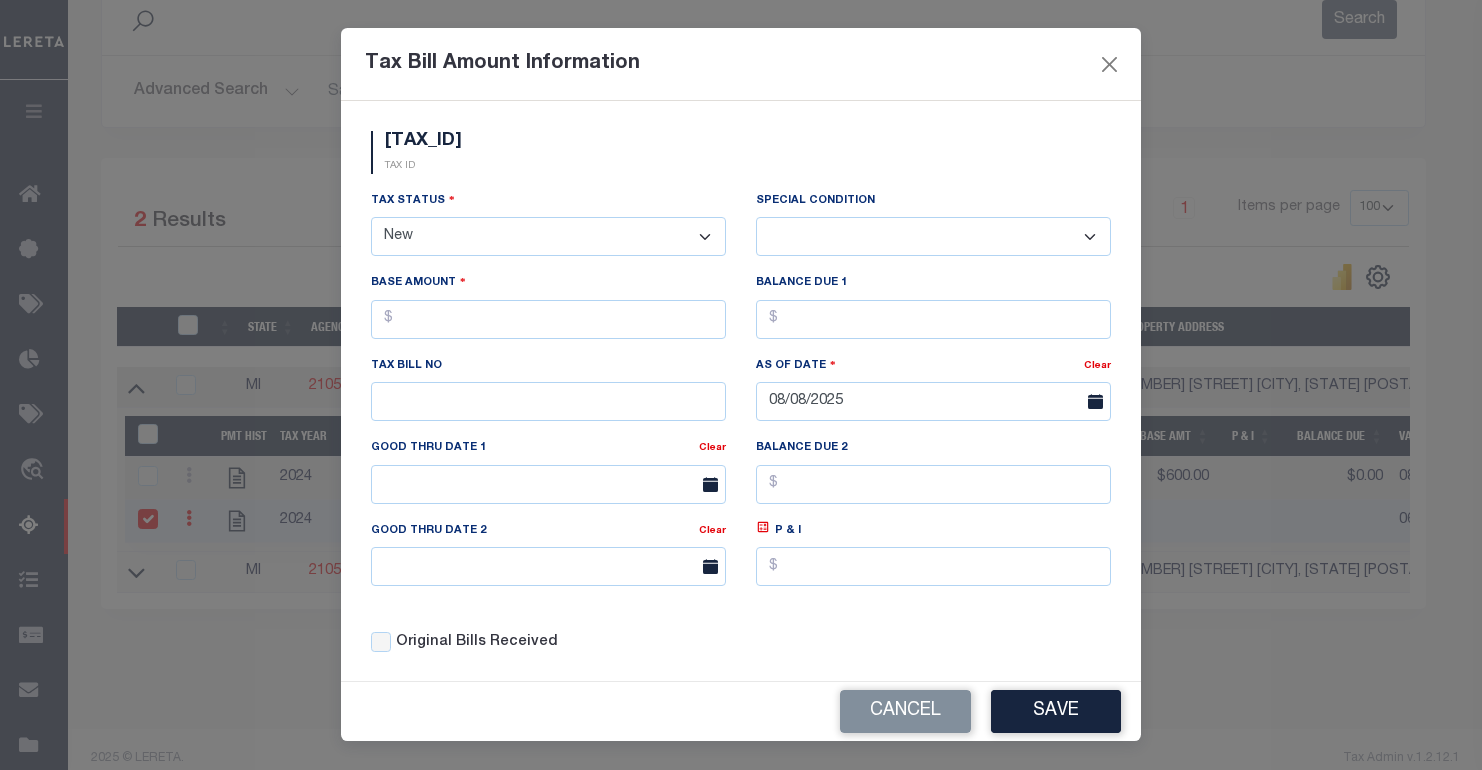 select on "20" 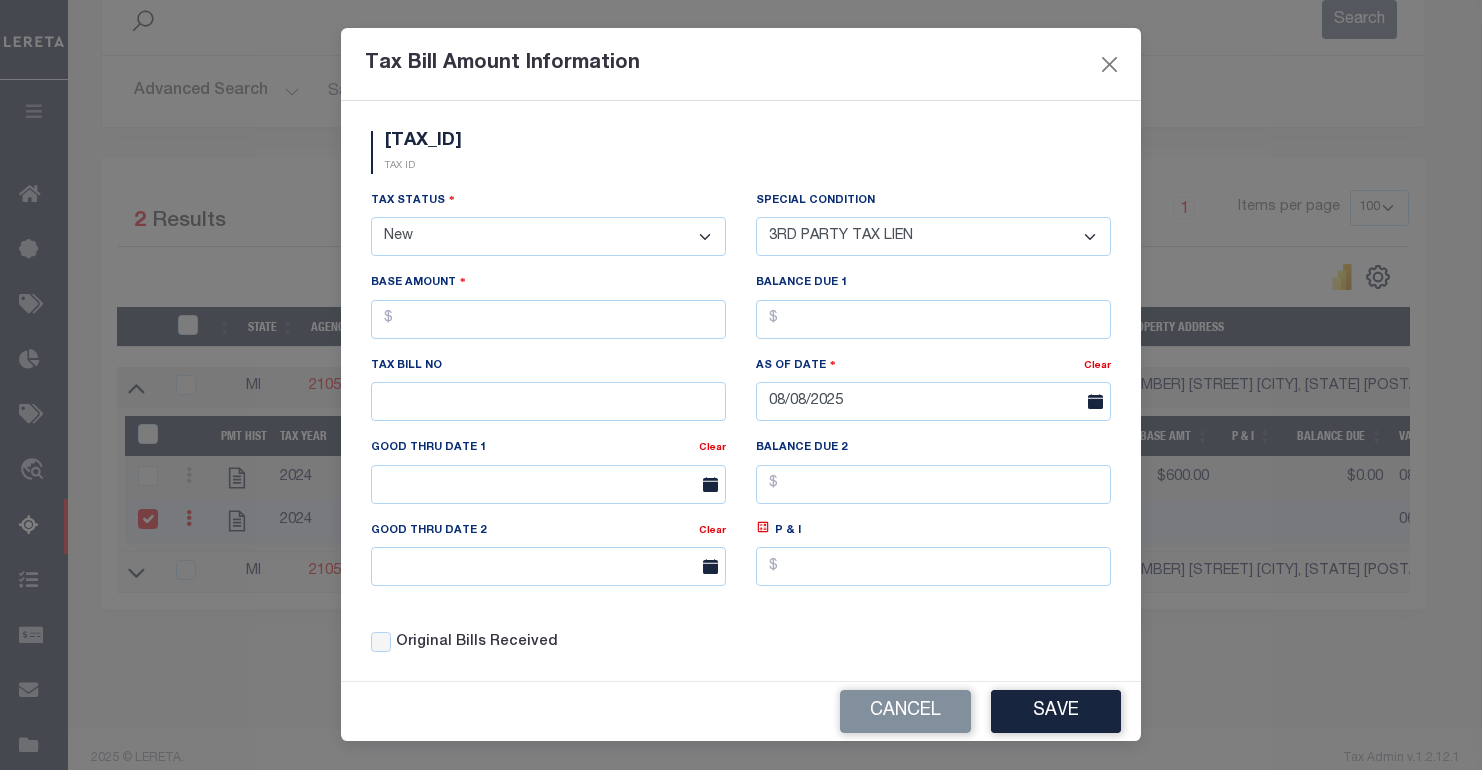click on "-- Select Special Condition --
3RD PARTY TAX LIEN
AGENCY TAX LIEN (A.K.A Inside Lien)
BALANCE FORWARD
BANKRUPTCY
BILL W/ OTHER PARCEL
CONFIDENTIAL ACCOUNT
DEFERRED
DELAYED BILLING
DELQ CURRENT TAX YEAR INSTALLMENT(S) EXIST
DELQ PRIOR YEAR(S) EXIST
EXEMPT
HOMEOWNER AUTHORIZATION
IN DISPUTE/UNDER PROTEST
INCLUDES PRIOR UNPAID
INCLUDES RE-LEVIED TAX
INSTALLMENT PLAN
LITIGATION
LOST PROPERTY (FORECLOSED/DEEDED)
LOW ASSESSMENT
LOW TAX THRESHOLD
MULTIPLE TAXIDS
NEW PROPERTY
NOT ASSESSED
NOT CERTIFIED
OTHER FEES INVOLVED
OVERPAYMENT - POSSIBLE REFUND DUE
PARTIAL PAYMENT MAY EXIST
Pay Plan
RE-LEVIED TO ANOTHER AGENCY
REDEMP AMTS NOT AVAILABLE
REPORTED ON LEGACY RTYPE
SUBJECT TO FORECLOSURE
TAX LIEN RELEASED
TAX SALE-SUBJECT TO POWER TO SELL" at bounding box center (933, 236) 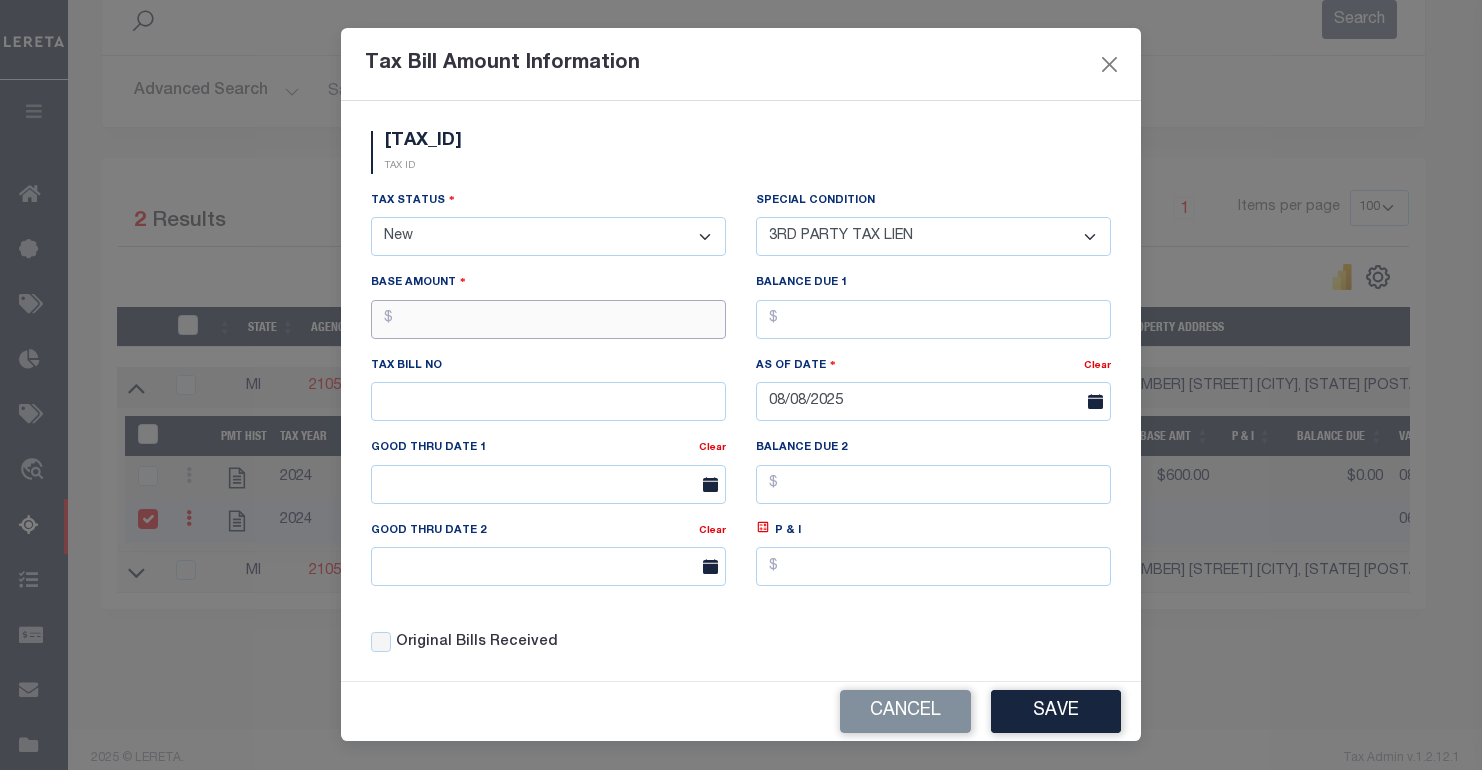 click at bounding box center [548, 319] 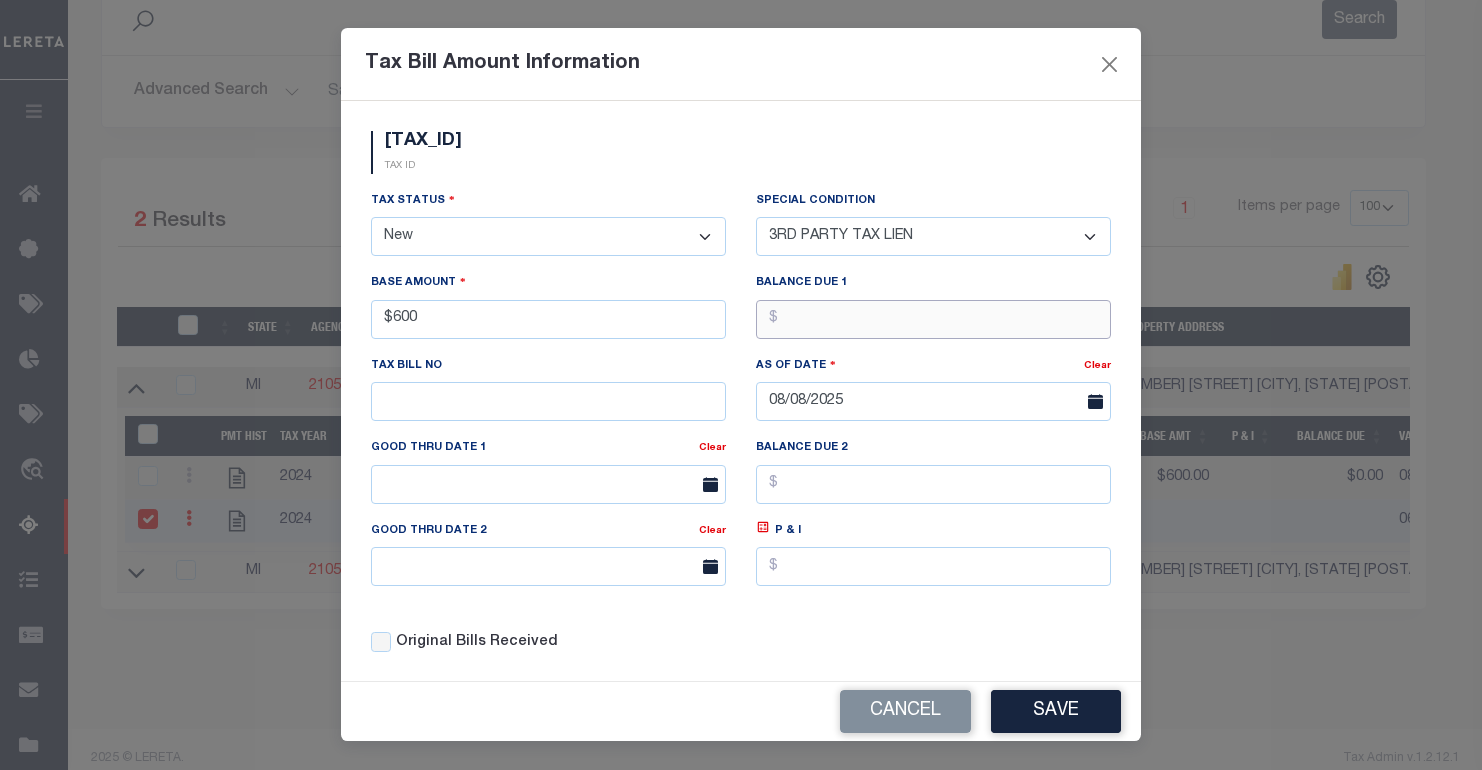 type on "$600.00" 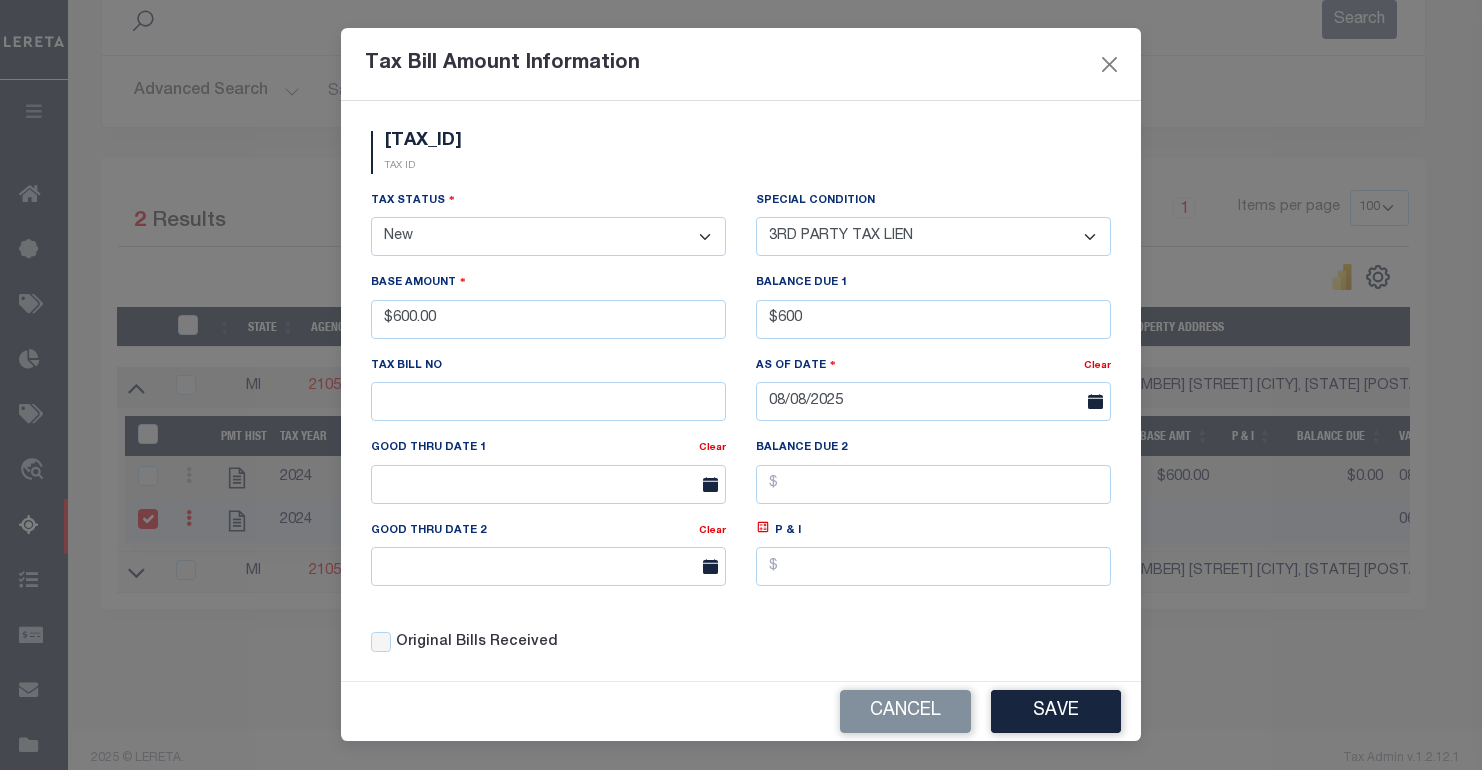 type on "$600.00" 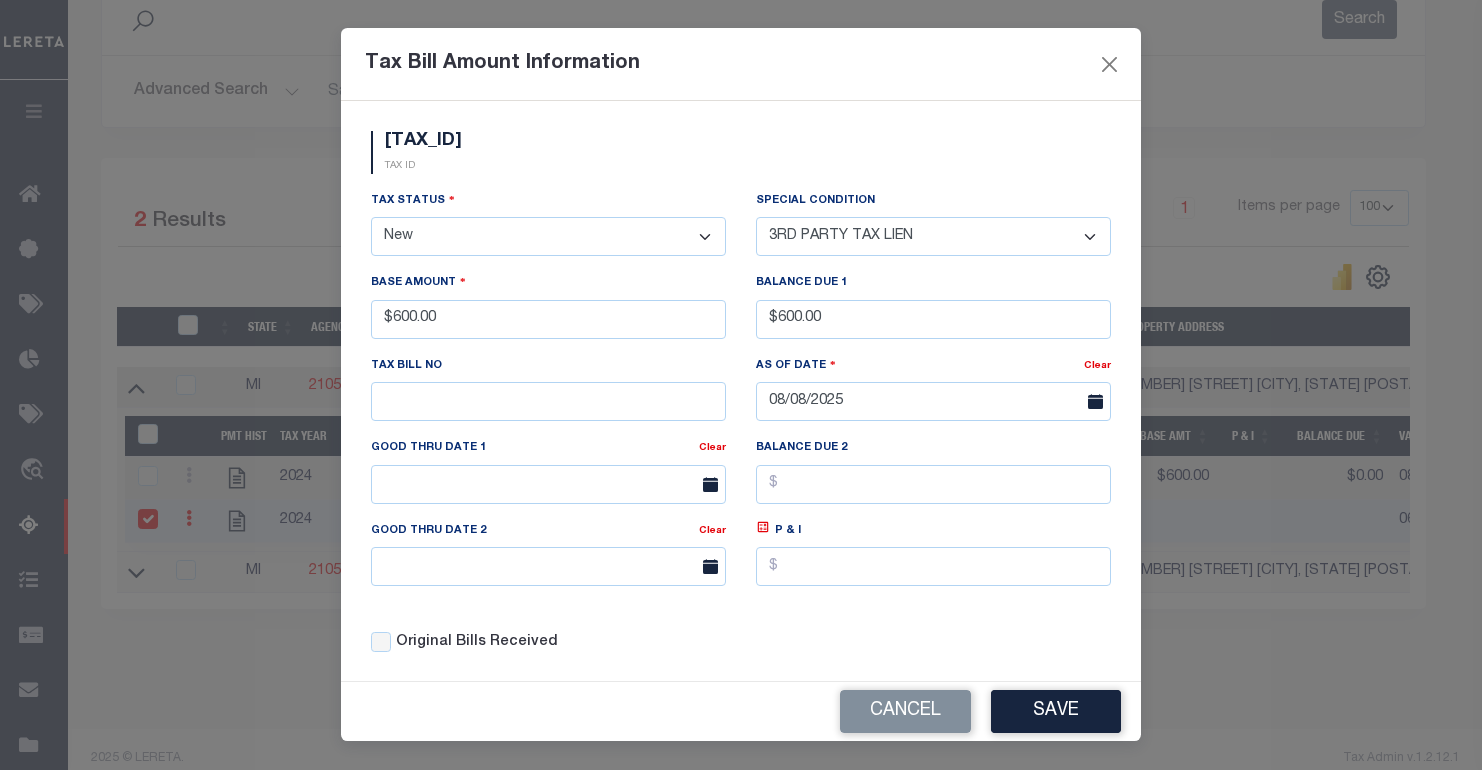 click on "Tax Status
- Select Status -
Open
Due/Unpaid
Paid
Incomplete
No Tax Due
Internal Refund Processed
New" at bounding box center [548, 223] 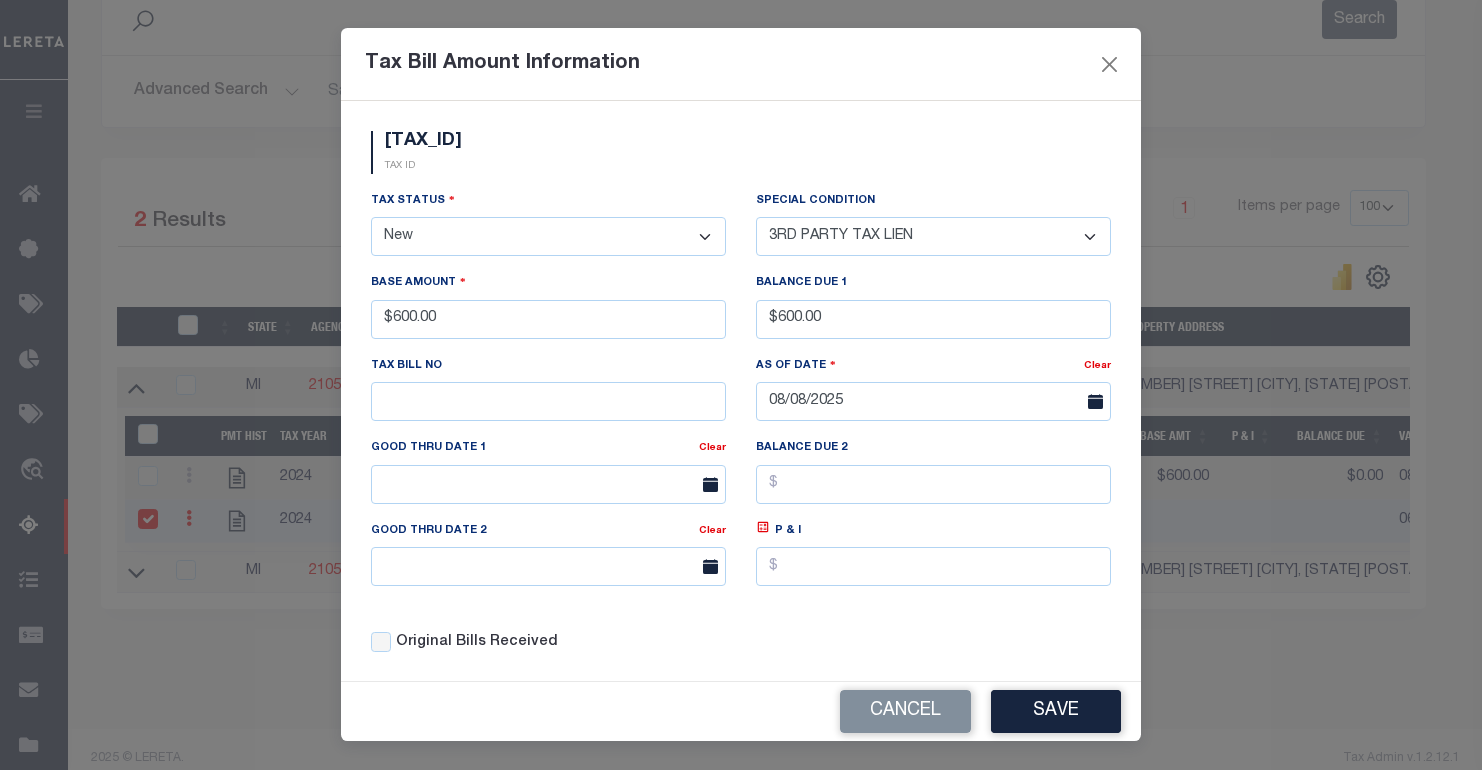click on "- Select Status -
Open
Due/Unpaid
Paid
Incomplete
No Tax Due
Internal Refund Processed
New" at bounding box center (548, 236) 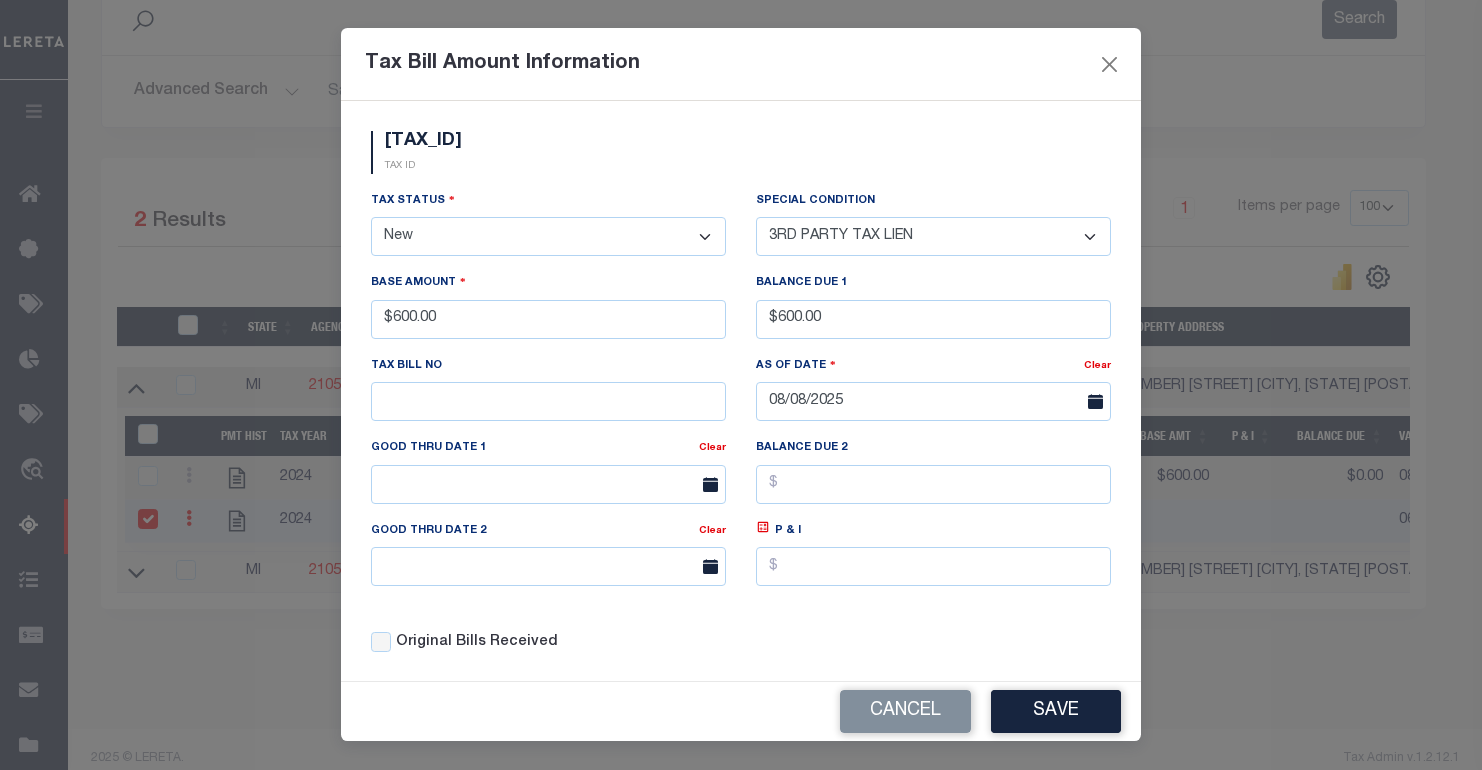 select on "NTX" 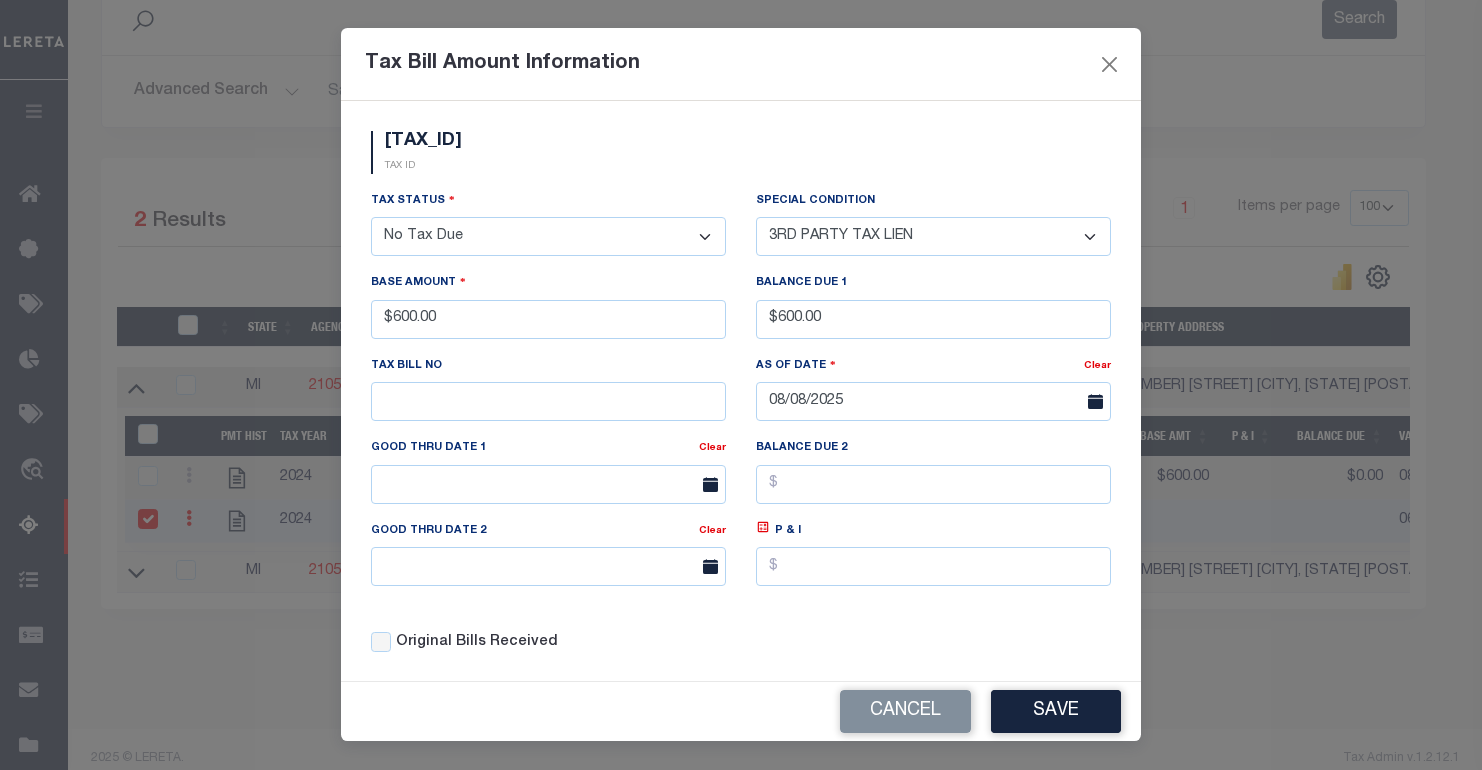 click on "- Select Status -
Open
Due/Unpaid
Paid
Incomplete
No Tax Due
Internal Refund Processed
New" at bounding box center (548, 236) 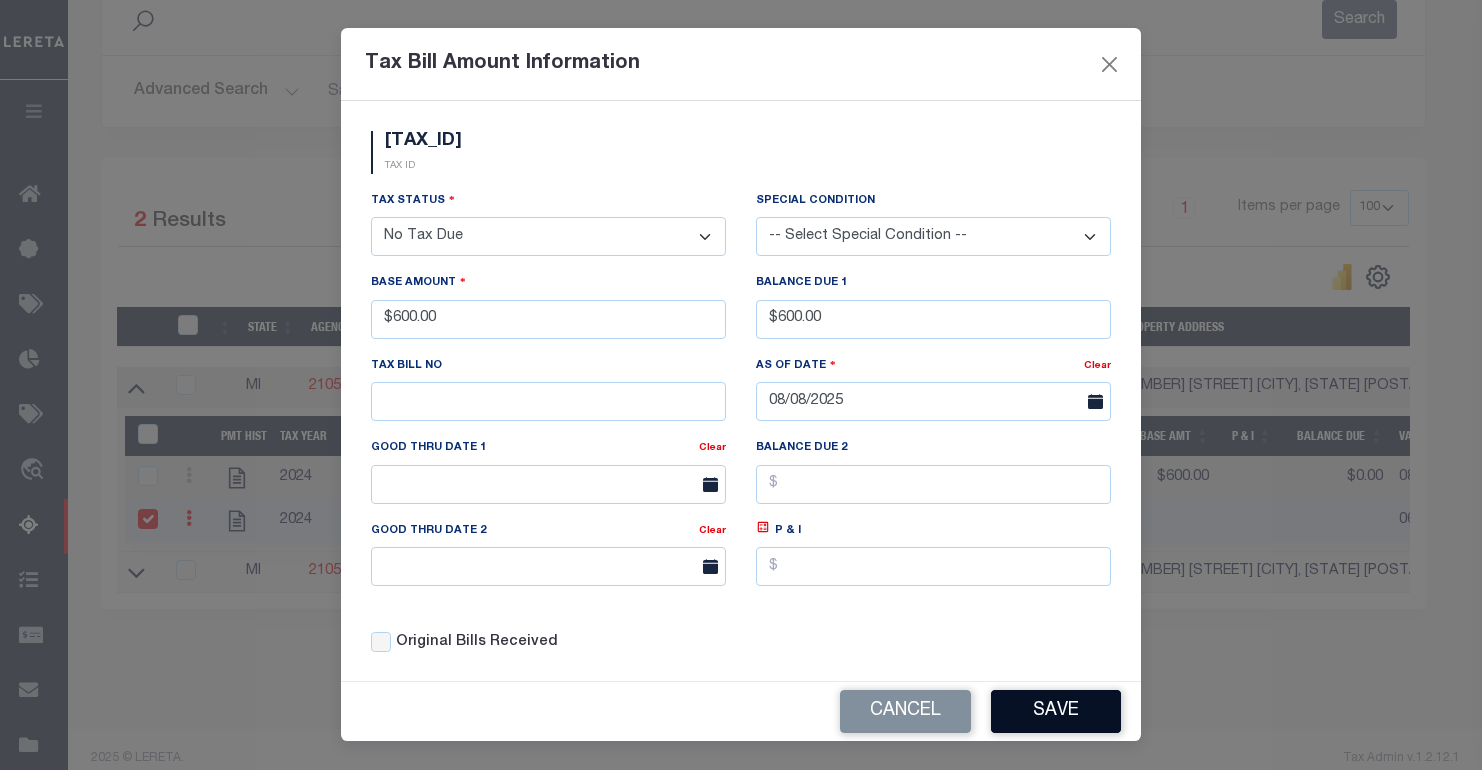 click on "Save" at bounding box center (1056, 711) 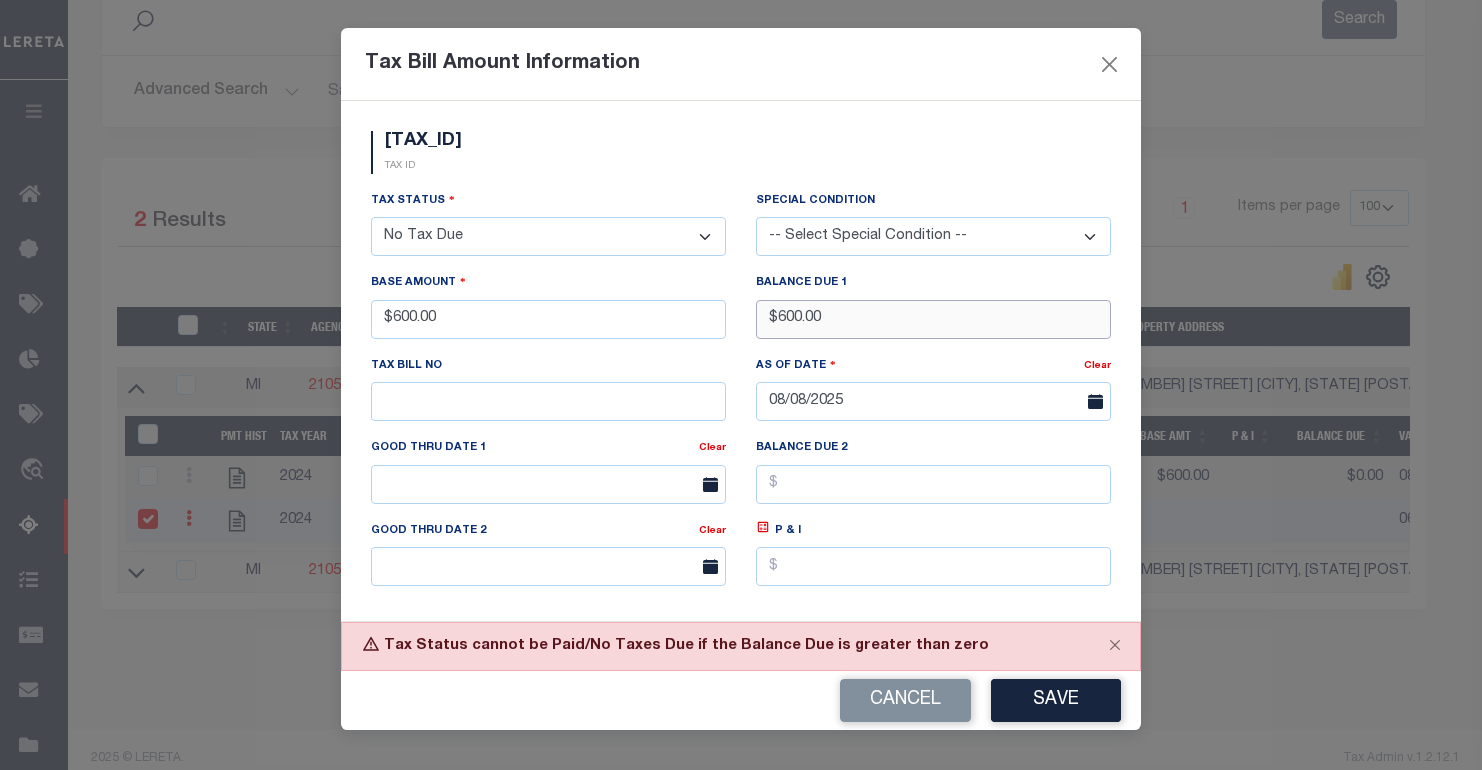 drag, startPoint x: 797, startPoint y: 323, endPoint x: 767, endPoint y: 323, distance: 30 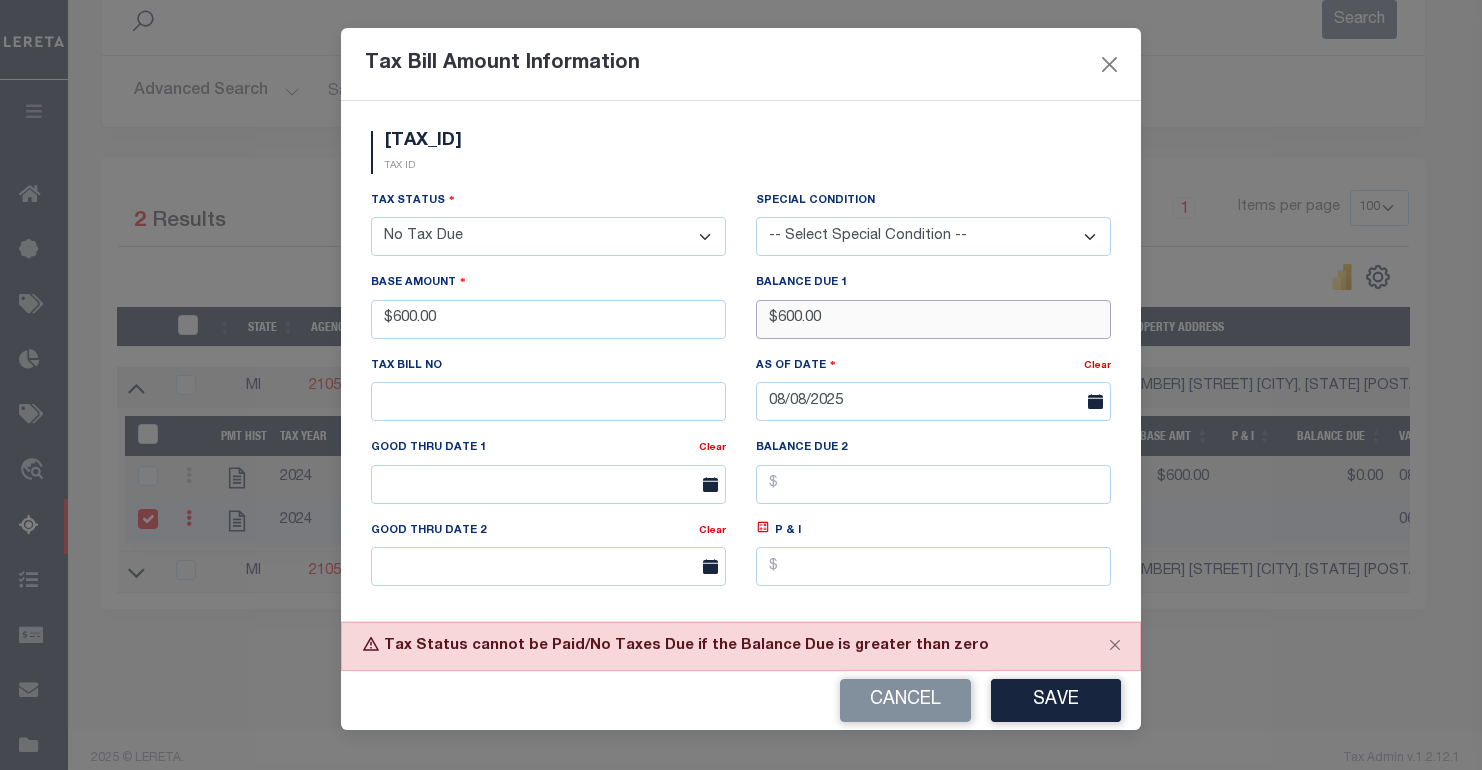 click on "$600.00" at bounding box center (933, 319) 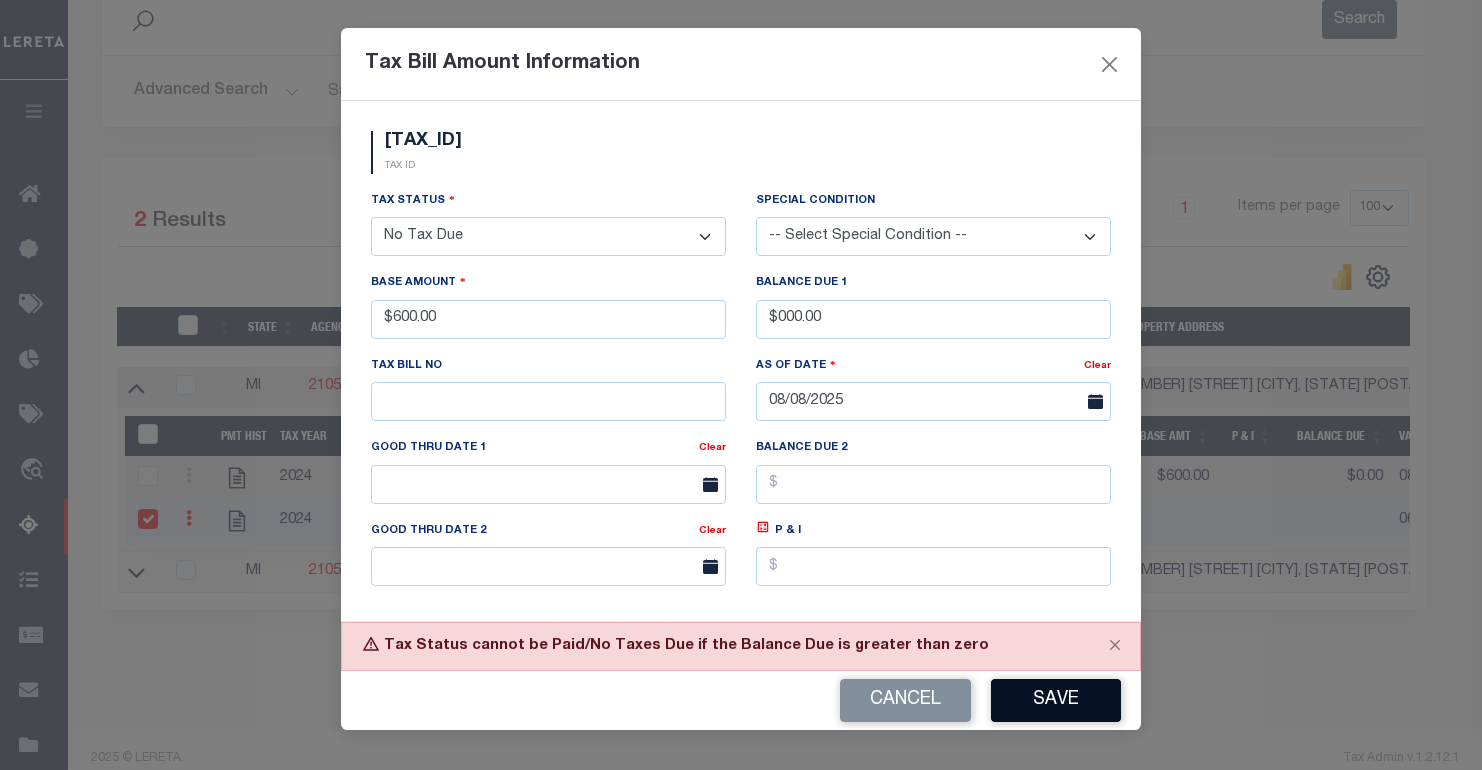click on "Save" at bounding box center (1056, 700) 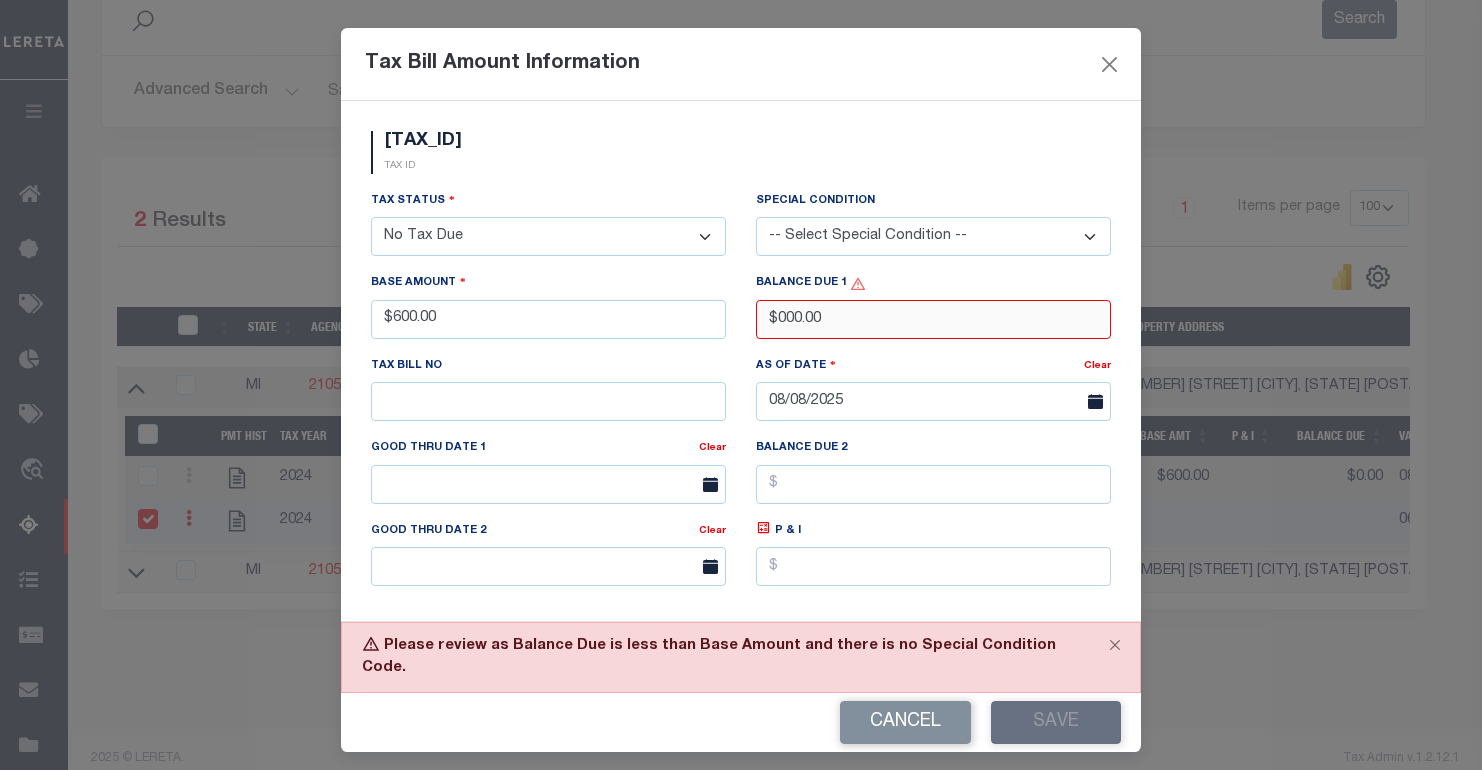 click on "$000.00" at bounding box center (933, 319) 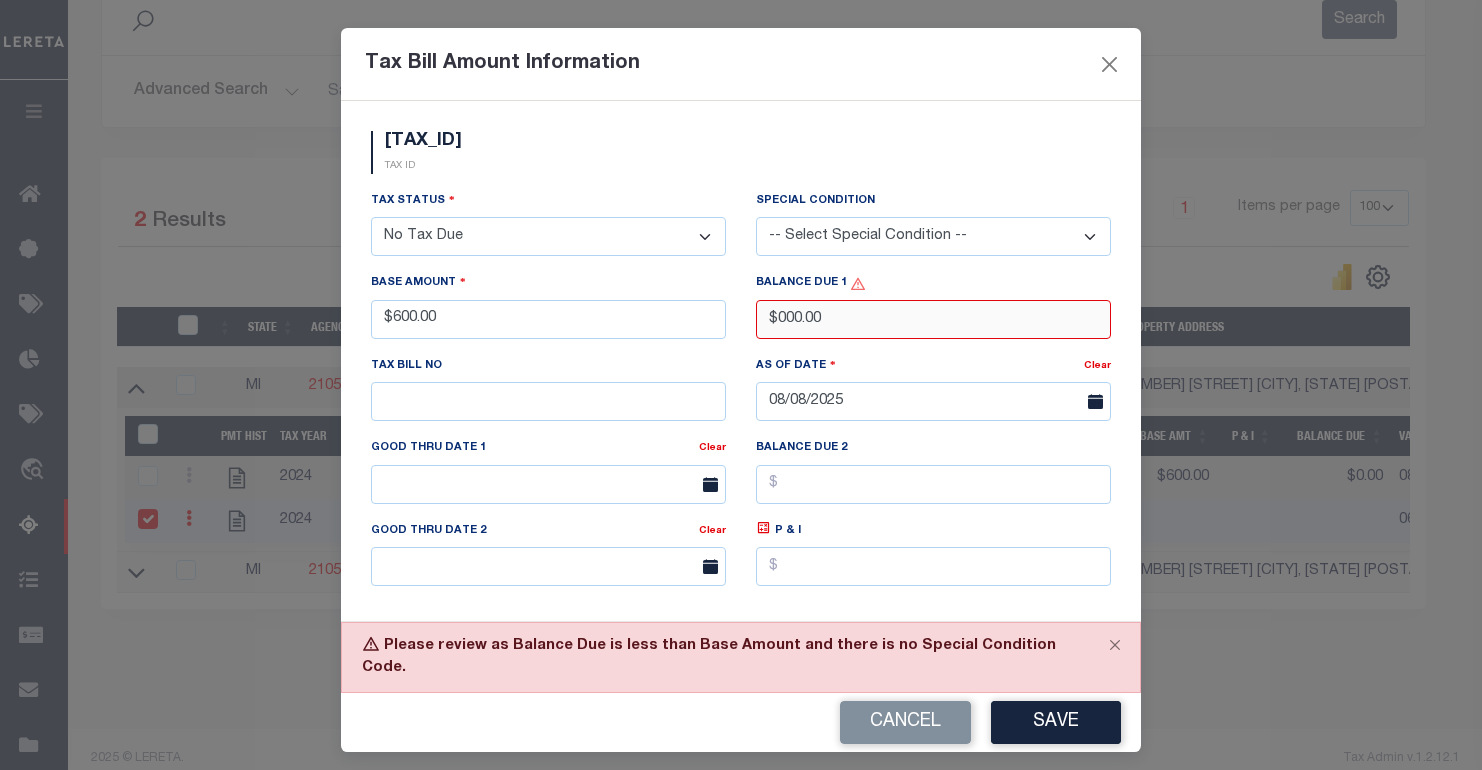 click on "$000.00" at bounding box center [933, 319] 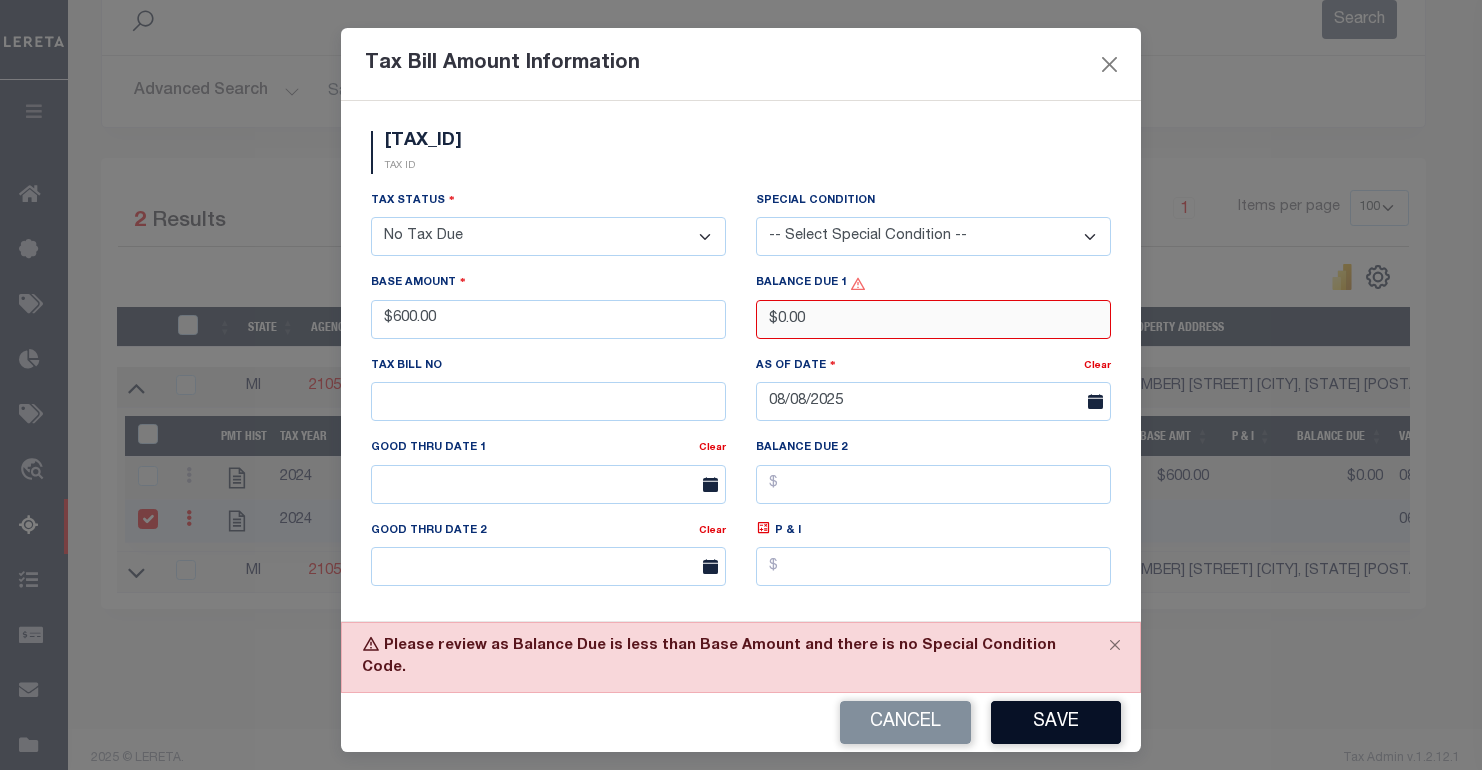 type on "$0.00" 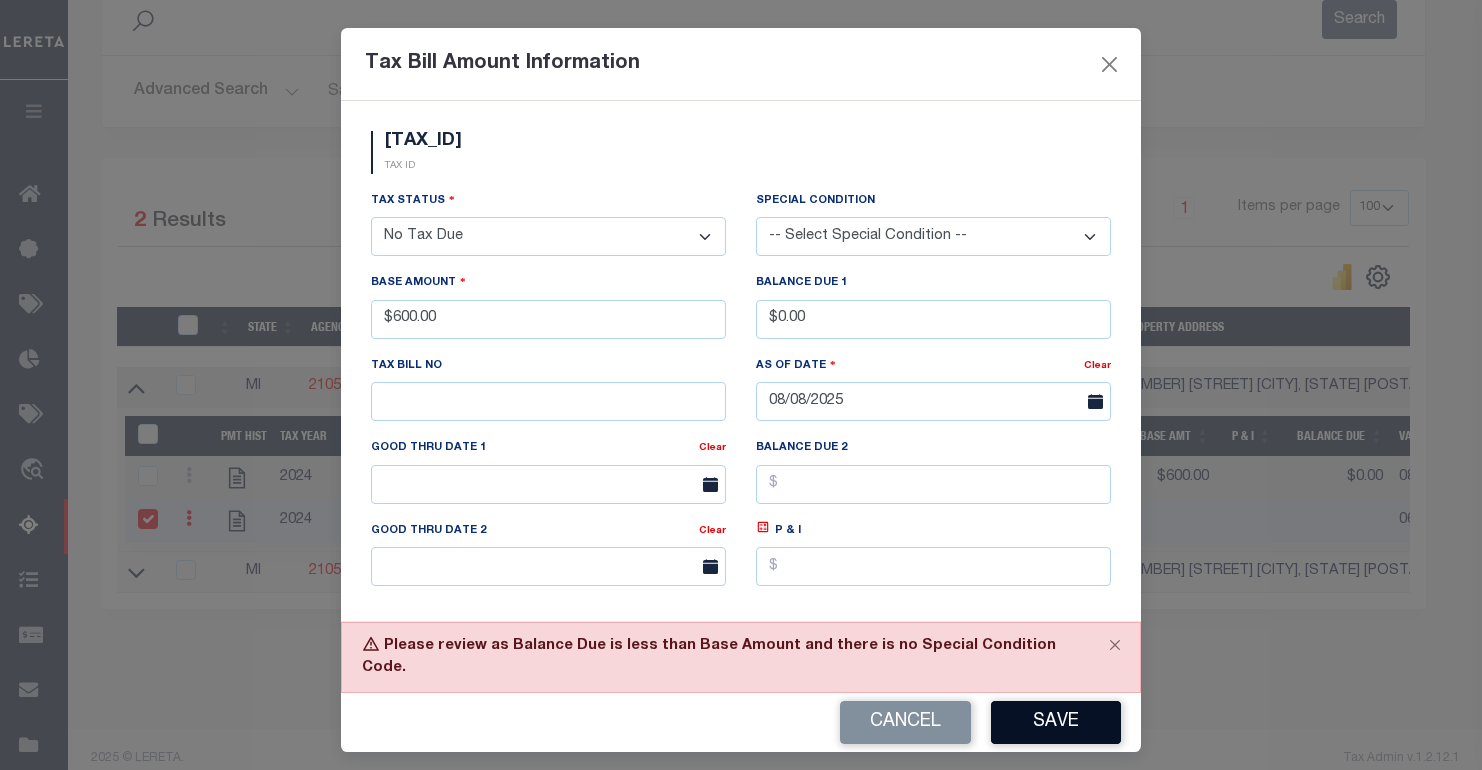 click on "Save" at bounding box center [1056, 722] 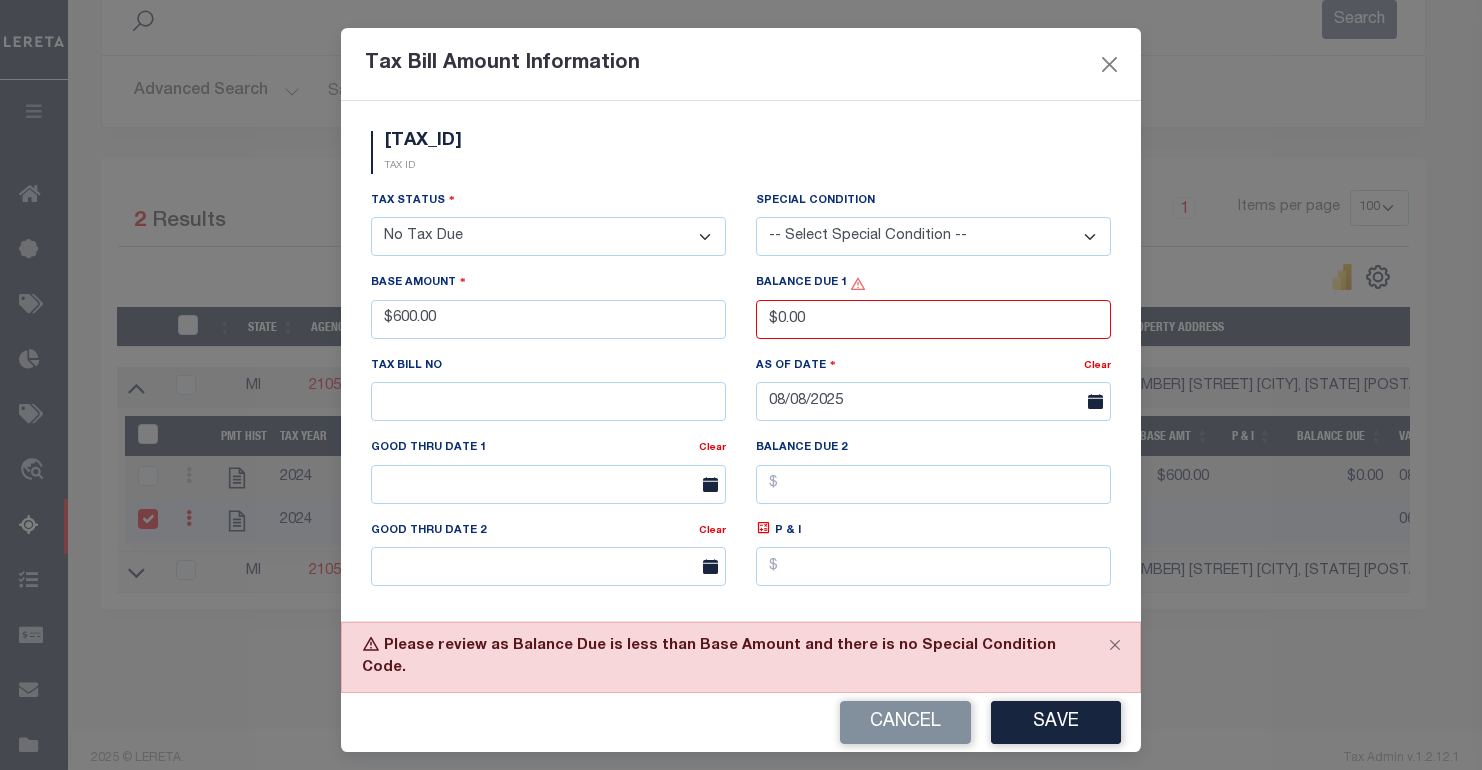 click on "Please review as Balance Due is less than Base Amount and there is no Special Condition Code." at bounding box center [741, 657] 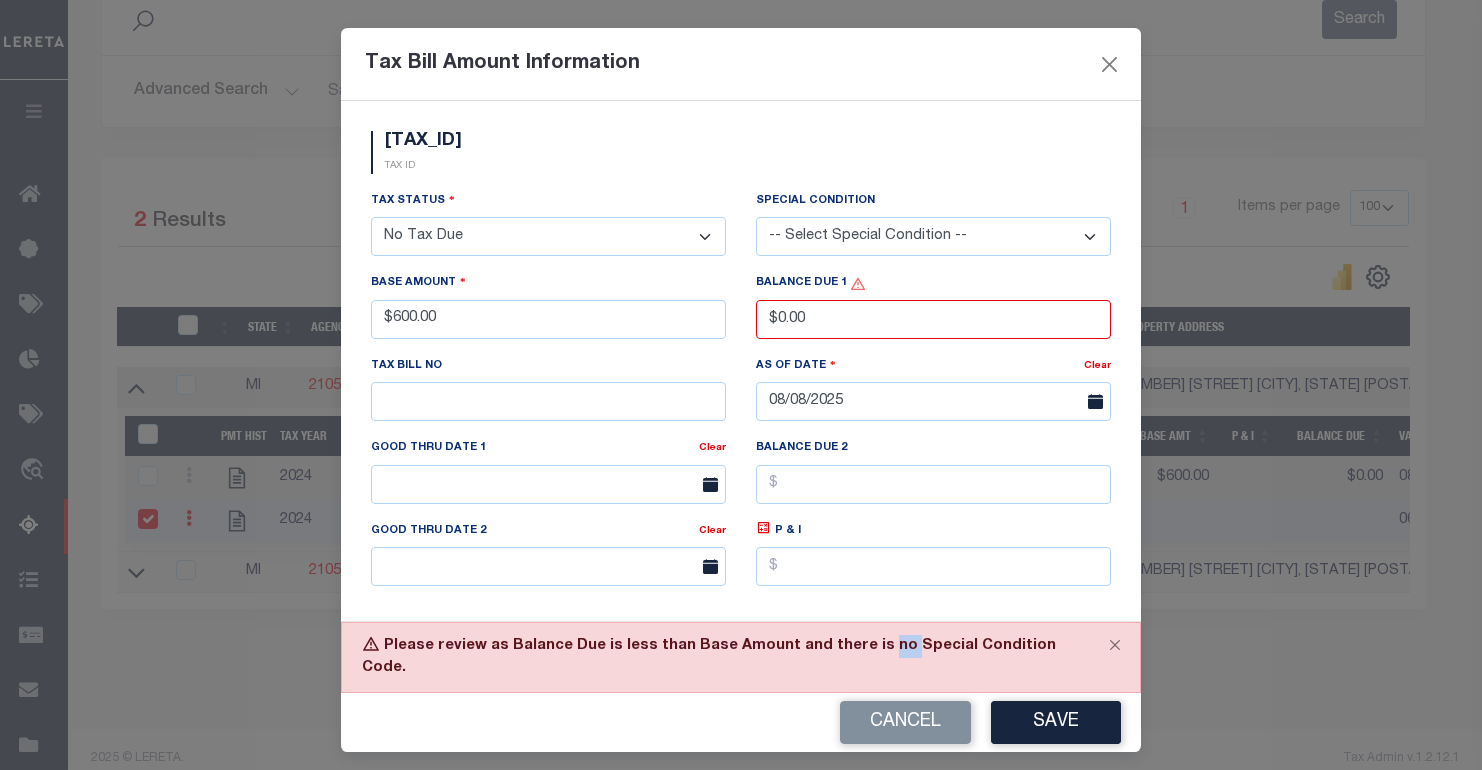 click on "Please review as Balance Due is less than Base Amount and there is no Special Condition Code." at bounding box center [741, 657] 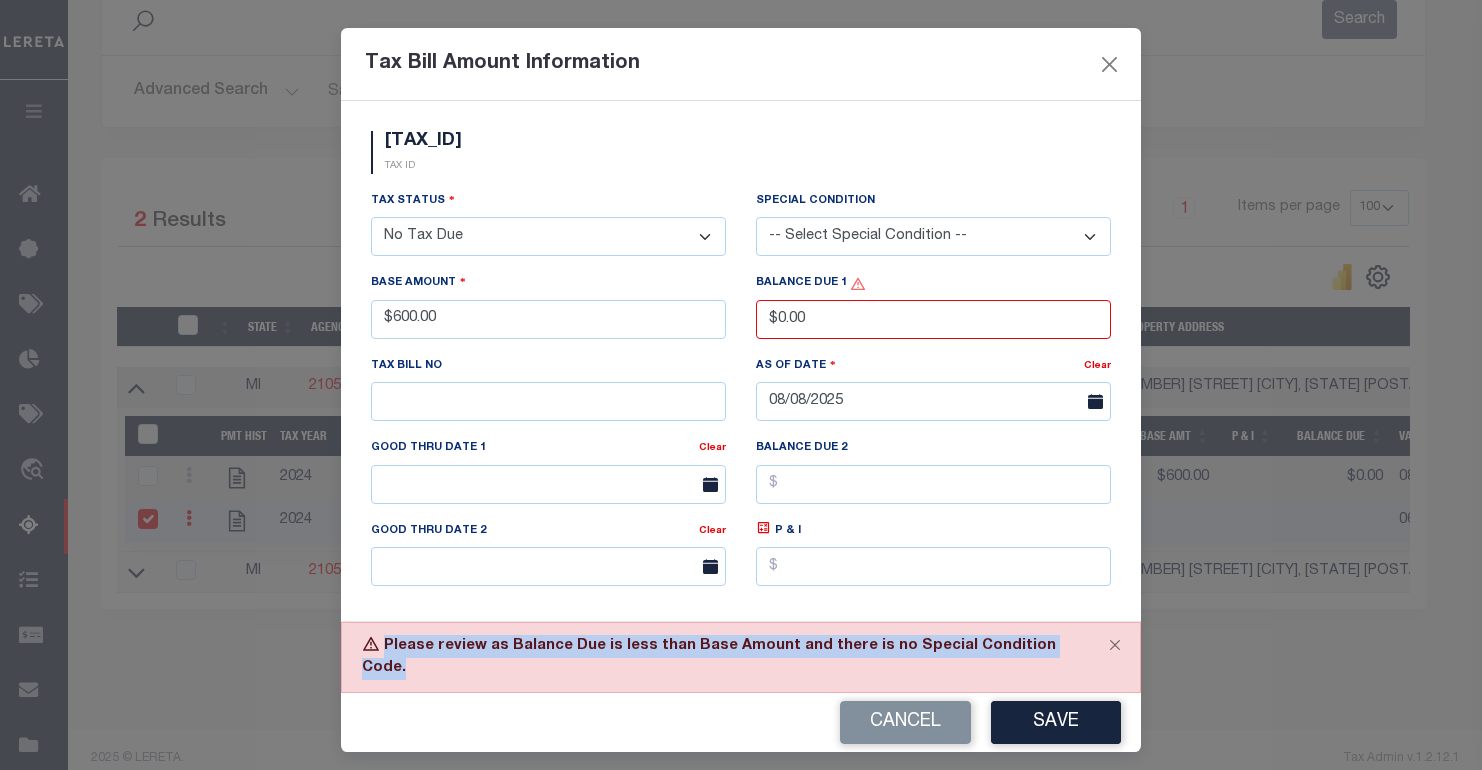 click on "Please review as Balance Due is less than Base Amount and there is no Special Condition Code." at bounding box center (741, 657) 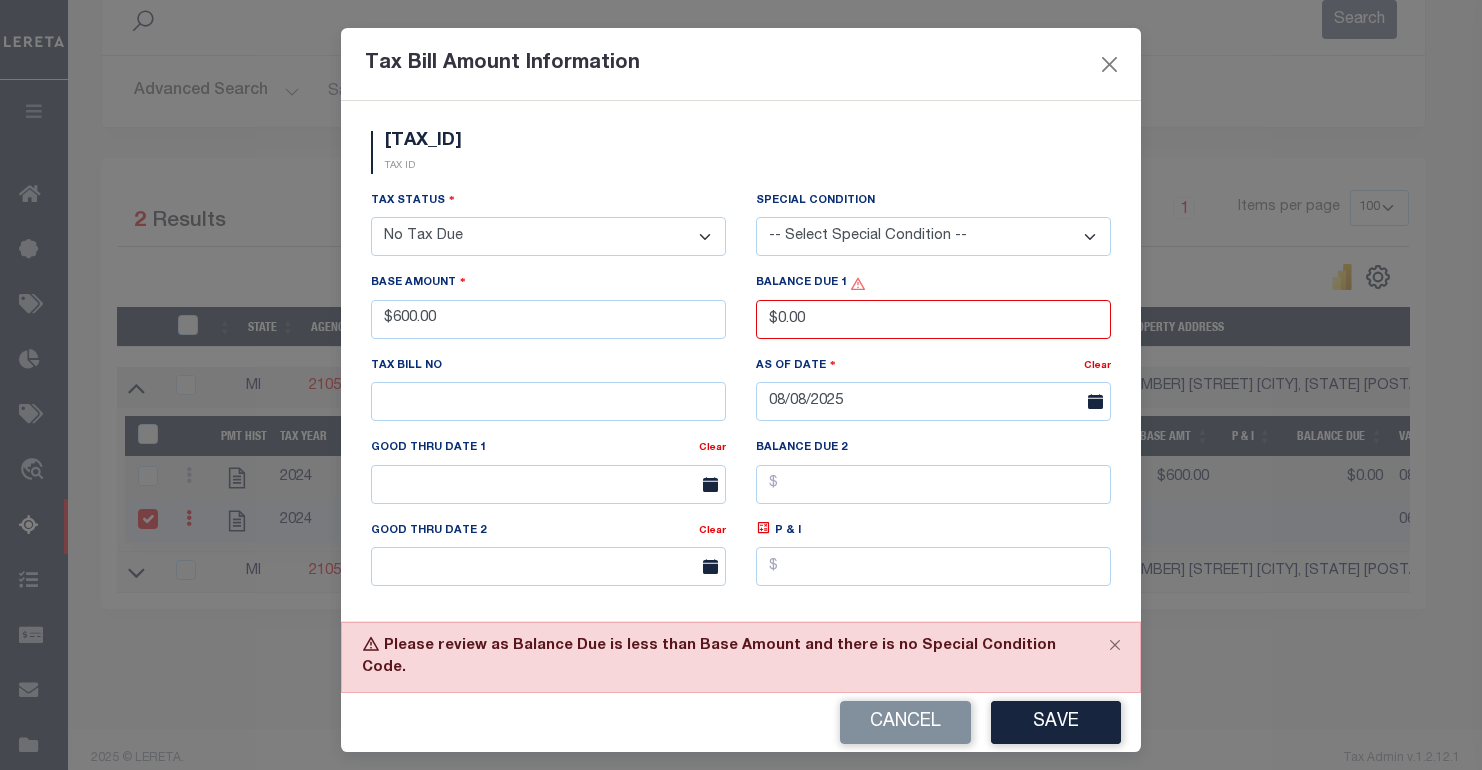 click on "-- Select Special Condition --
3RD PARTY TAX LIEN
AGENCY TAX LIEN (A.K.A Inside Lien)
BALANCE FORWARD
BANKRUPTCY
BILL W/ OTHER PARCEL
CONFIDENTIAL ACCOUNT
DEFERRED
DELAYED BILLING
DELQ CURRENT TAX YEAR INSTALLMENT(S) EXIST
DELQ PRIOR YEAR(S) EXIST
EXEMPT
HOMEOWNER AUTHORIZATION
IN DISPUTE/UNDER PROTEST
INCLUDES PRIOR UNPAID
INCLUDES RE-LEVIED TAX
INSTALLMENT PLAN
LITIGATION
LOST PROPERTY (FORECLOSED/DEEDED)
LOW ASSESSMENT
LOW TAX THRESHOLD
MULTIPLE TAXIDS
NEW PROPERTY
NOT ASSESSED
NOT CERTIFIED
OTHER FEES INVOLVED
OVERPAYMENT - POSSIBLE REFUND DUE
PARTIAL PAYMENT MAY EXIST
Pay Plan
RE-LEVIED TO ANOTHER AGENCY
REDEMP AMTS NOT AVAILABLE
REPORTED ON LEGACY RTYPE
SUBJECT TO FORECLOSURE
TAX LIEN RELEASED
TAX SALE-SUBJECT TO POWER TO SELL" at bounding box center [933, 236] 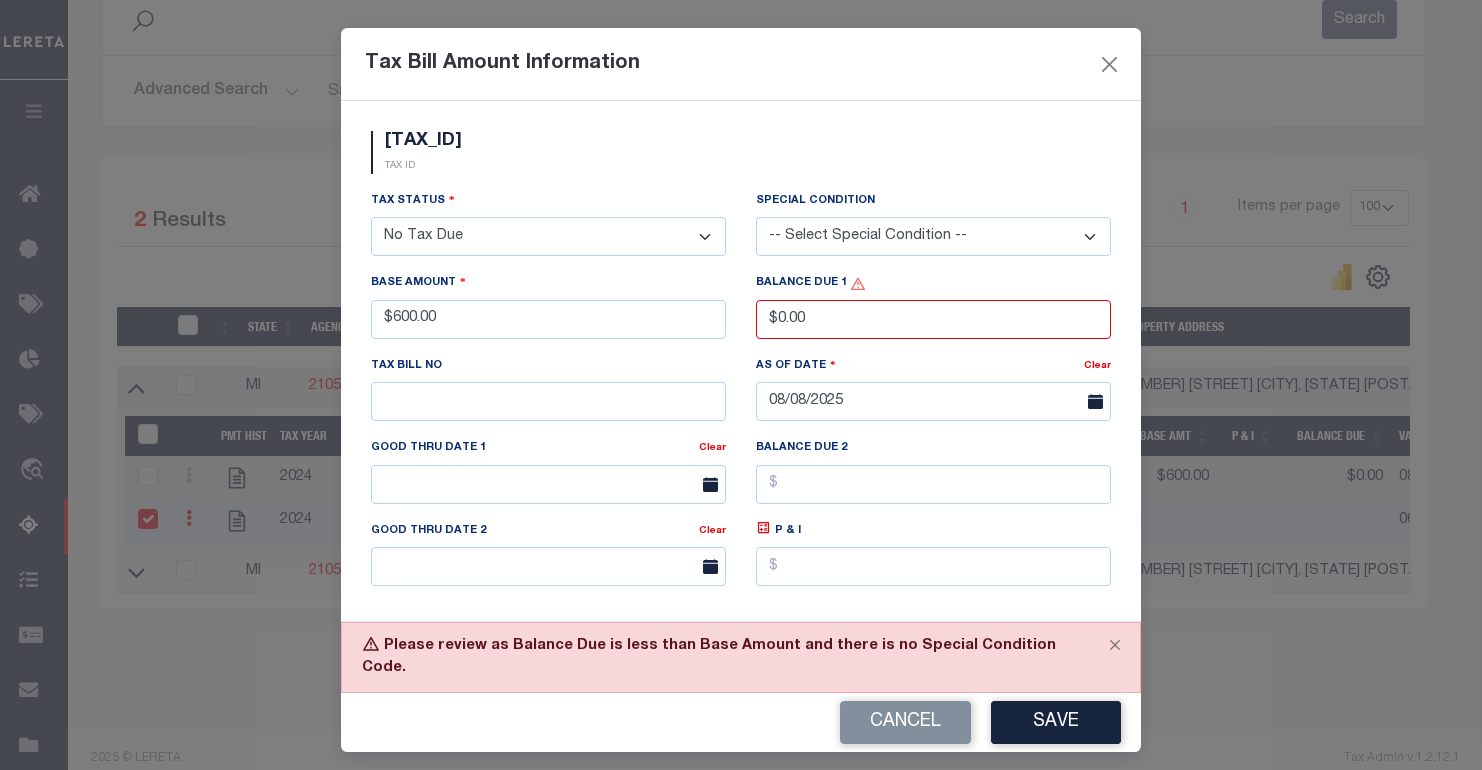 scroll, scrollTop: 84, scrollLeft: 0, axis: vertical 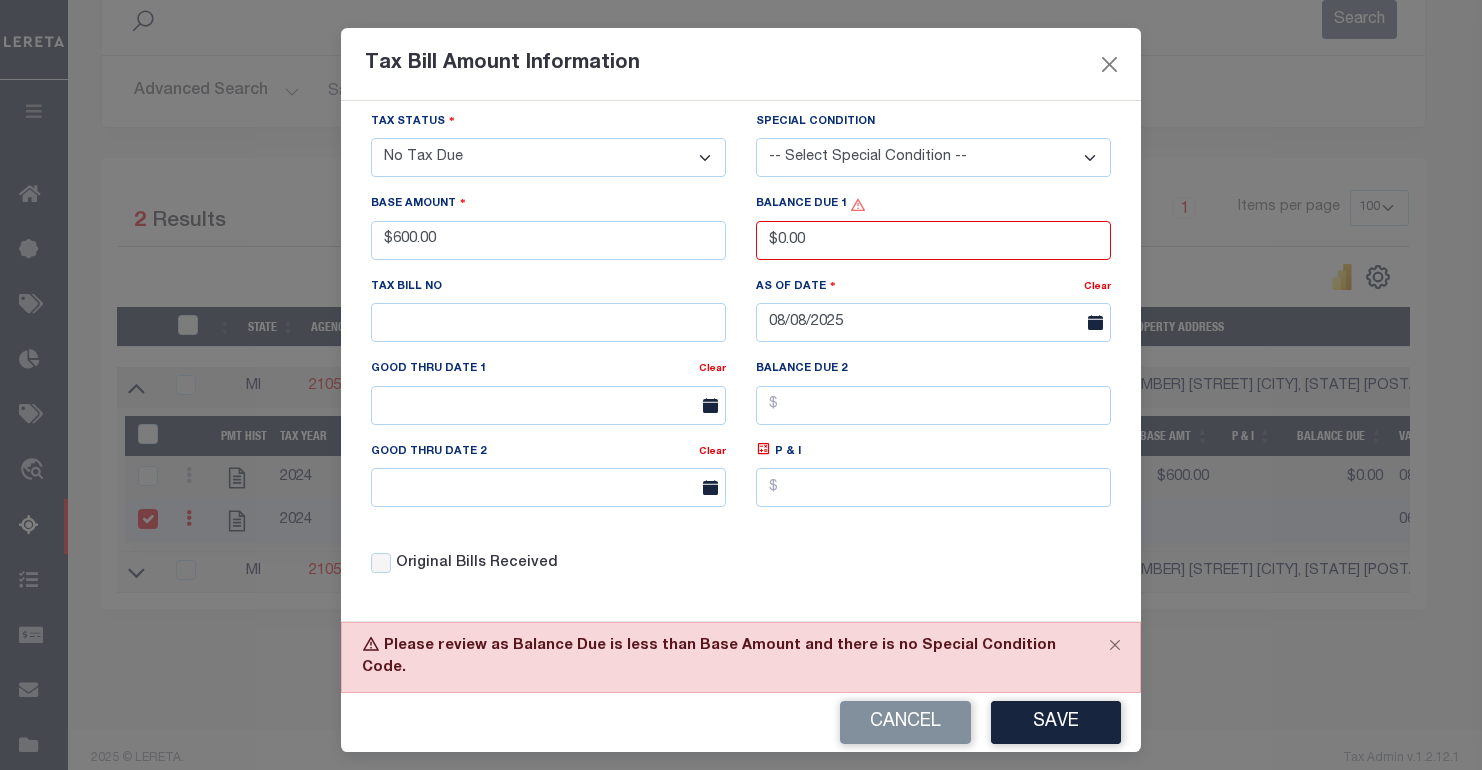 click on "Special Condition" at bounding box center (815, 122) 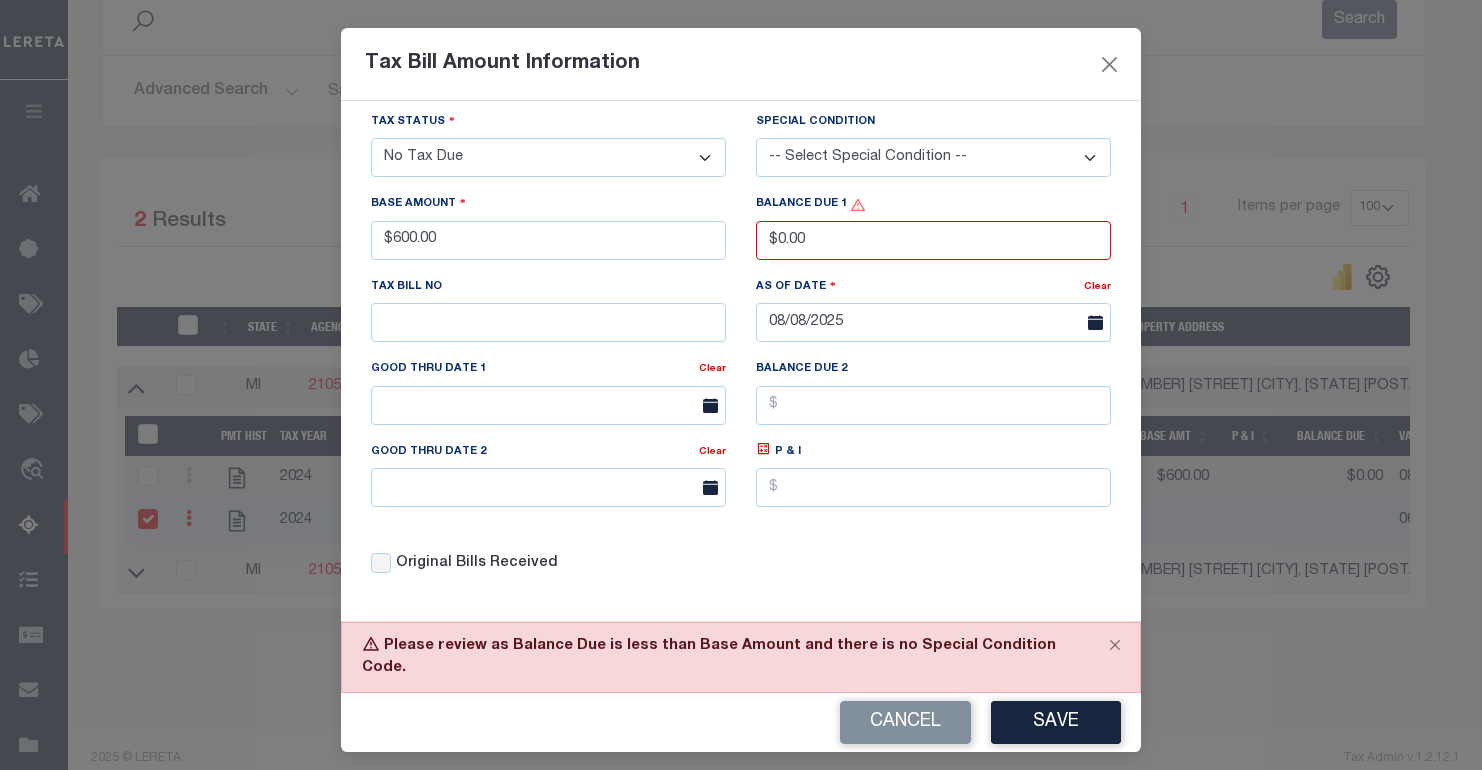 click on "-- Select Special Condition --
3RD PARTY TAX LIEN
AGENCY TAX LIEN (A.K.A Inside Lien)
BALANCE FORWARD
BANKRUPTCY
BILL W/ OTHER PARCEL
CONFIDENTIAL ACCOUNT
DEFERRED
DELAYED BILLING
DELQ CURRENT TAX YEAR INSTALLMENT(S) EXIST
DELQ PRIOR YEAR(S) EXIST
EXEMPT
HOMEOWNER AUTHORIZATION
IN DISPUTE/UNDER PROTEST
INCLUDES PRIOR UNPAID
INCLUDES RE-LEVIED TAX
INSTALLMENT PLAN
LITIGATION
LOST PROPERTY (FORECLOSED/DEEDED)
LOW ASSESSMENT
LOW TAX THRESHOLD
MULTIPLE TAXIDS
NEW PROPERTY
NOT ASSESSED
NOT CERTIFIED
OTHER FEES INVOLVED
OVERPAYMENT - POSSIBLE REFUND DUE
PARTIAL PAYMENT MAY EXIST
Pay Plan
RE-LEVIED TO ANOTHER AGENCY
REDEMP AMTS NOT AVAILABLE
REPORTED ON LEGACY RTYPE
SUBJECT TO FORECLOSURE
TAX LIEN RELEASED
TAX SALE-SUBJECT TO POWER TO SELL" at bounding box center [933, 157] 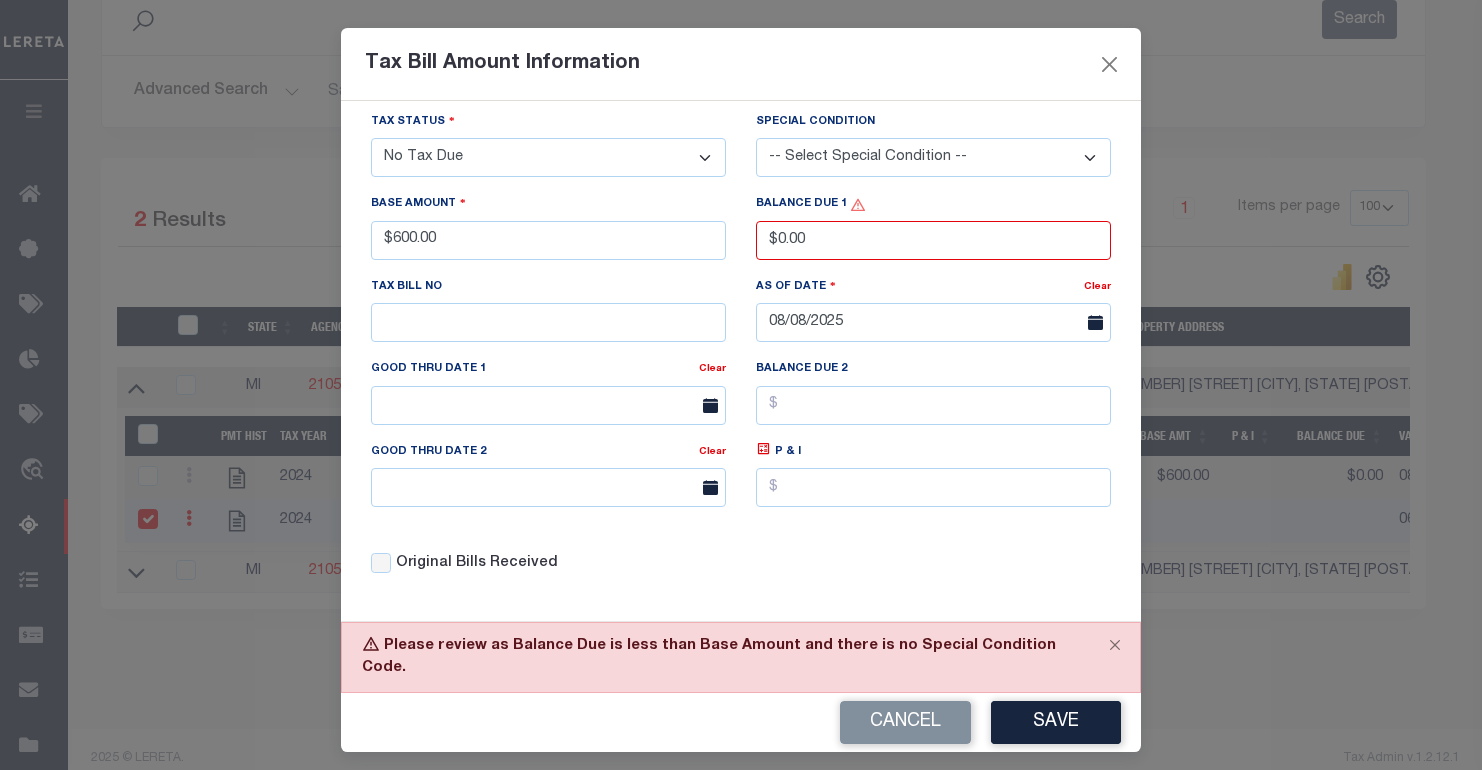 click on "-- Select Special Condition --
3RD PARTY TAX LIEN
AGENCY TAX LIEN (A.K.A Inside Lien)
BALANCE FORWARD
BANKRUPTCY
BILL W/ OTHER PARCEL
CONFIDENTIAL ACCOUNT
DEFERRED
DELAYED BILLING
DELQ CURRENT TAX YEAR INSTALLMENT(S) EXIST
DELQ PRIOR YEAR(S) EXIST
EXEMPT
HOMEOWNER AUTHORIZATION
IN DISPUTE/UNDER PROTEST
INCLUDES PRIOR UNPAID
INCLUDES RE-LEVIED TAX
INSTALLMENT PLAN
LITIGATION
LOST PROPERTY (FORECLOSED/DEEDED)
LOW ASSESSMENT
LOW TAX THRESHOLD
MULTIPLE TAXIDS
NEW PROPERTY
NOT ASSESSED
NOT CERTIFIED
OTHER FEES INVOLVED
OVERPAYMENT - POSSIBLE REFUND DUE
PARTIAL PAYMENT MAY EXIST
Pay Plan
RE-LEVIED TO ANOTHER AGENCY
REDEMP AMTS NOT AVAILABLE
REPORTED ON LEGACY RTYPE
SUBJECT TO FORECLOSURE
TAX LIEN RELEASED
TAX SALE-SUBJECT TO POWER TO SELL" at bounding box center (933, 157) 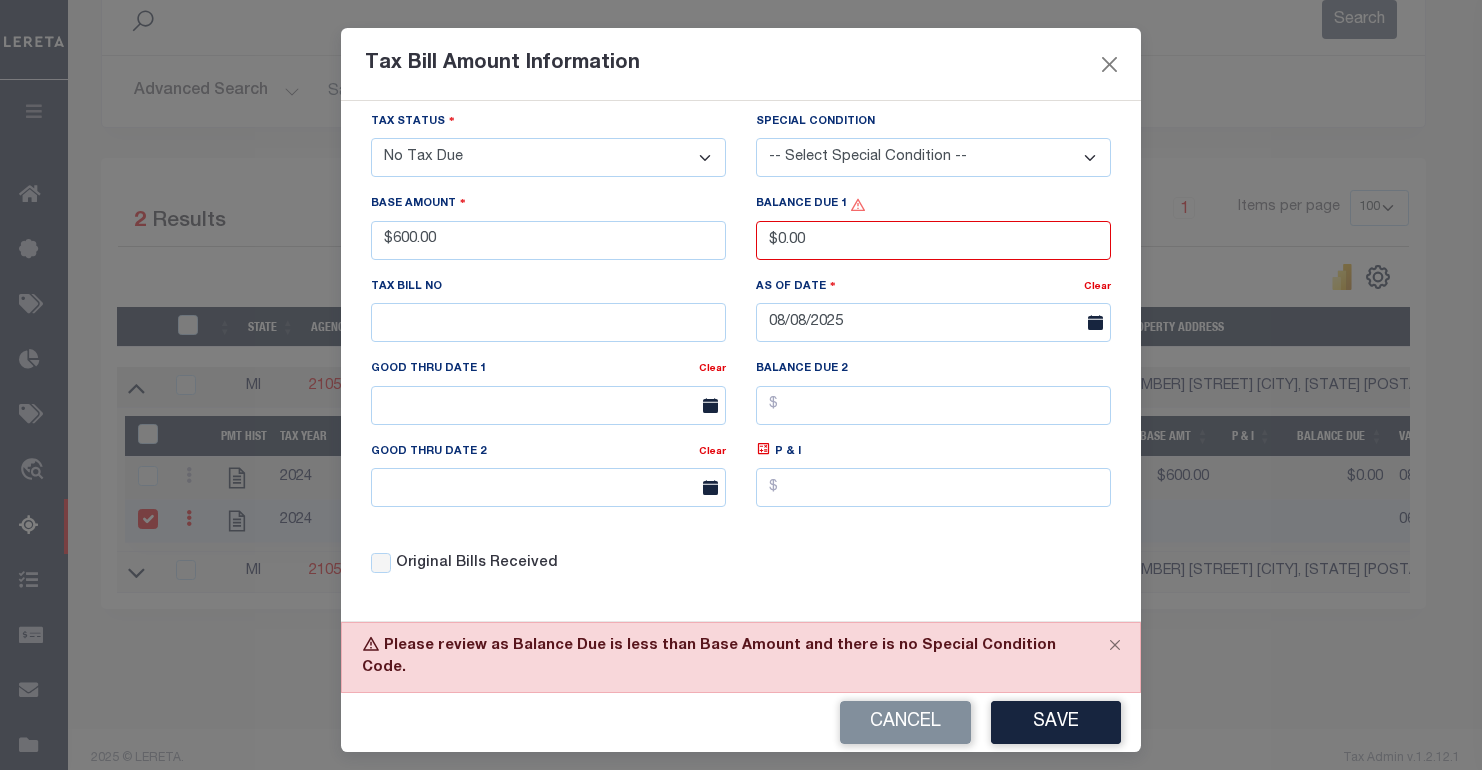 select on "5" 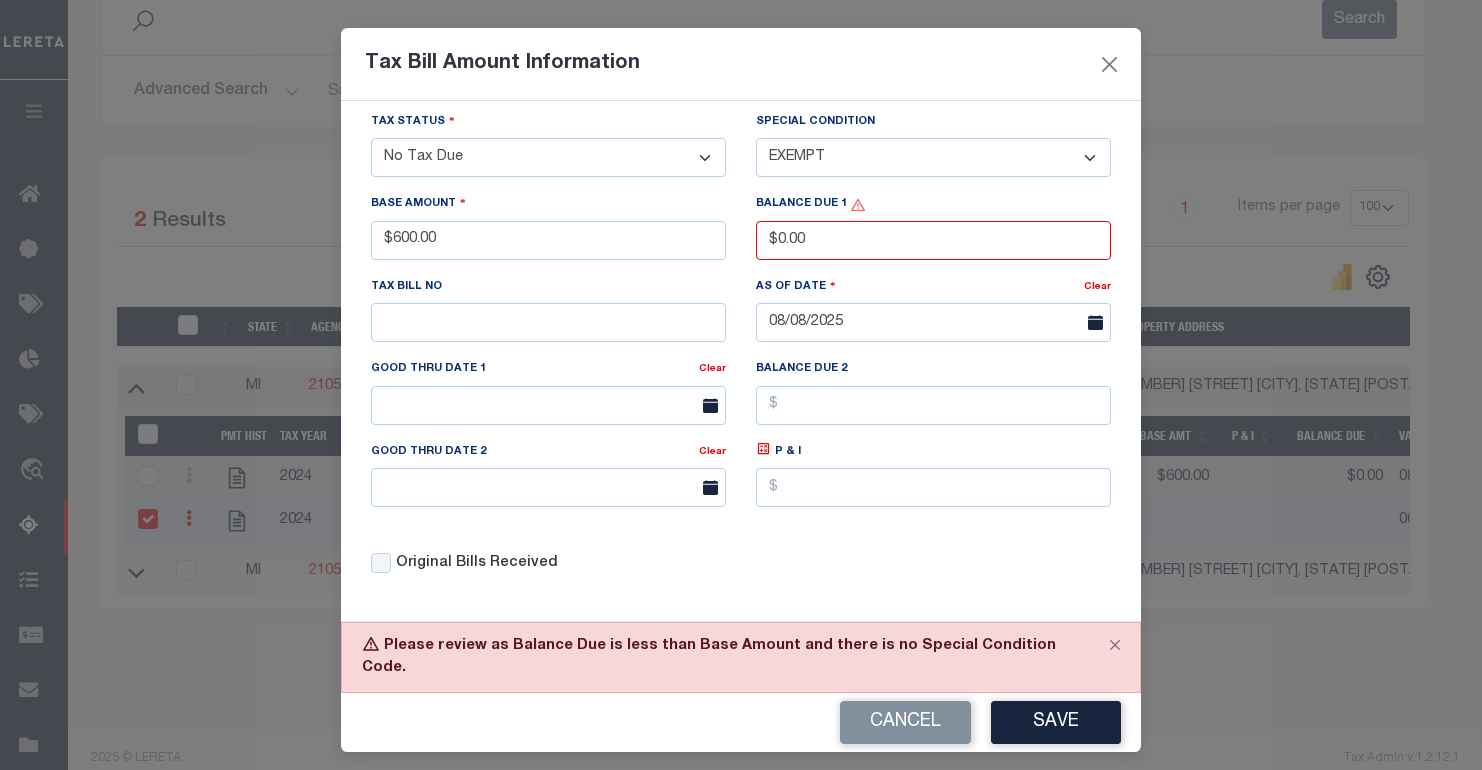 click on "-- Select Special Condition --
3RD PARTY TAX LIEN
AGENCY TAX LIEN (A.K.A Inside Lien)
BALANCE FORWARD
BANKRUPTCY
BILL W/ OTHER PARCEL
CONFIDENTIAL ACCOUNT
DEFERRED
DELAYED BILLING
DELQ CURRENT TAX YEAR INSTALLMENT(S) EXIST
DELQ PRIOR YEAR(S) EXIST
EXEMPT
HOMEOWNER AUTHORIZATION
IN DISPUTE/UNDER PROTEST
INCLUDES PRIOR UNPAID
INCLUDES RE-LEVIED TAX
INSTALLMENT PLAN
LITIGATION
LOST PROPERTY (FORECLOSED/DEEDED)
LOW ASSESSMENT
LOW TAX THRESHOLD
MULTIPLE TAXIDS
NEW PROPERTY
NOT ASSESSED
NOT CERTIFIED
OTHER FEES INVOLVED
OVERPAYMENT - POSSIBLE REFUND DUE
PARTIAL PAYMENT MAY EXIST
Pay Plan
RE-LEVIED TO ANOTHER AGENCY
REDEMP AMTS NOT AVAILABLE
REPORTED ON LEGACY RTYPE
SUBJECT TO FORECLOSURE
TAX LIEN RELEASED
TAX SALE-SUBJECT TO POWER TO SELL" at bounding box center (933, 157) 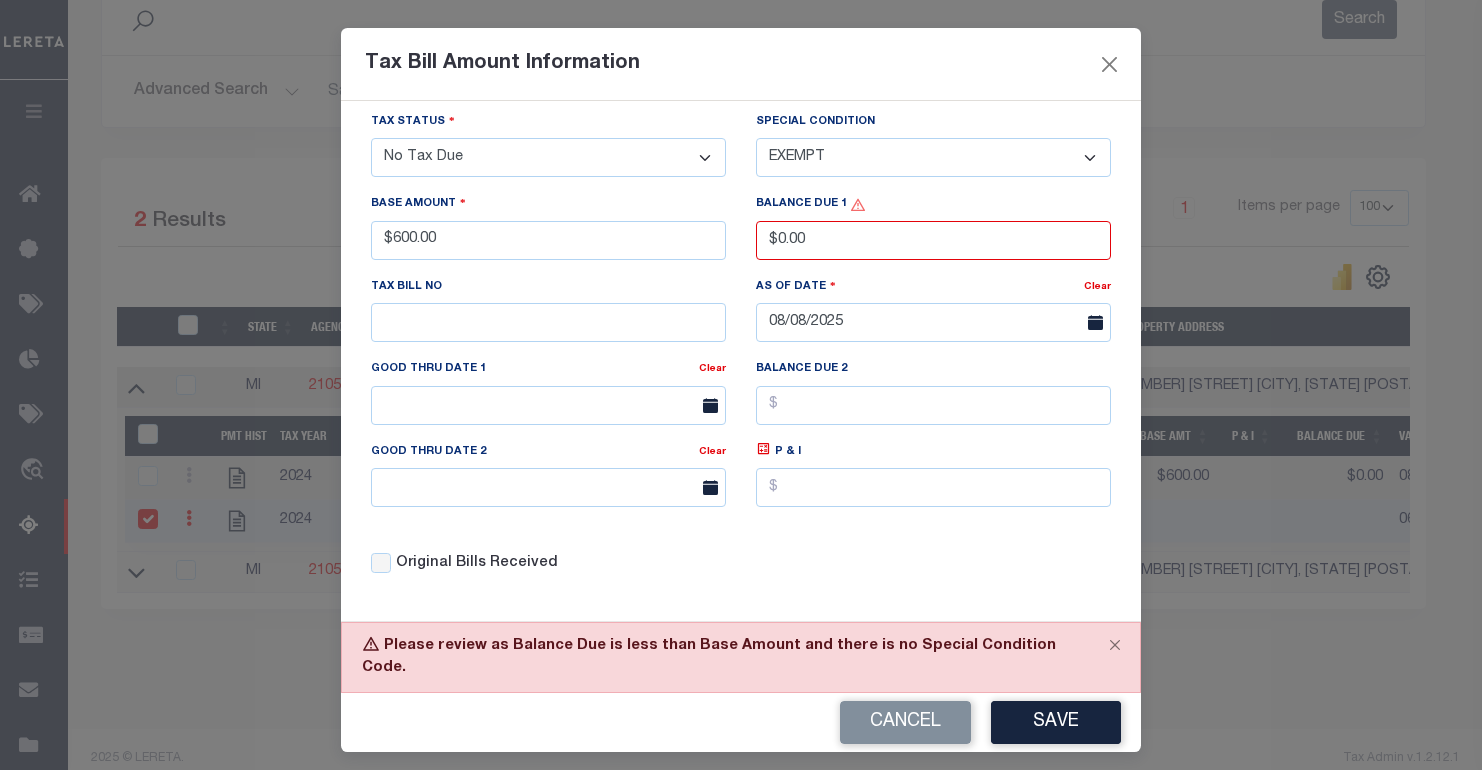 click on "Save" at bounding box center [1056, 722] 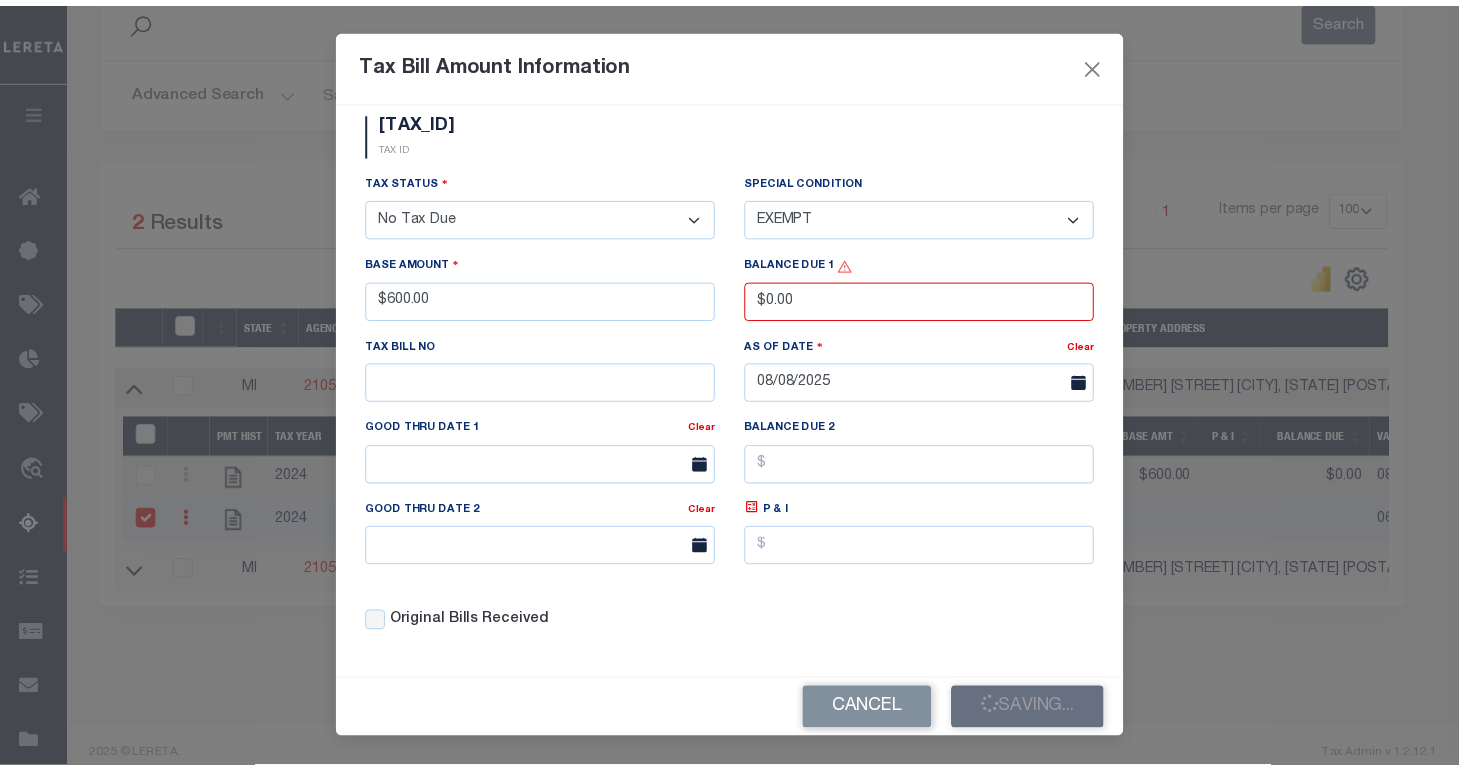 scroll, scrollTop: 24, scrollLeft: 0, axis: vertical 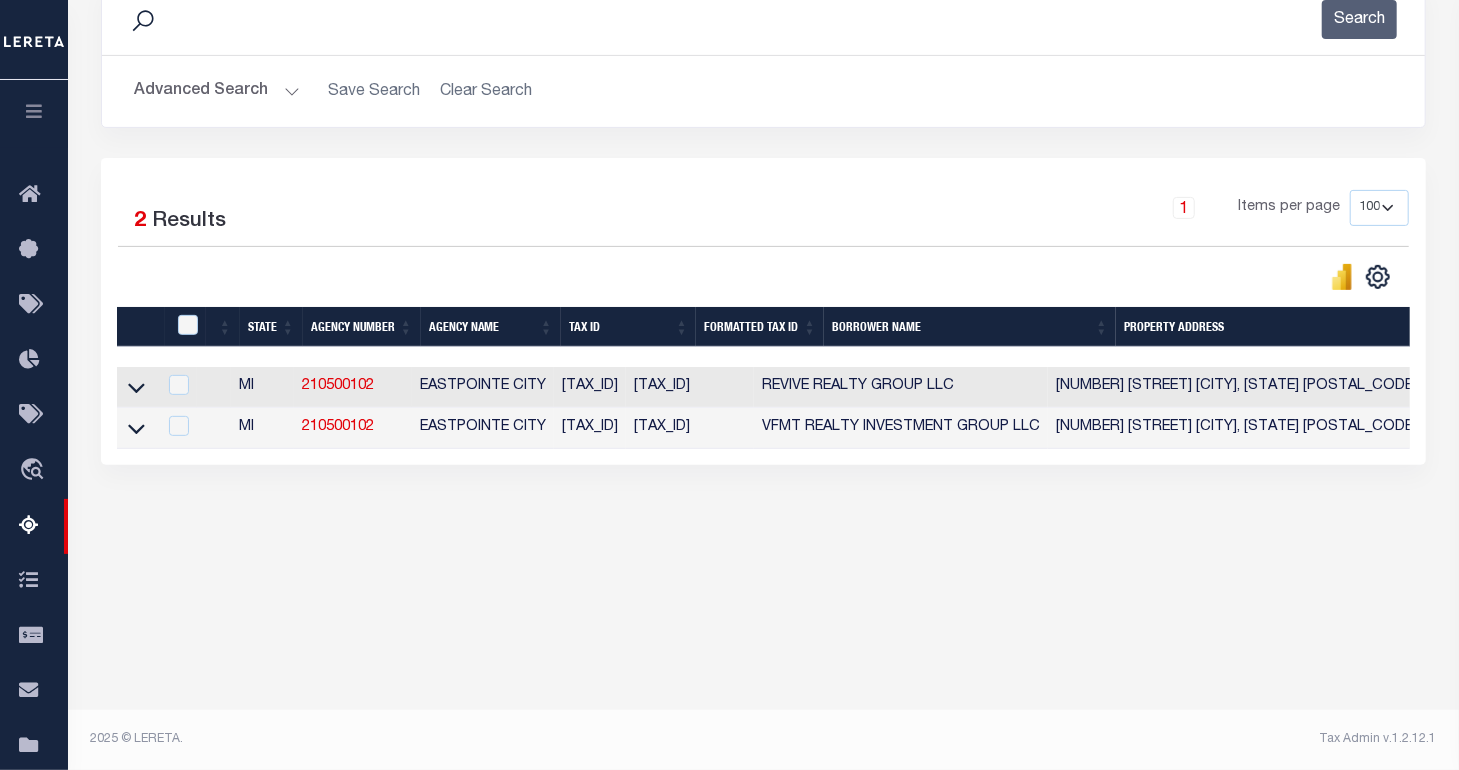 click on "Tax Amount Reporting Queue
Escrow Summary
Escrow Listings
In" at bounding box center (763, 197) 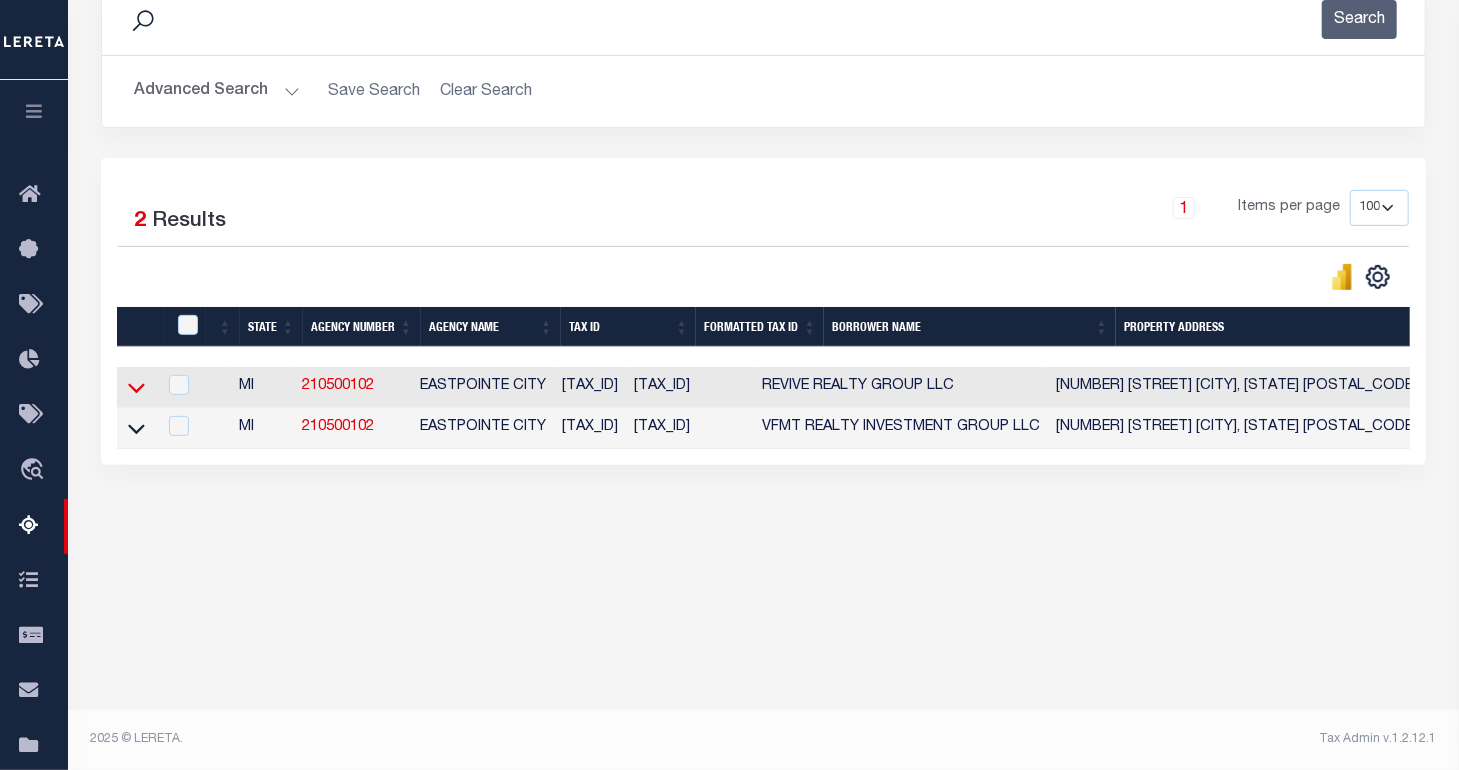 click 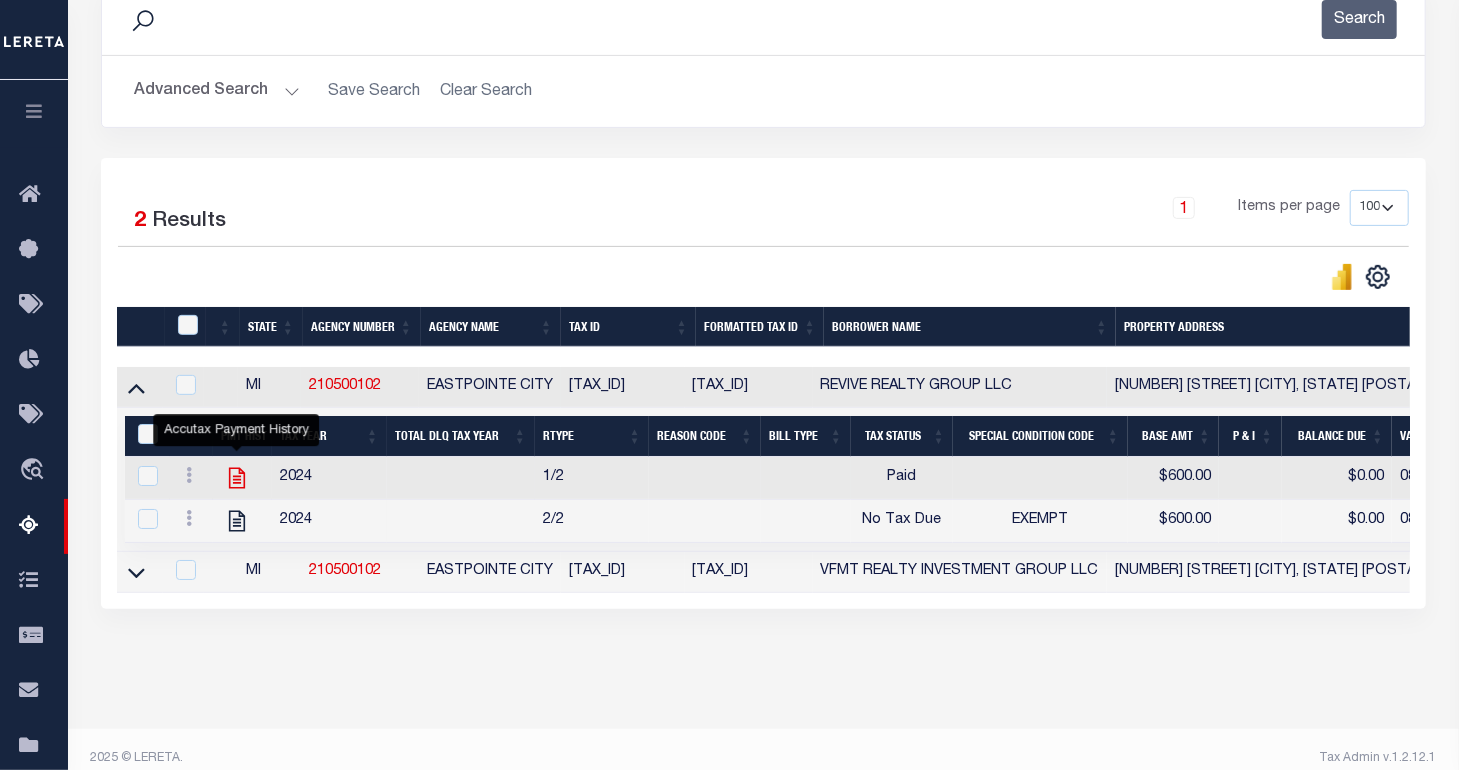 click 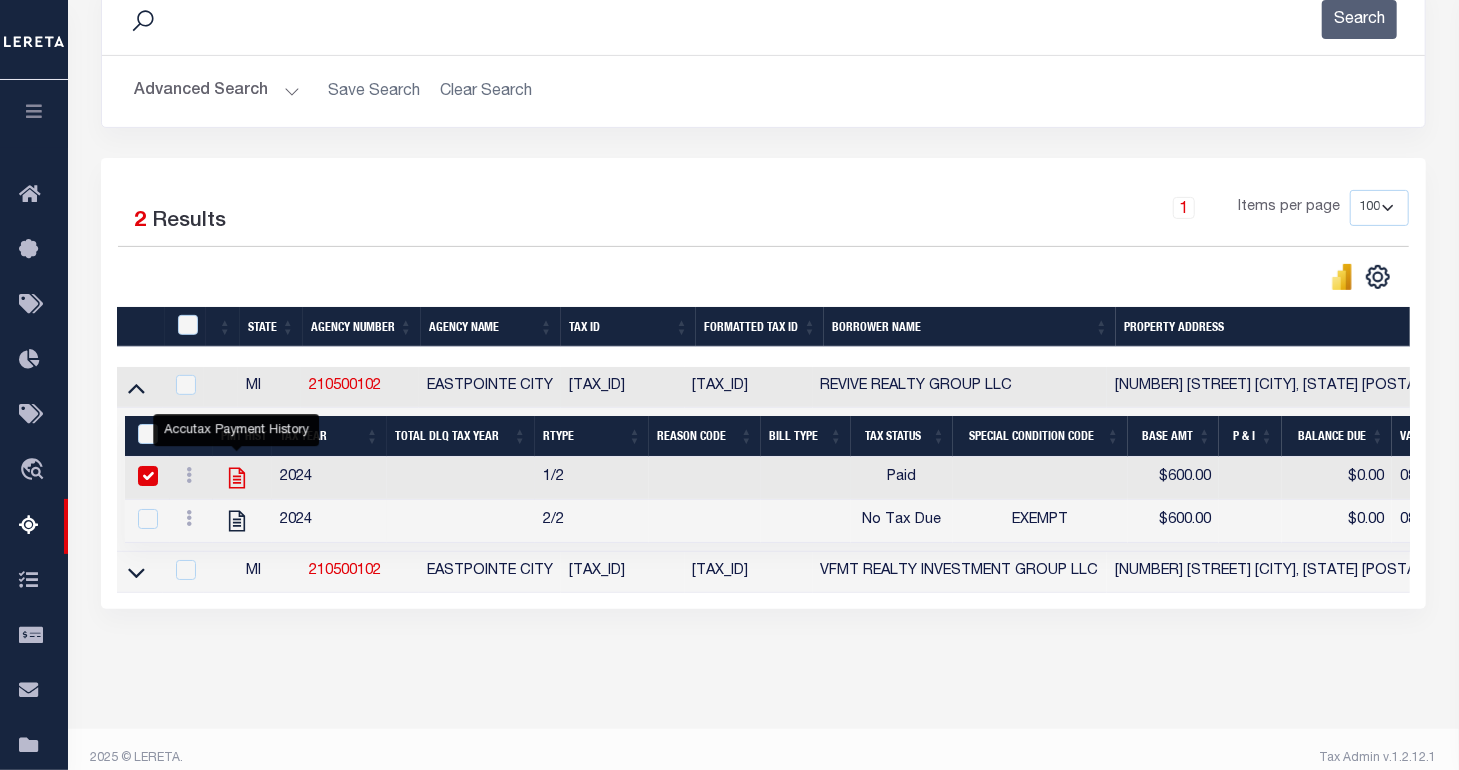 checkbox on "true" 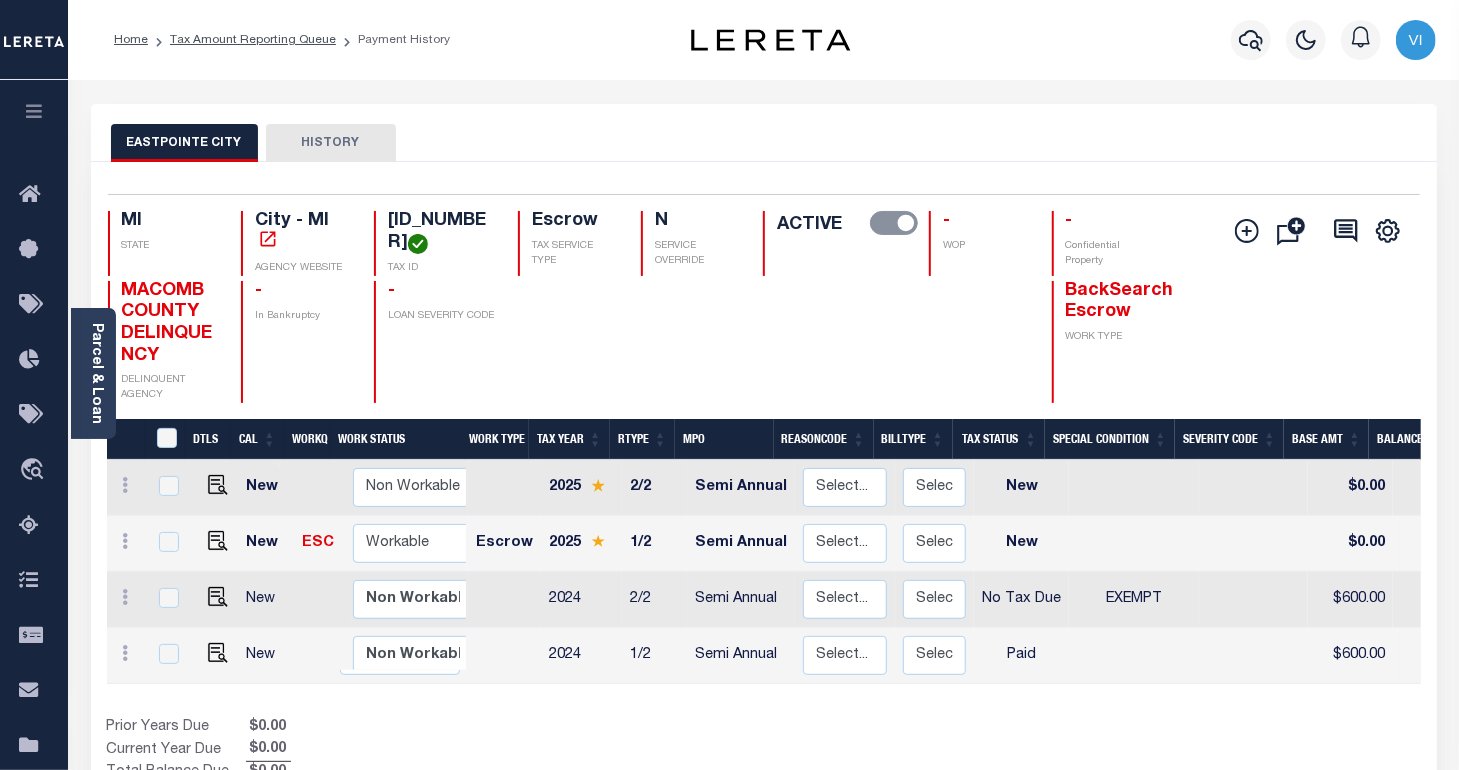 scroll, scrollTop: 150, scrollLeft: 0, axis: vertical 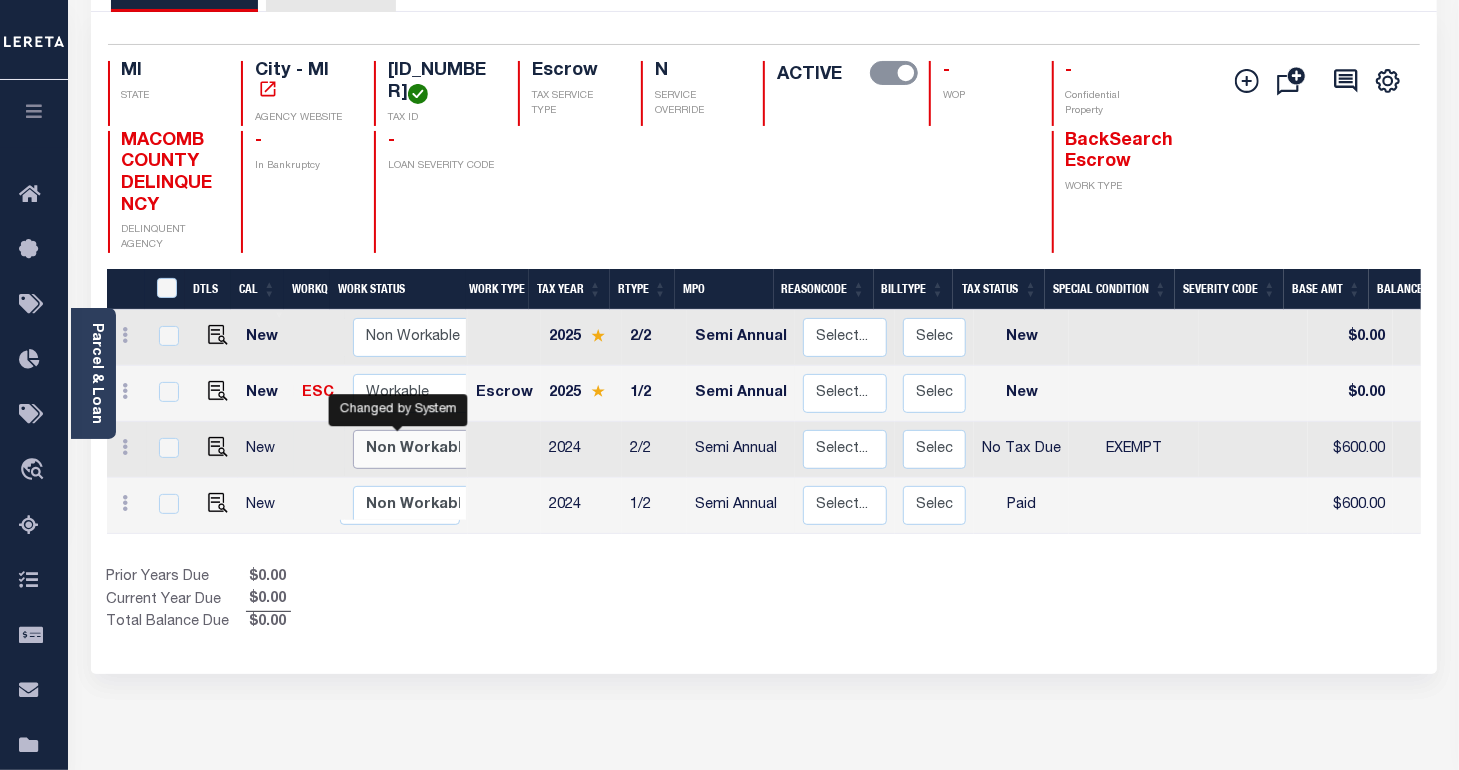click on "Non Workable
Workable" at bounding box center [413, 449] 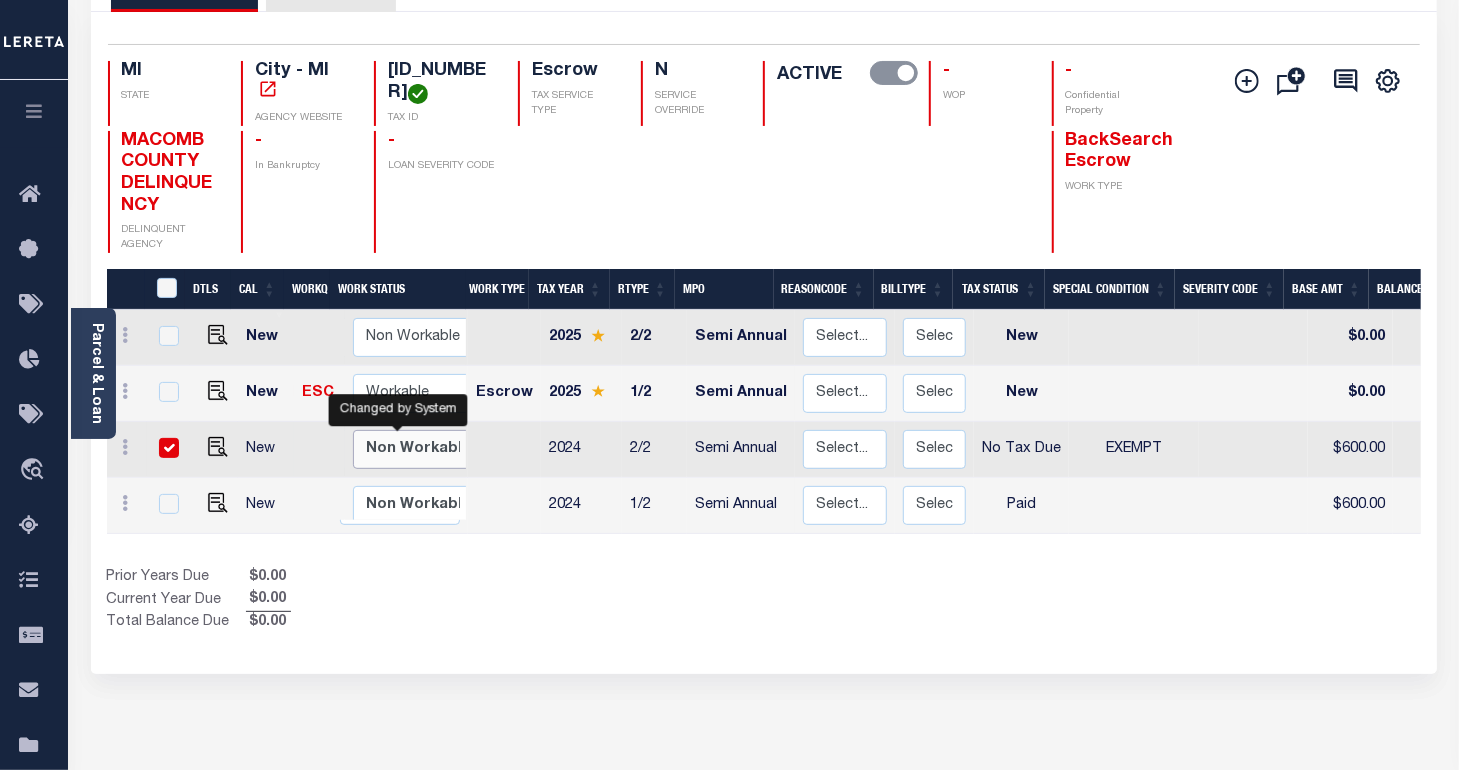 checkbox on "true" 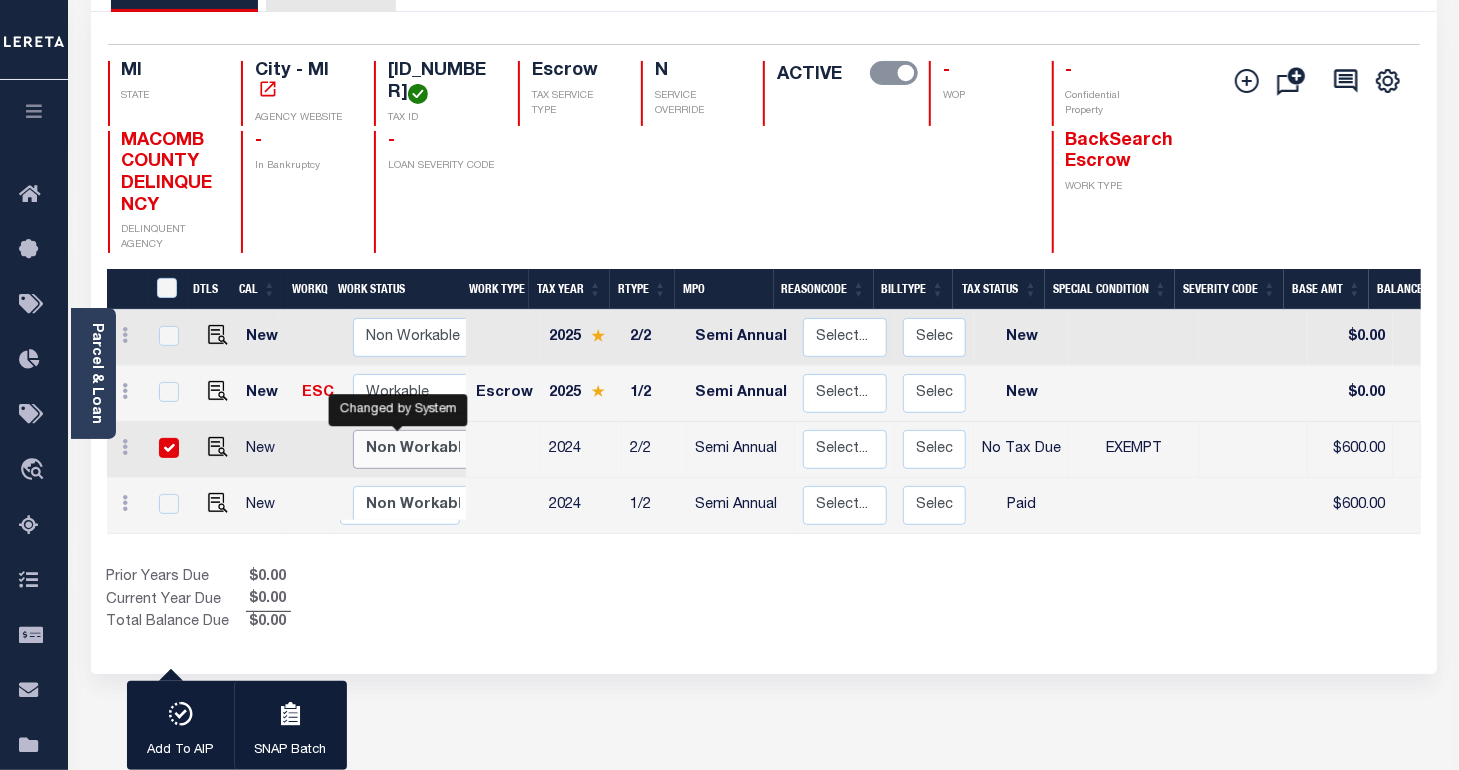 click on "Non Workable
Workable" at bounding box center (413, 449) 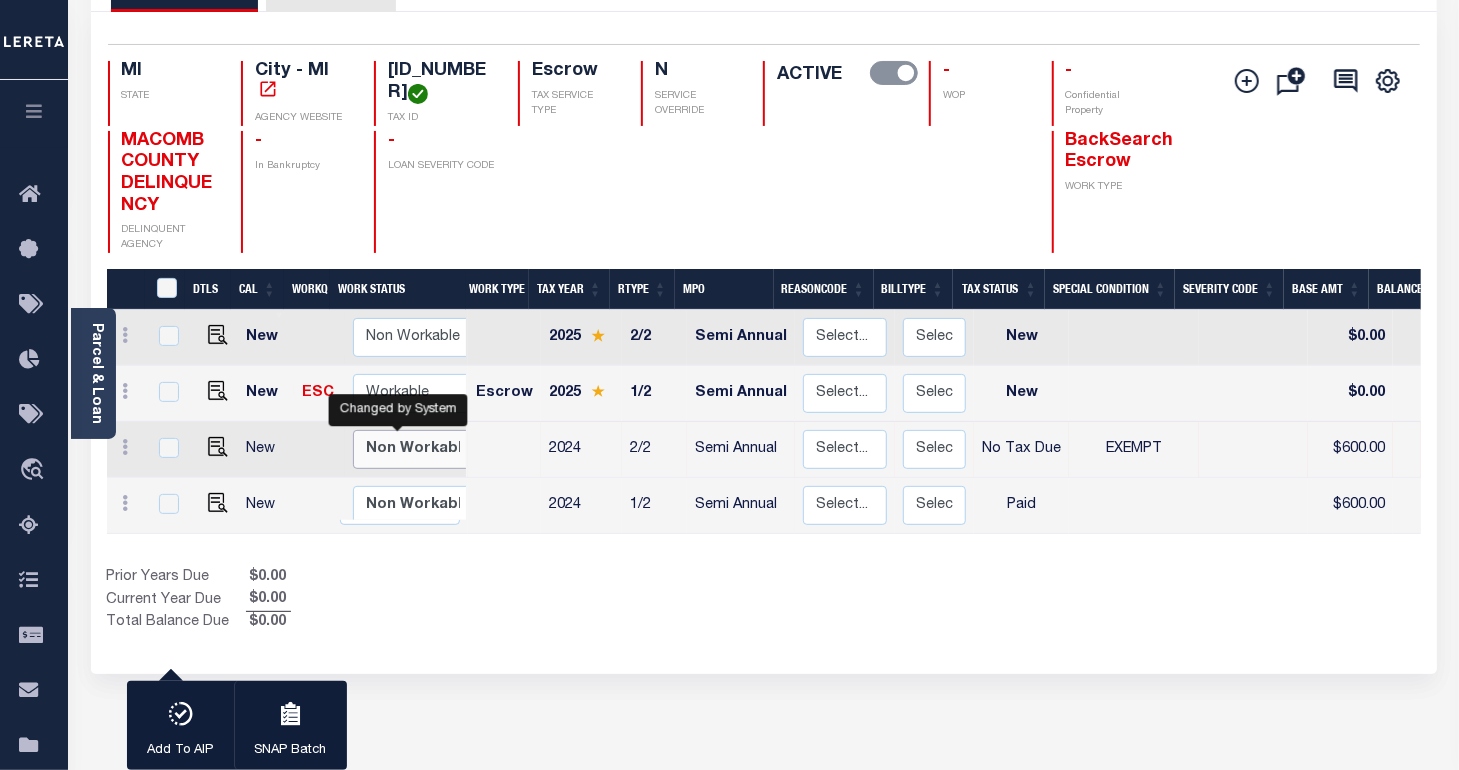 checkbox on "false" 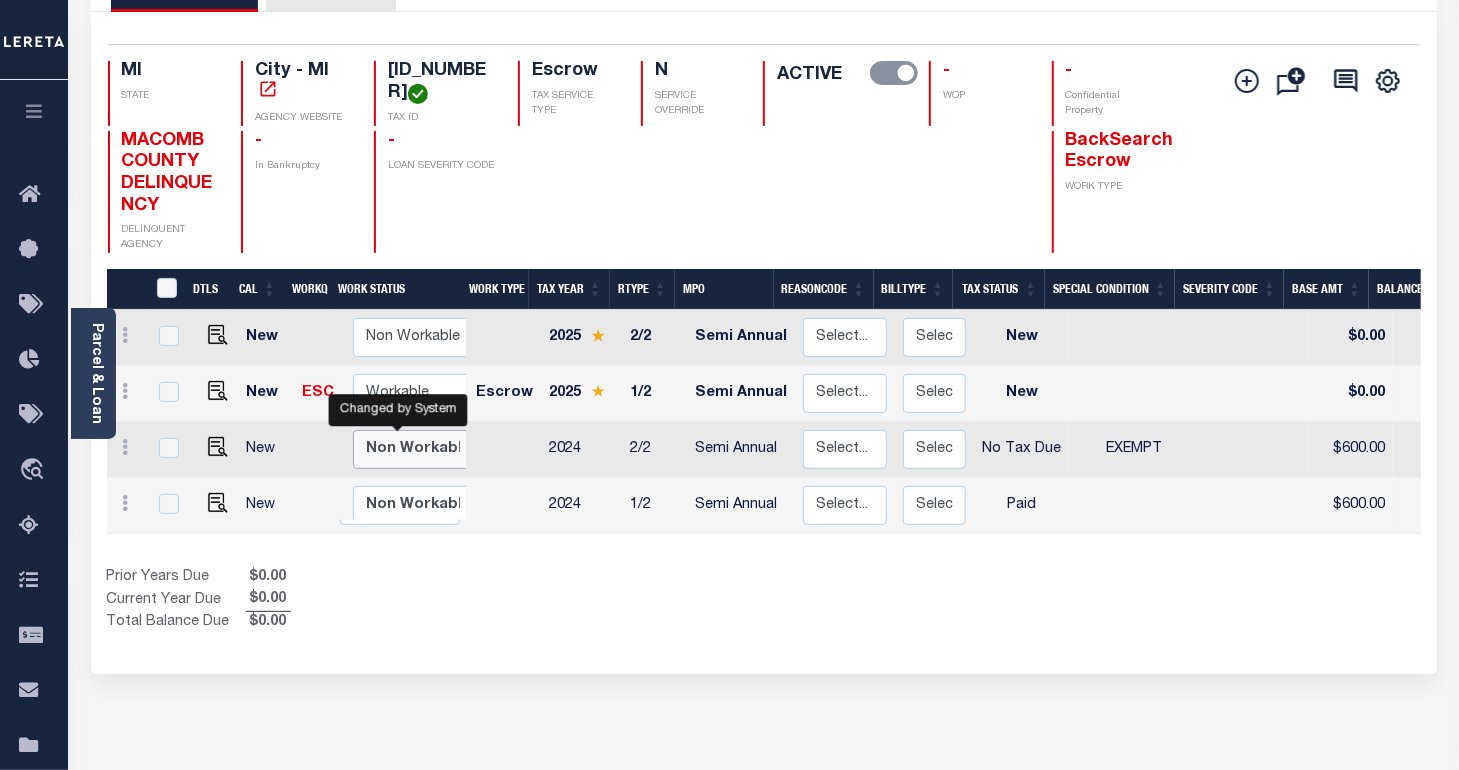 scroll, scrollTop: 0, scrollLeft: 156, axis: horizontal 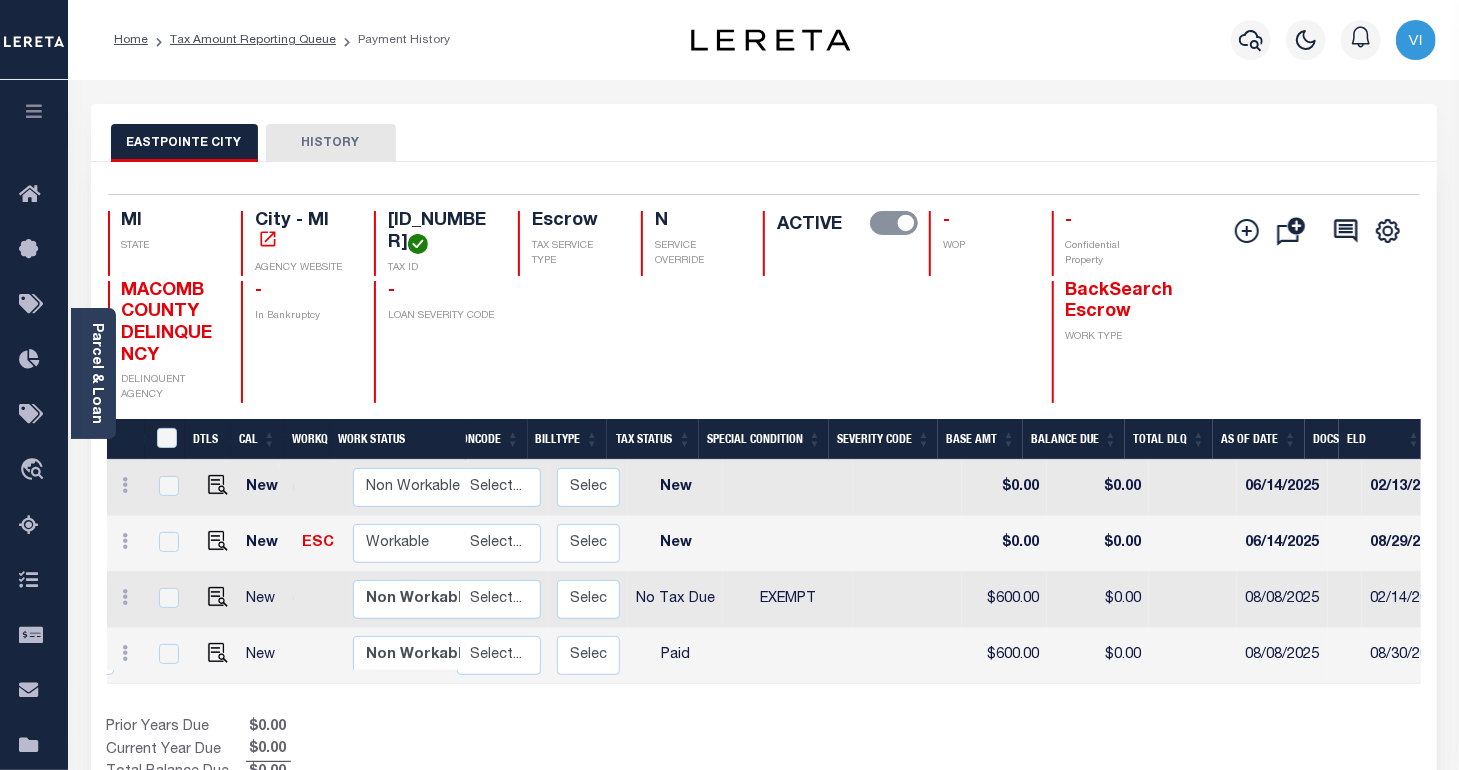 click on "HISTORY" at bounding box center [331, 143] 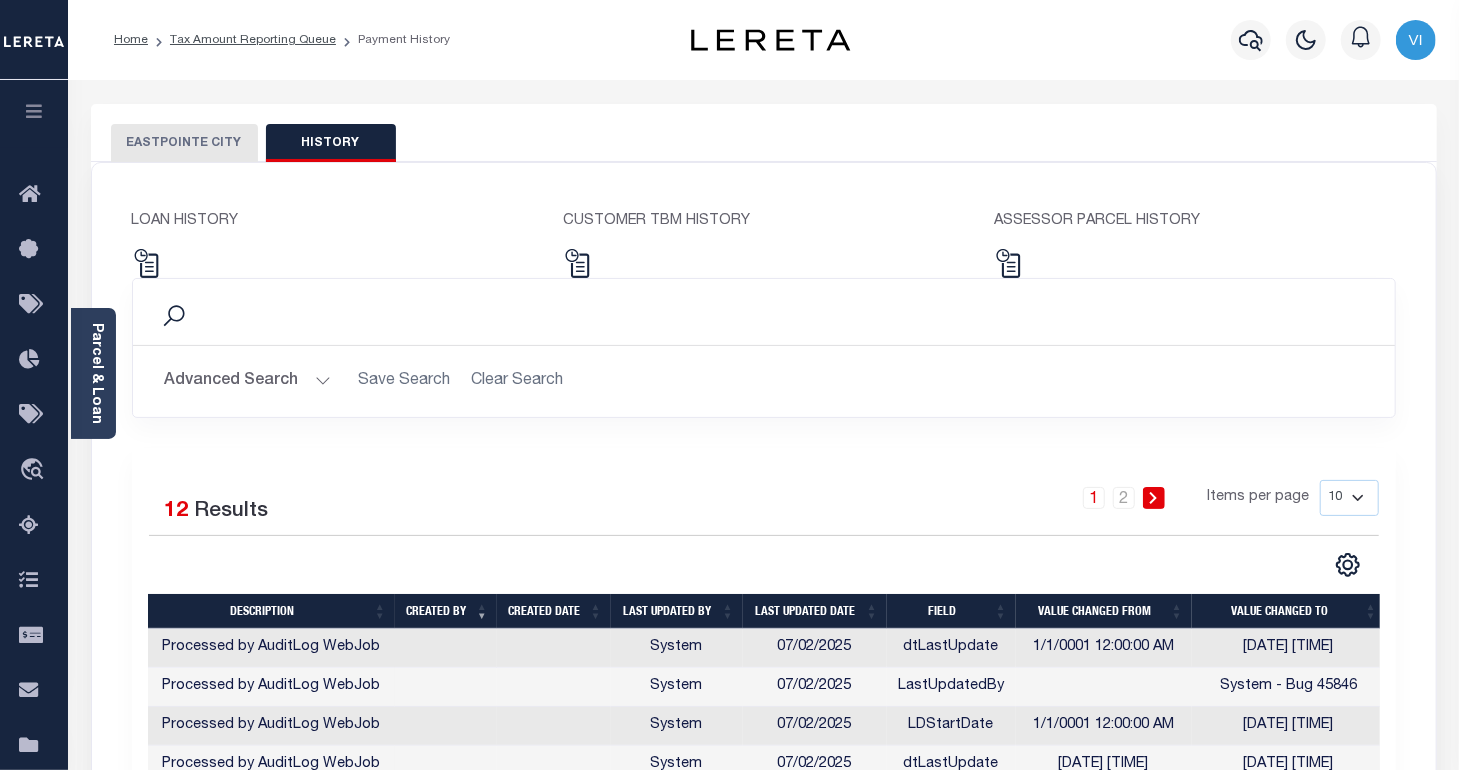 scroll, scrollTop: 150, scrollLeft: 0, axis: vertical 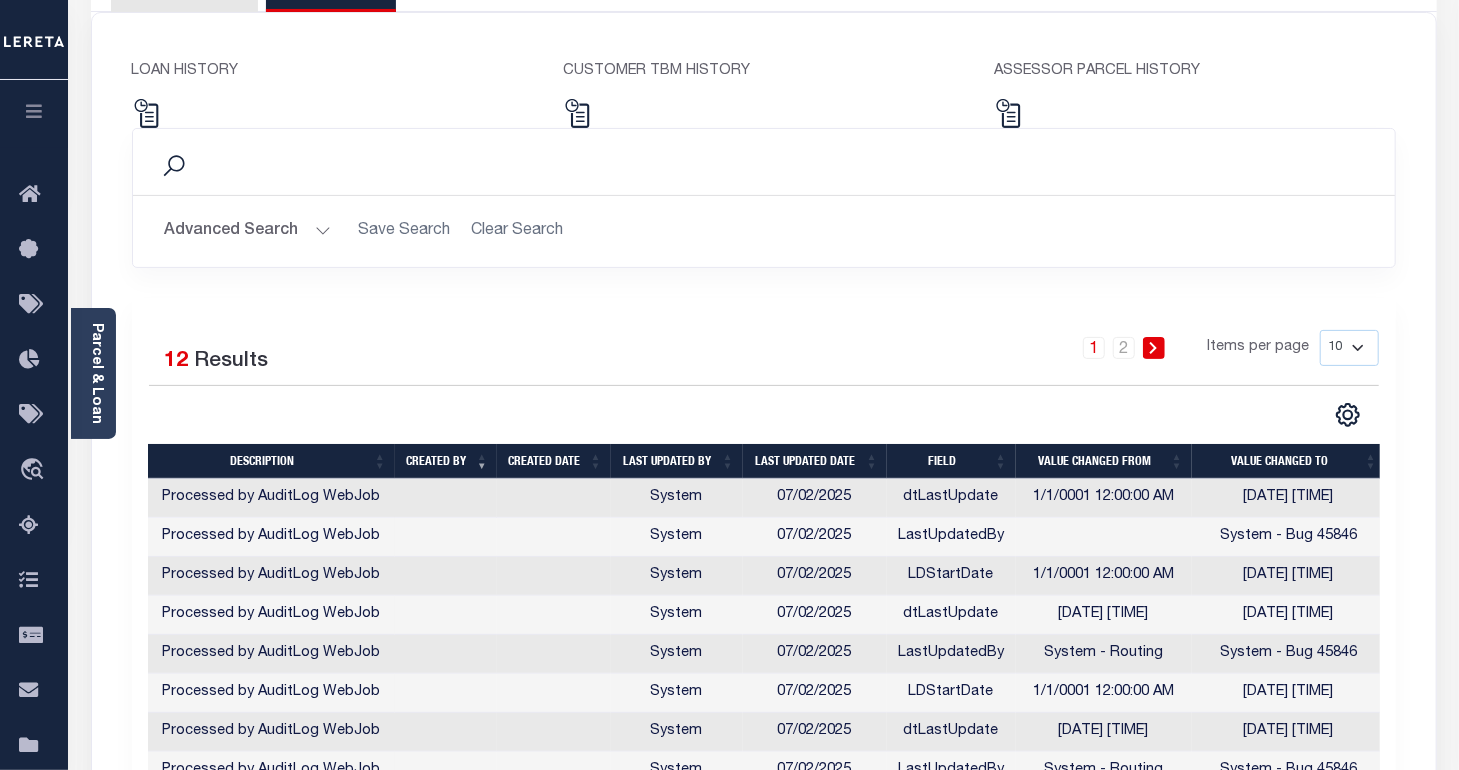 click on "Last updated date" at bounding box center (815, 461) 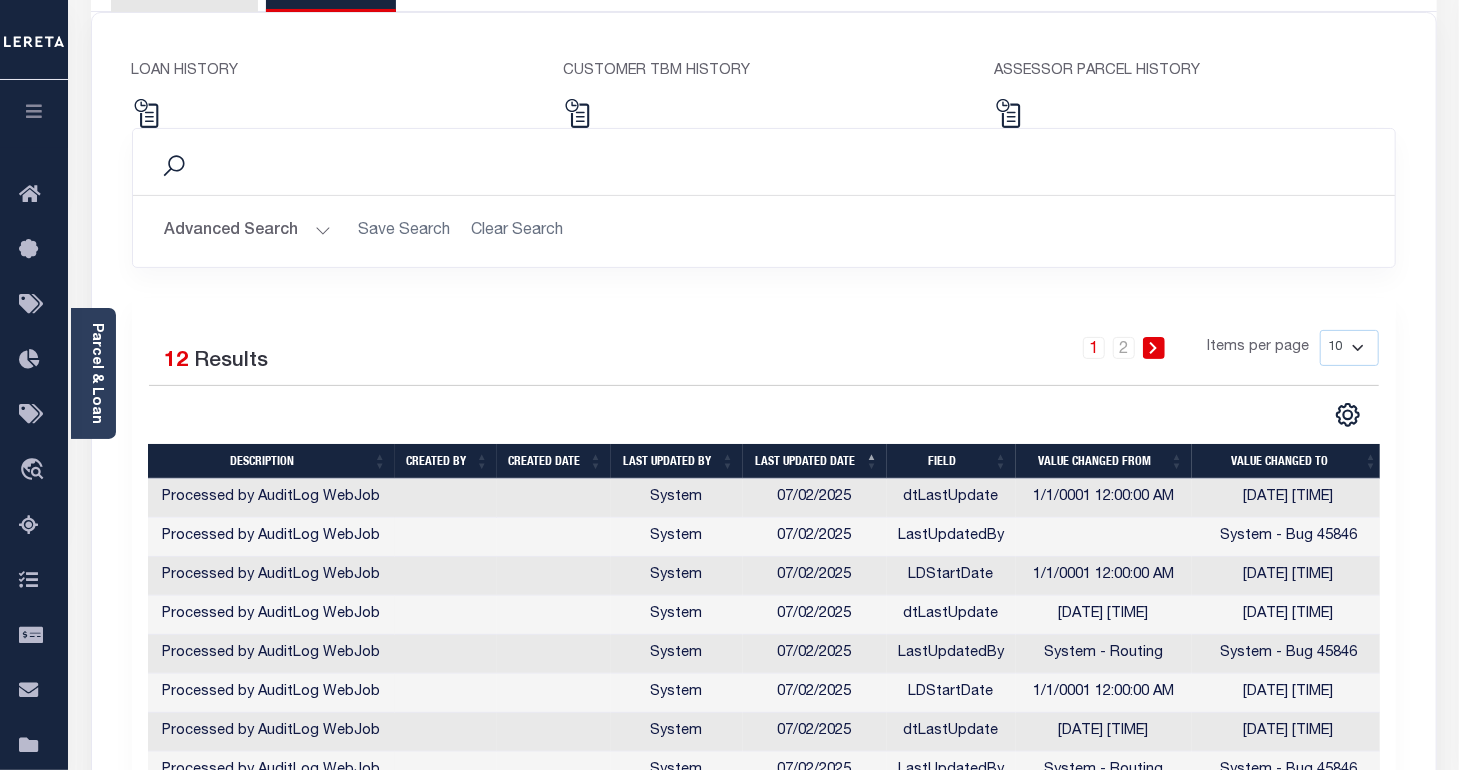 click on "Last updated date" at bounding box center (815, 461) 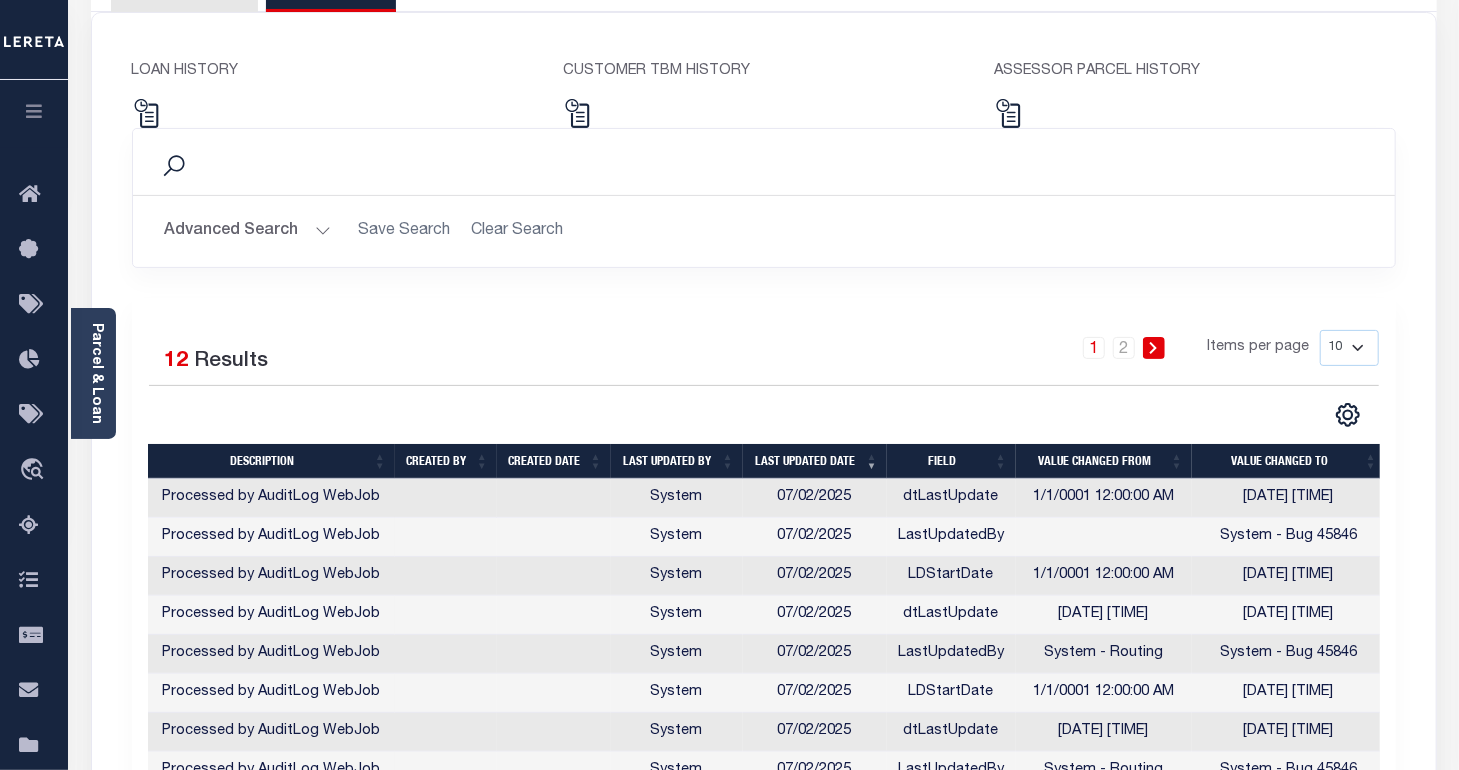 scroll, scrollTop: 300, scrollLeft: 0, axis: vertical 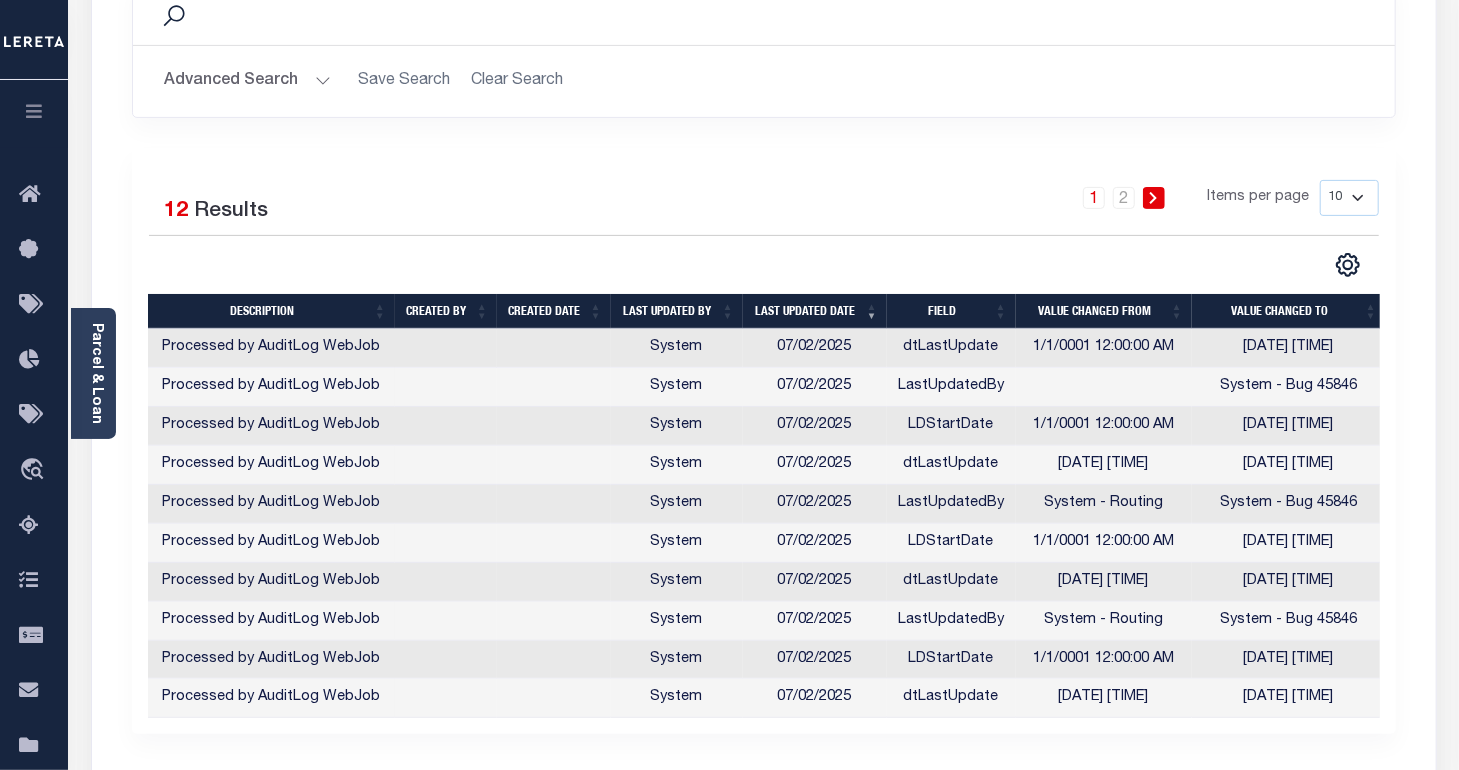 click on "Selected
12   Results
1 2
Items per page   10 25 50 100" at bounding box center (764, 441) 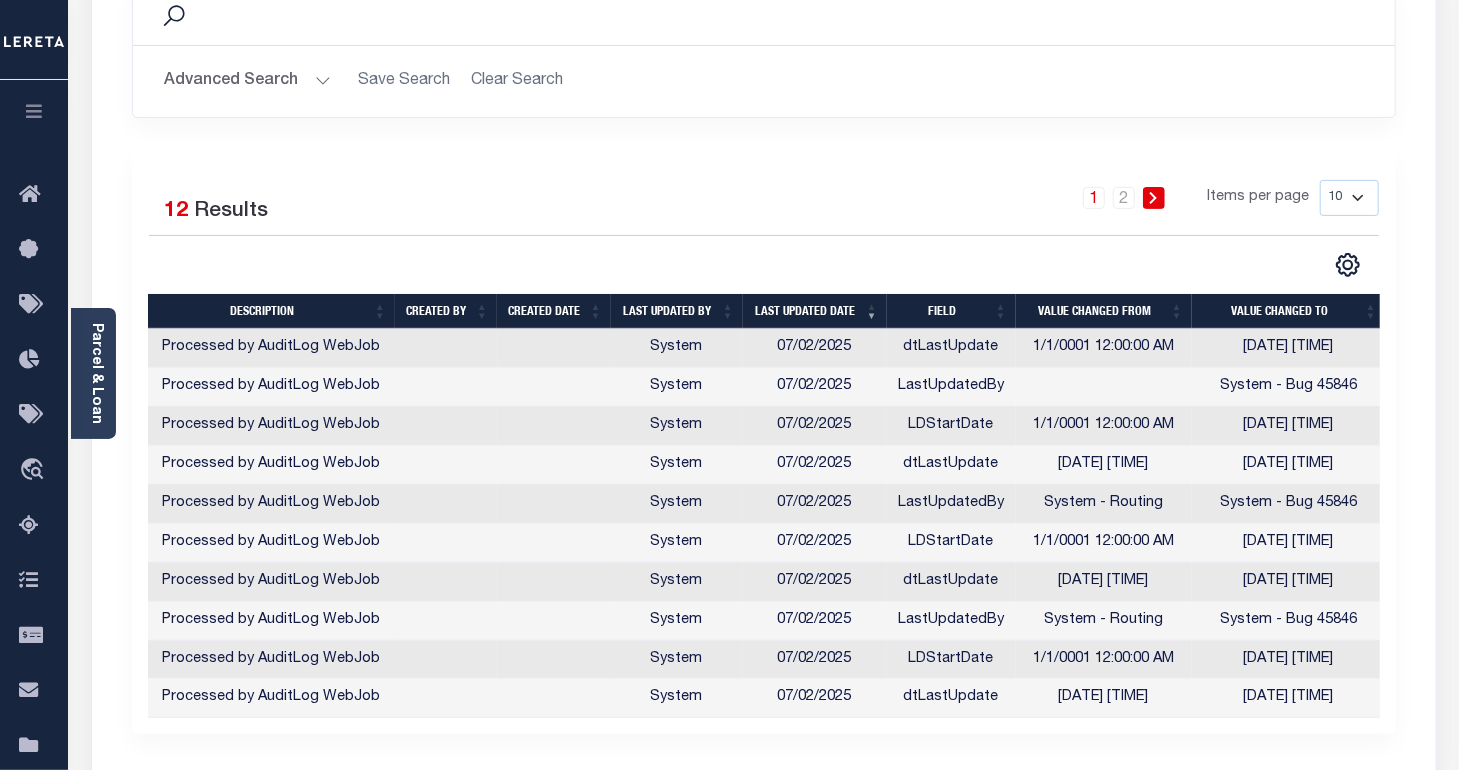 click on "10 25 50 100" at bounding box center [1349, 198] 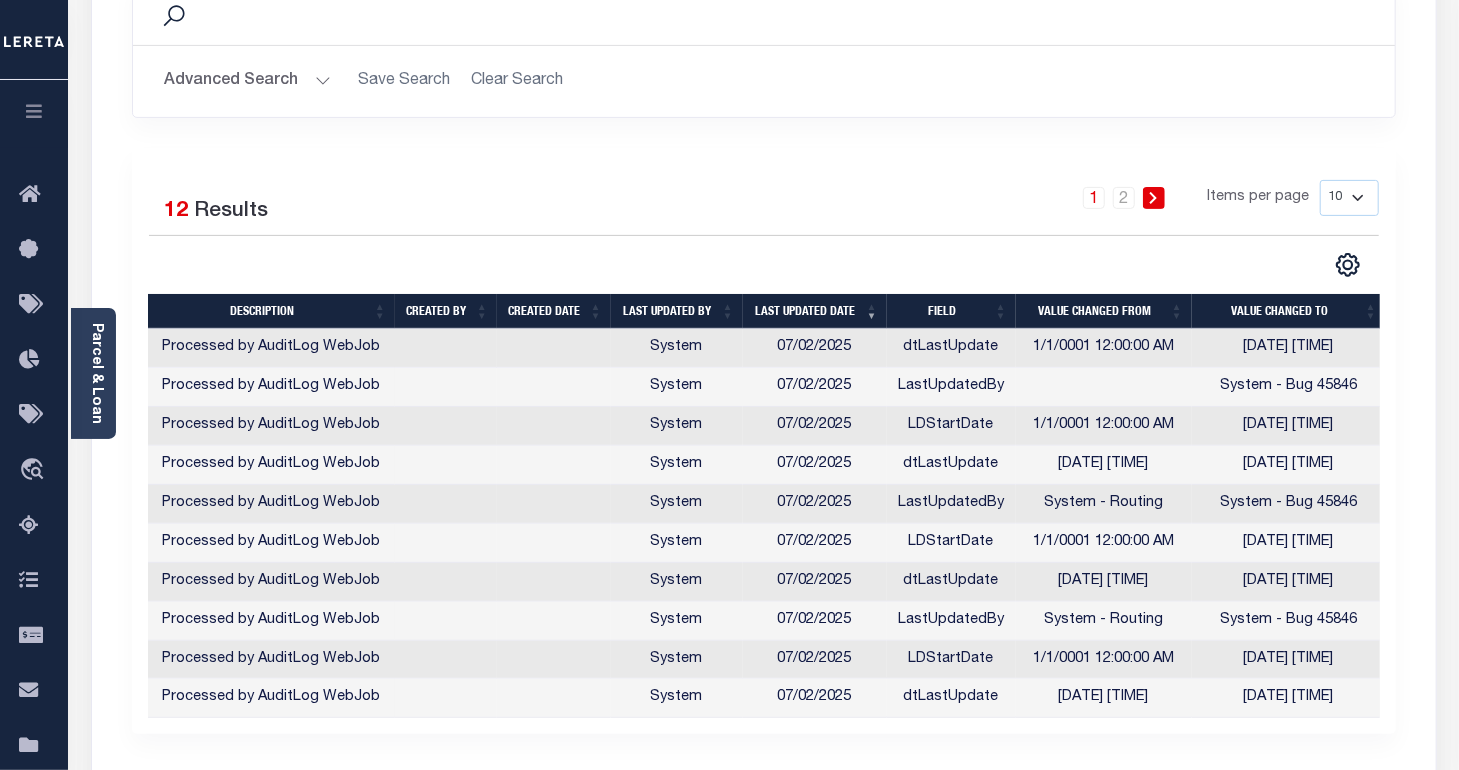 select on "100" 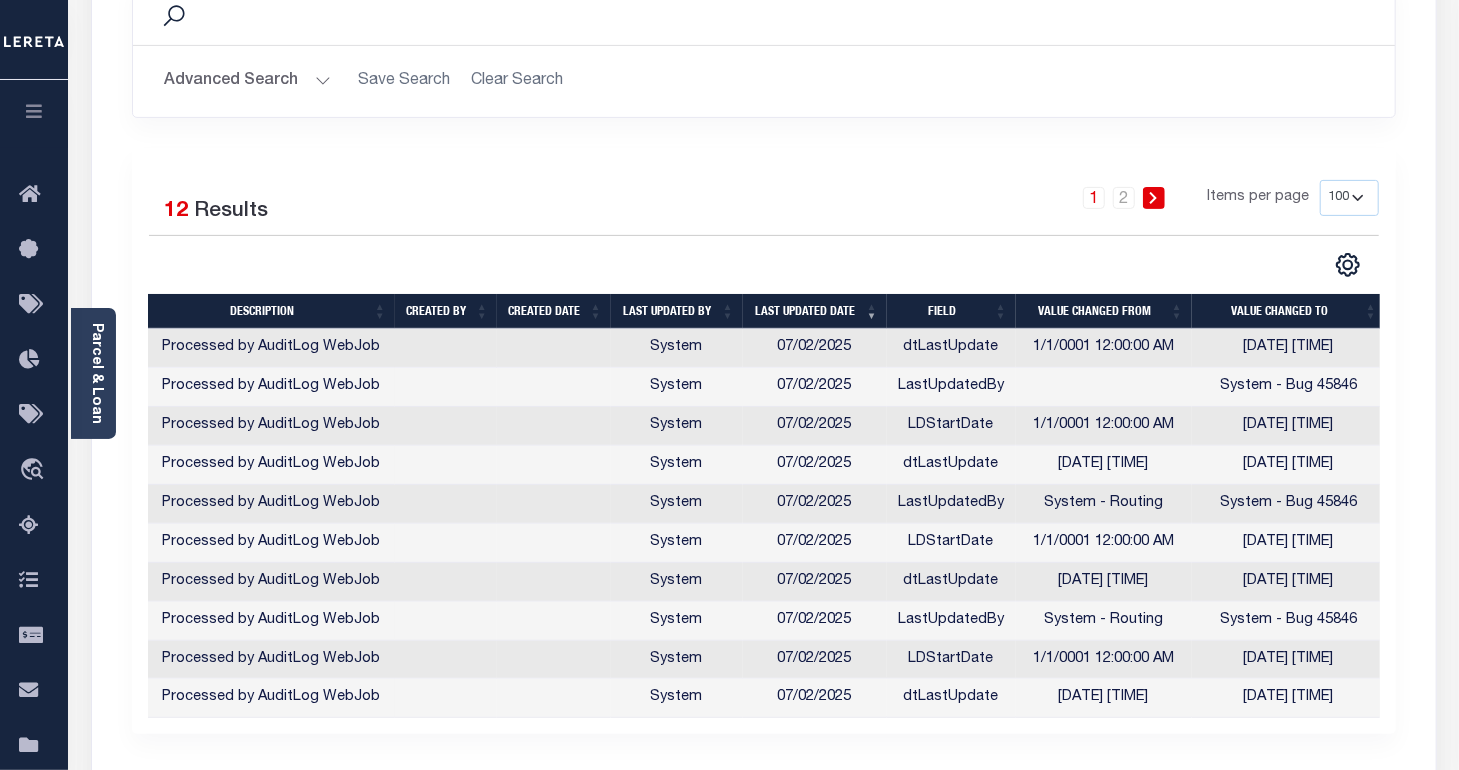 click on "10 25 50 100" at bounding box center (1349, 198) 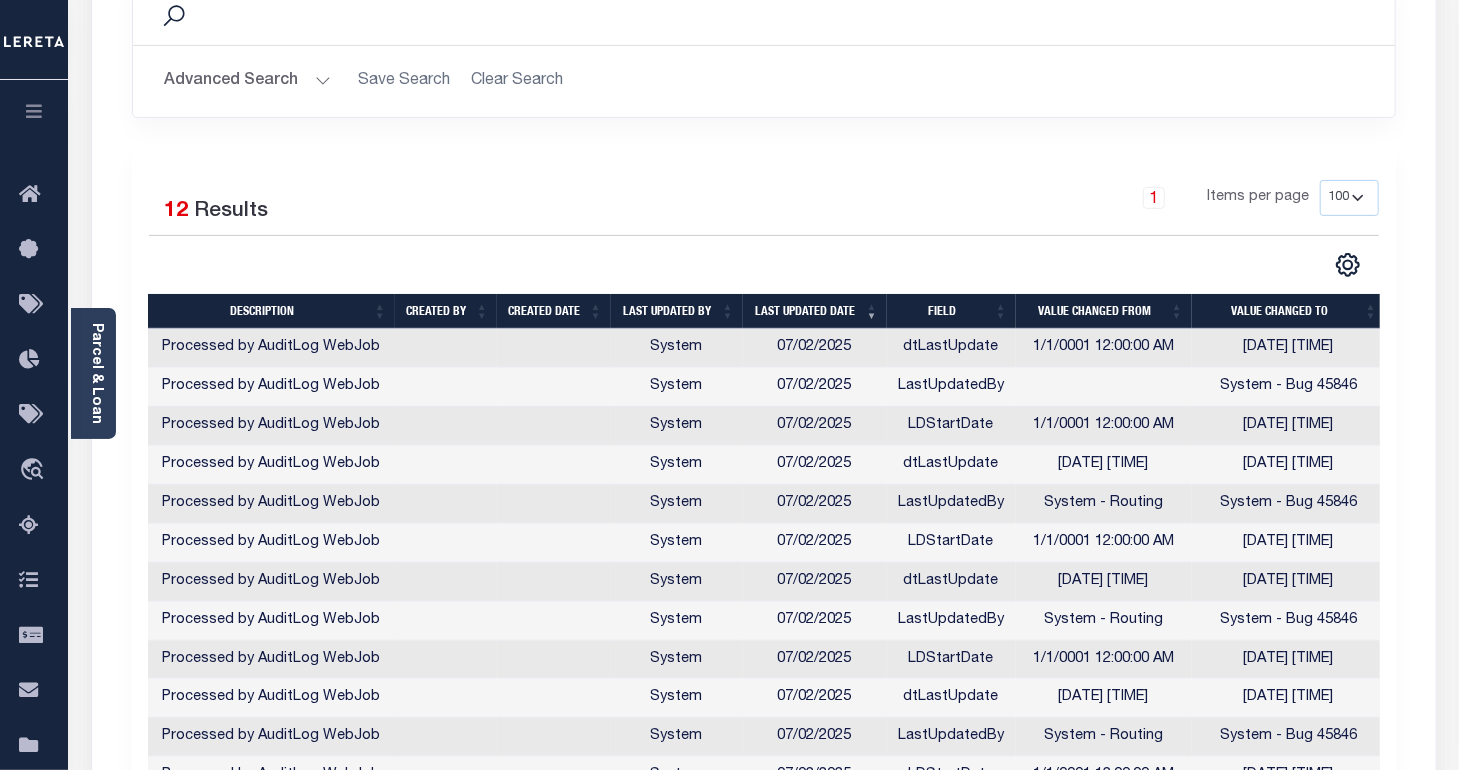 scroll, scrollTop: 0, scrollLeft: 0, axis: both 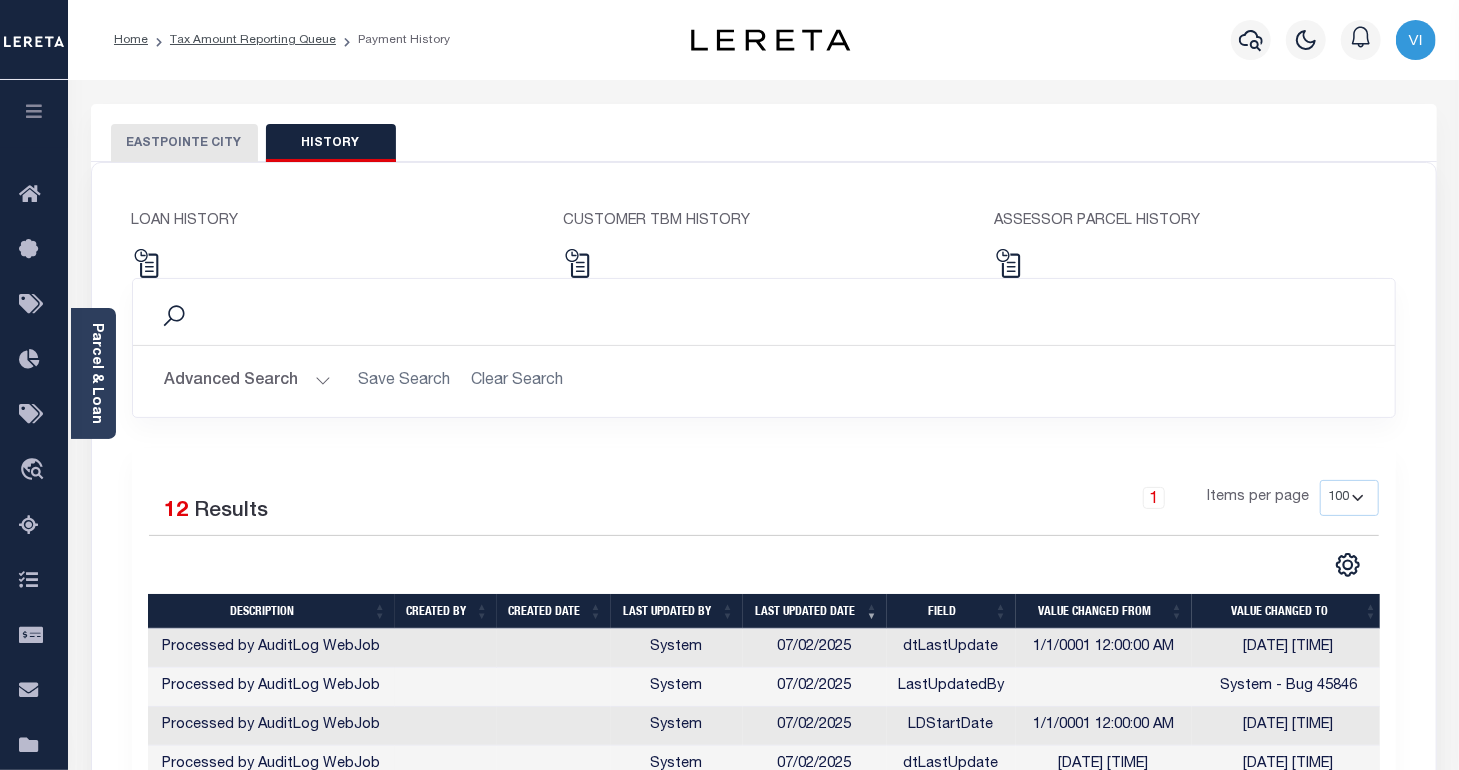 click on "EASTPOINTE CITY" at bounding box center [184, 143] 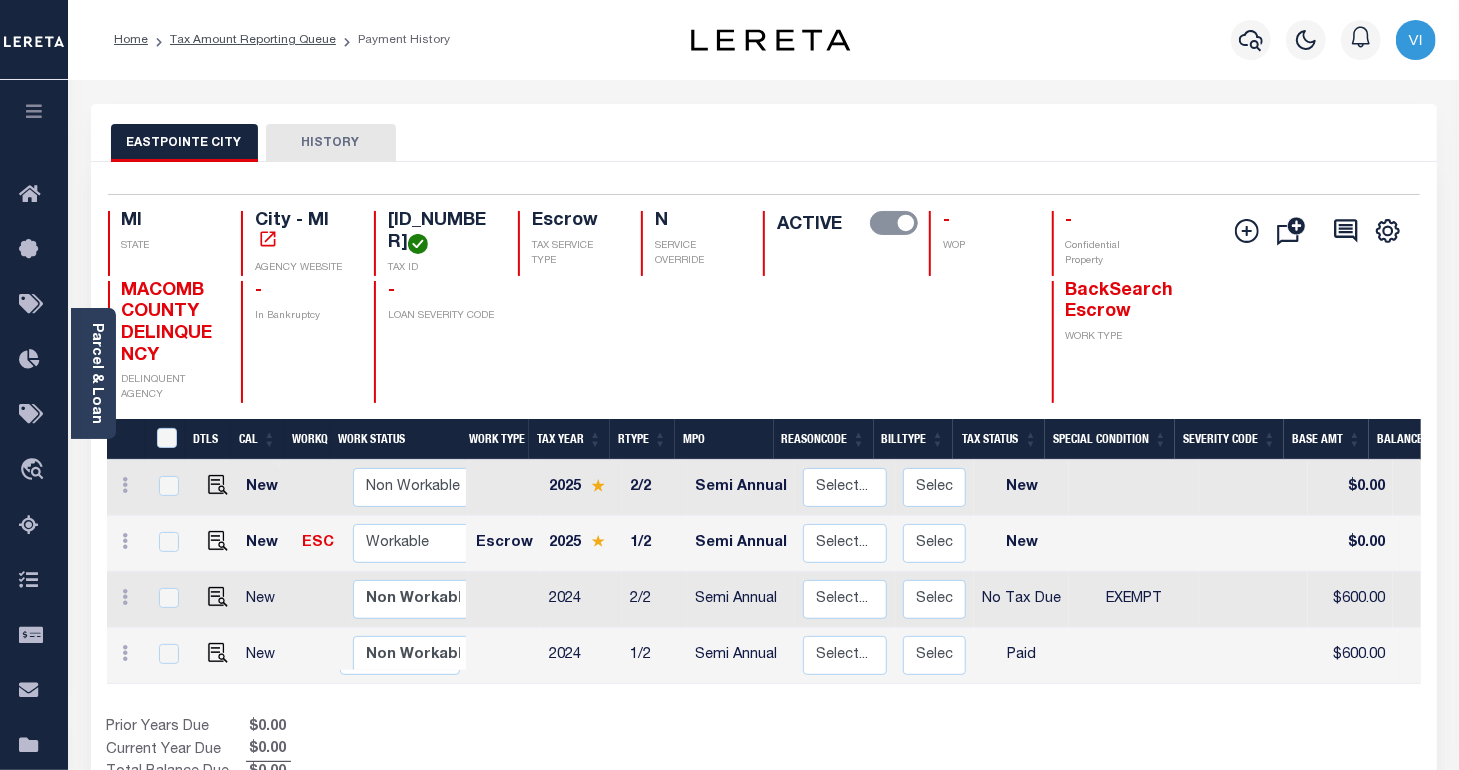 scroll, scrollTop: 150, scrollLeft: 0, axis: vertical 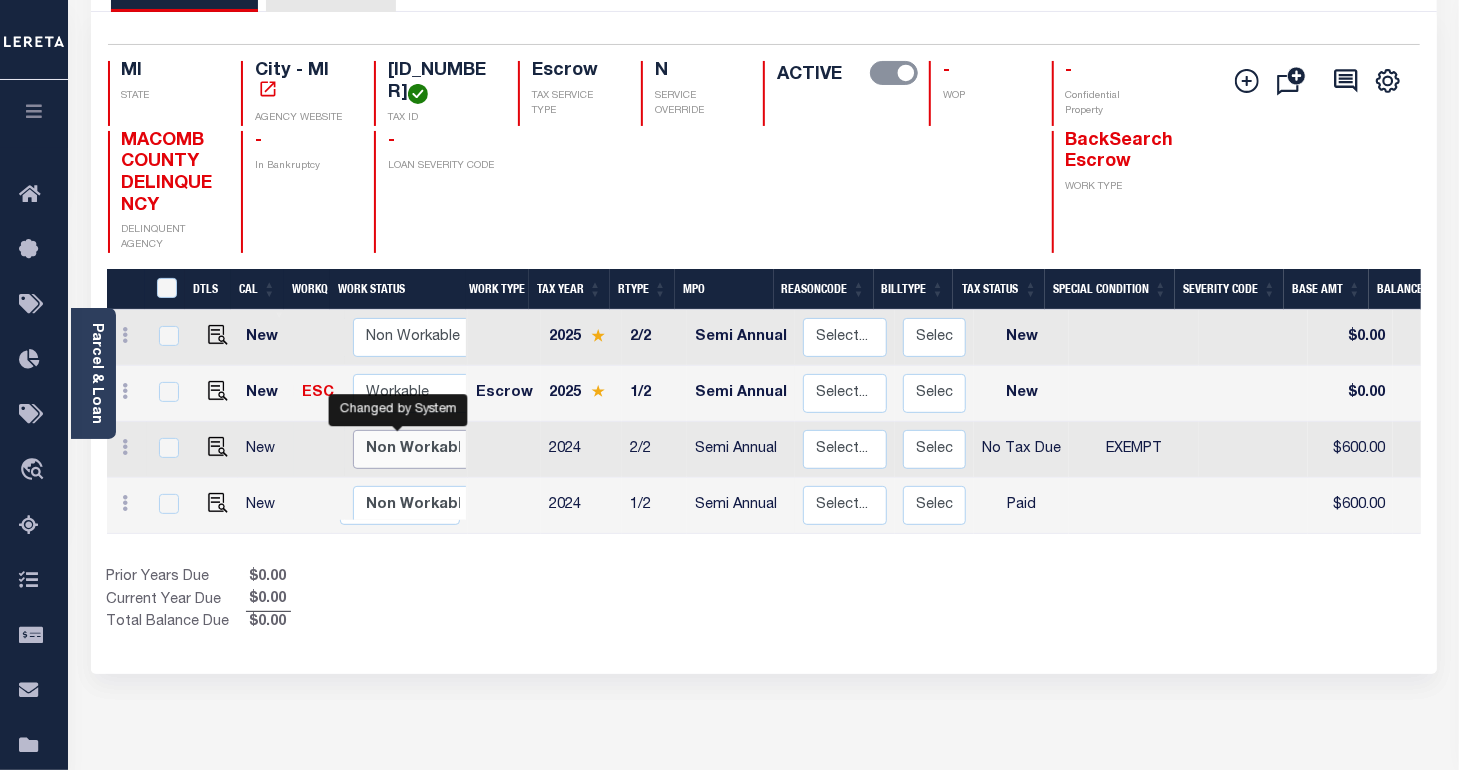 click on "Non Workable
Workable" at bounding box center (413, 449) 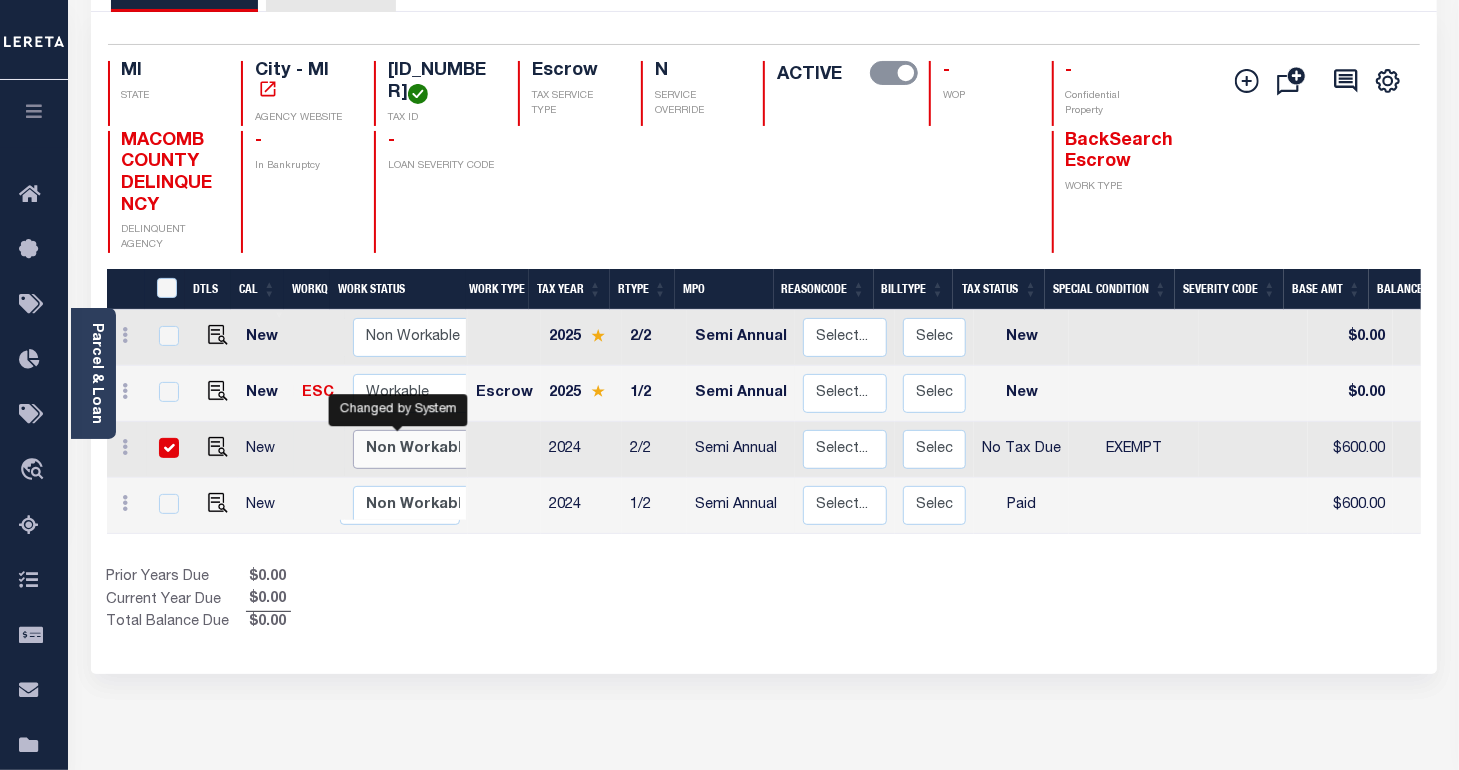 checkbox on "true" 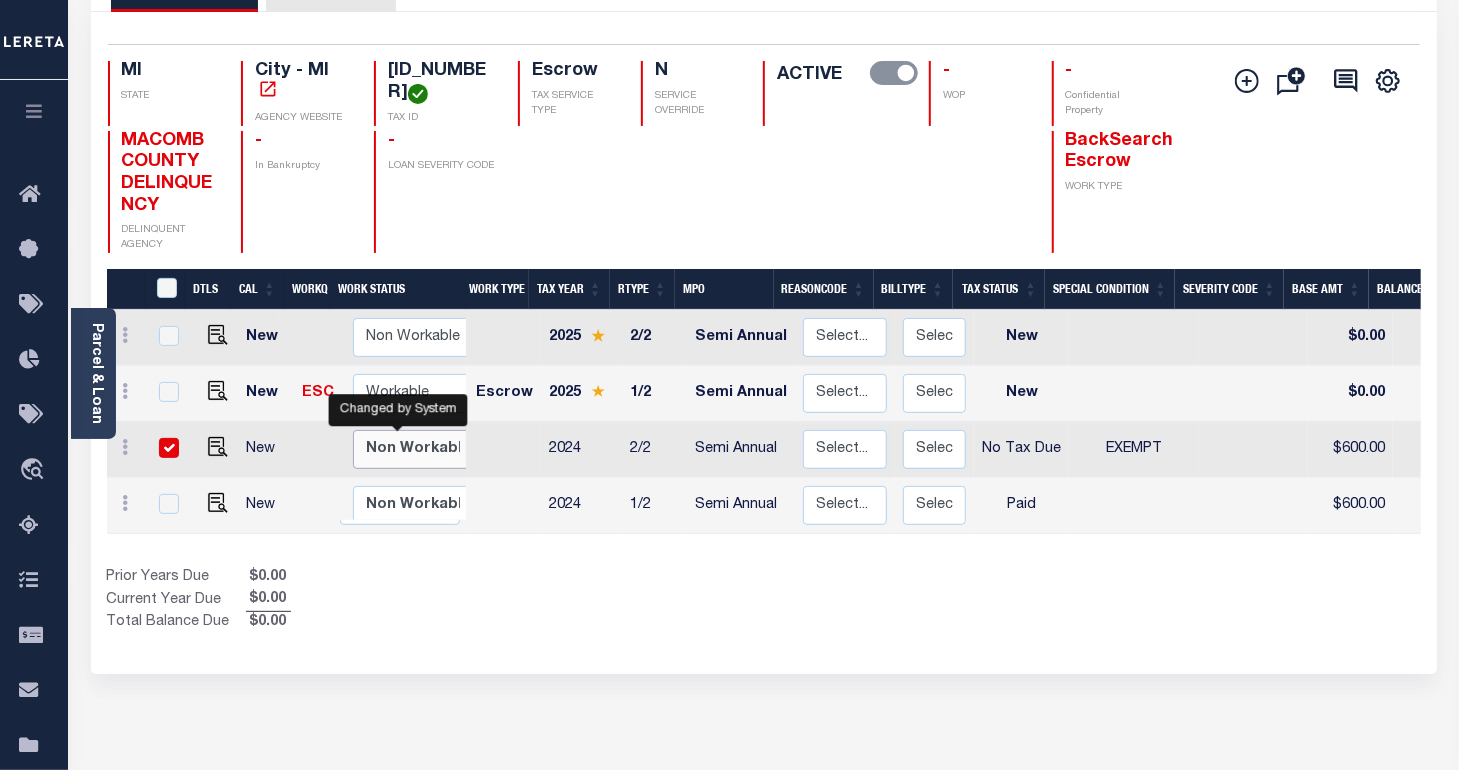 checkbox on "true" 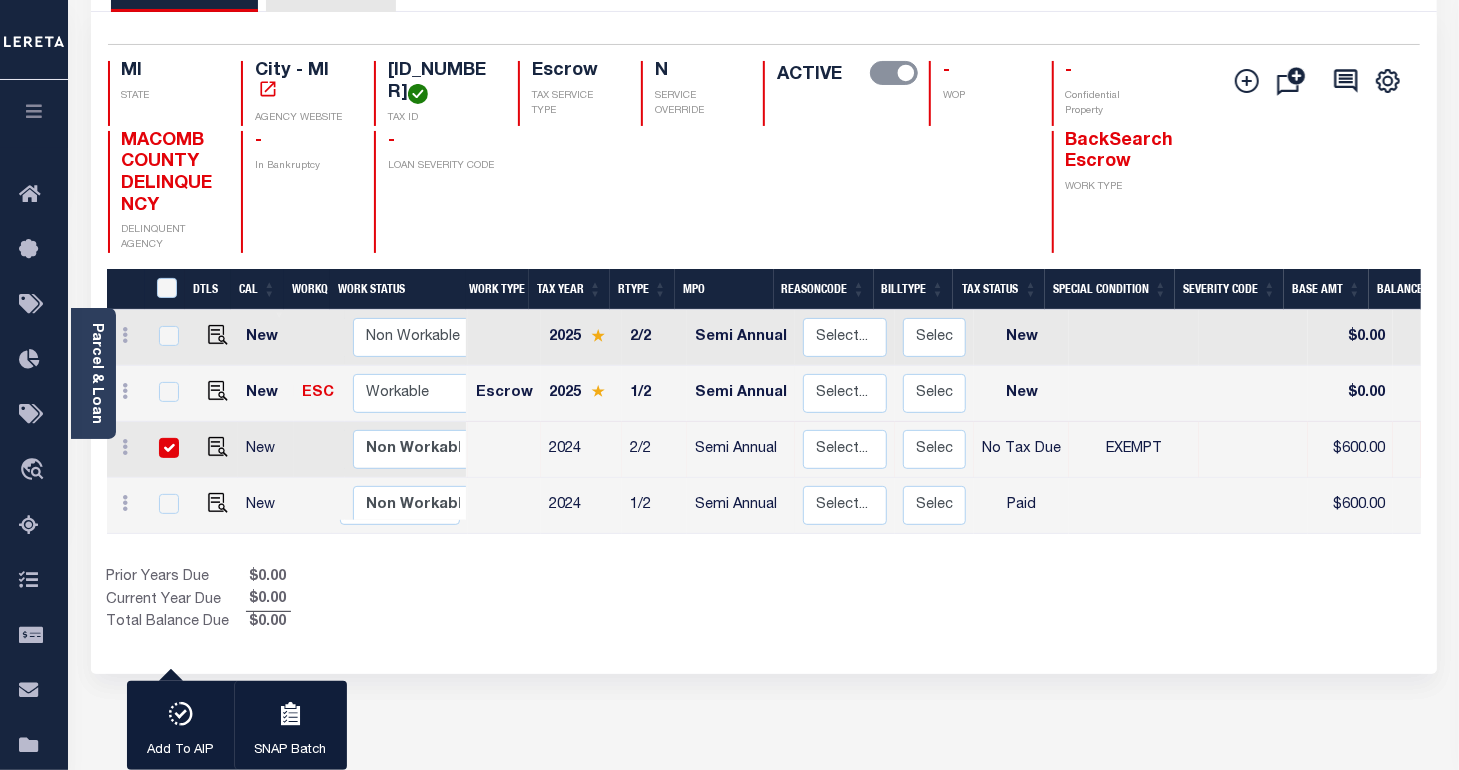 click on "EASTPOINTE CITY
HISTORY
1  Selected 4   1" at bounding box center (764, 518) 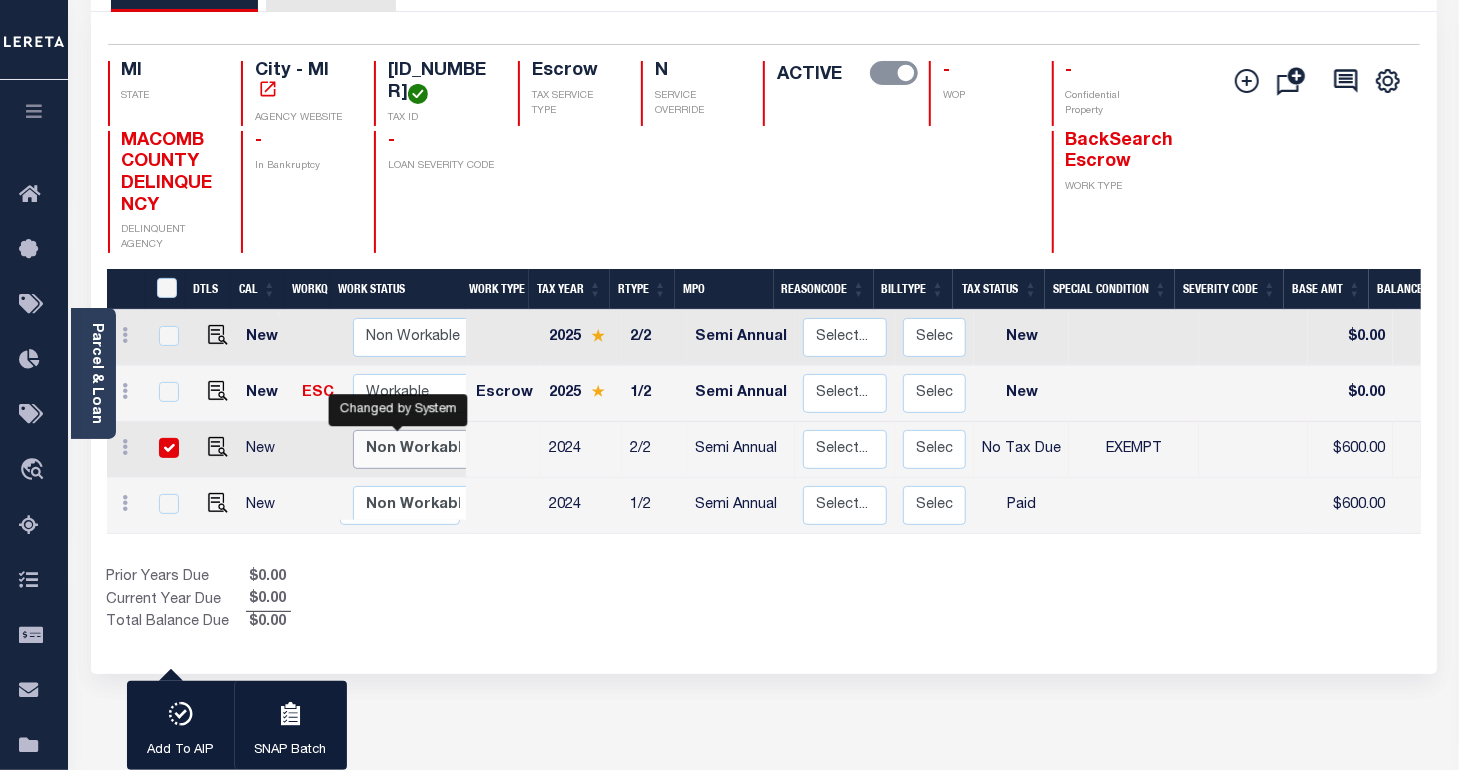 click on "Non Workable
Workable" at bounding box center (413, 449) 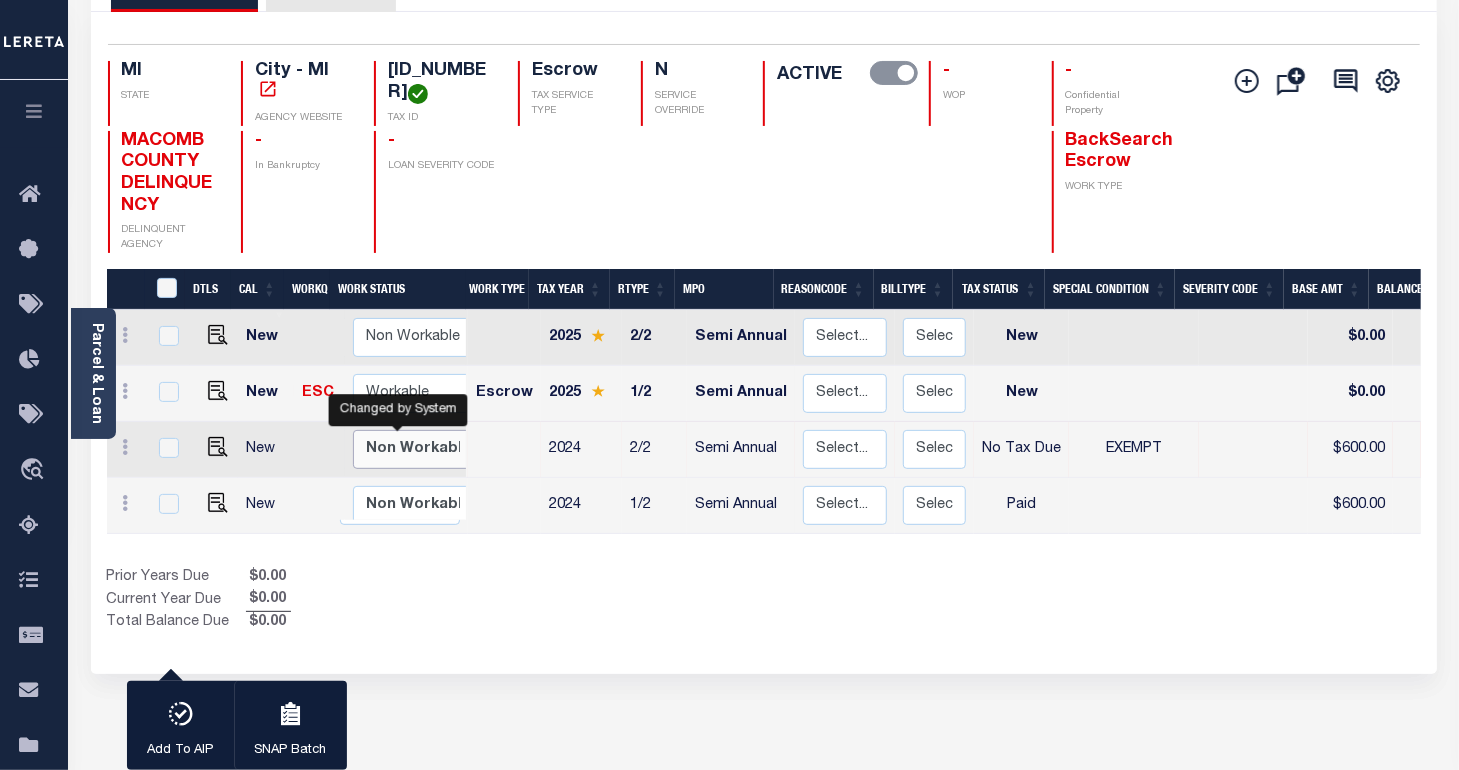 checkbox on "false" 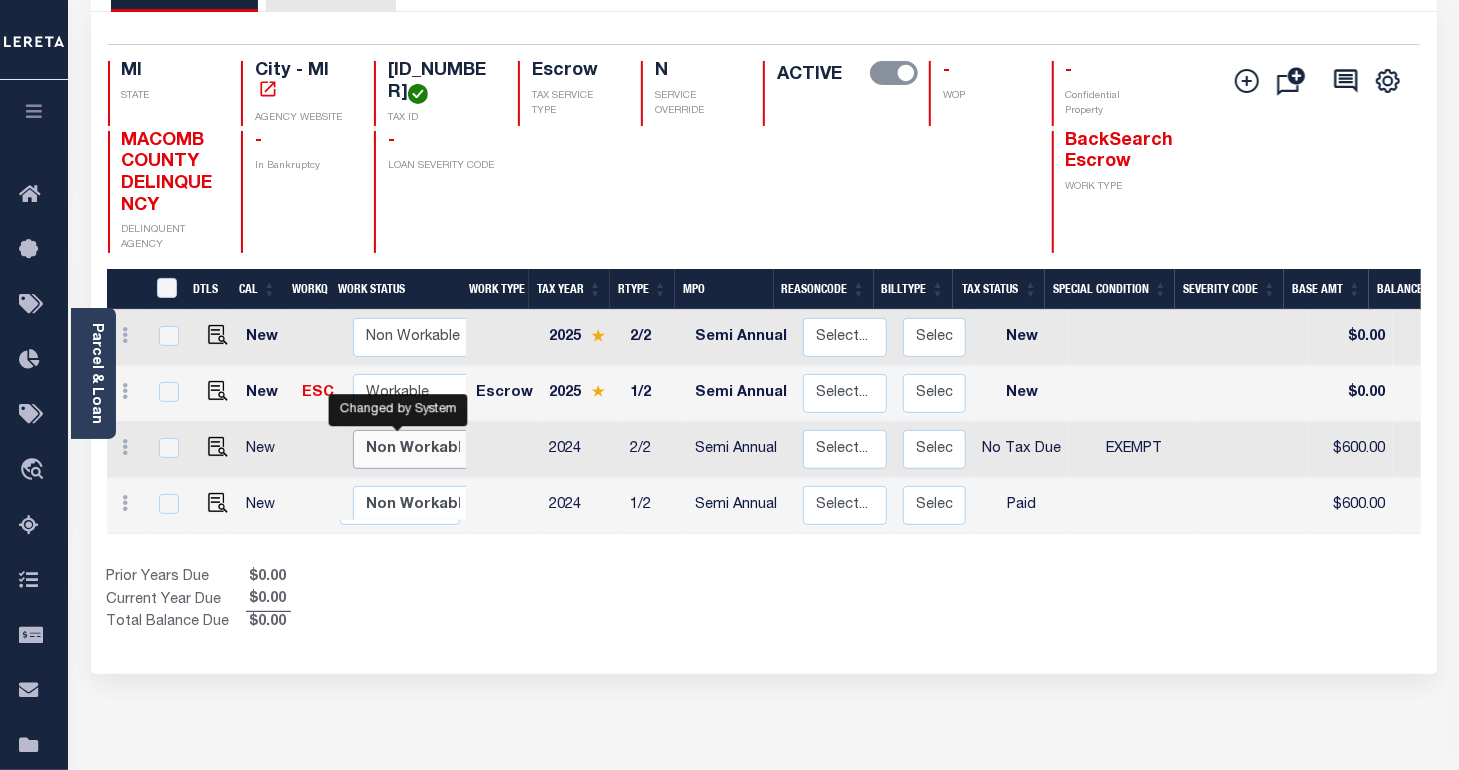 click on "Non Workable
Workable" at bounding box center [413, 449] 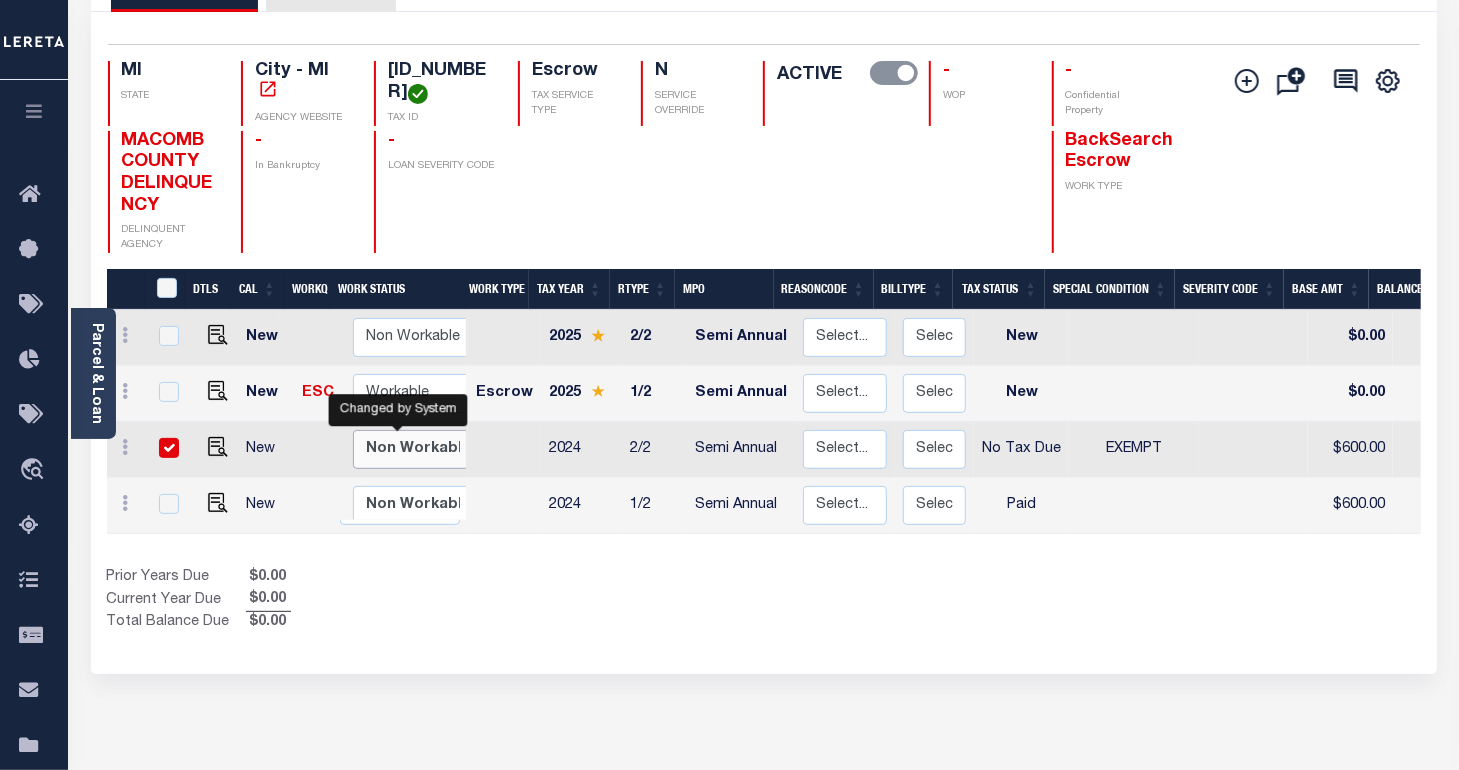 checkbox on "true" 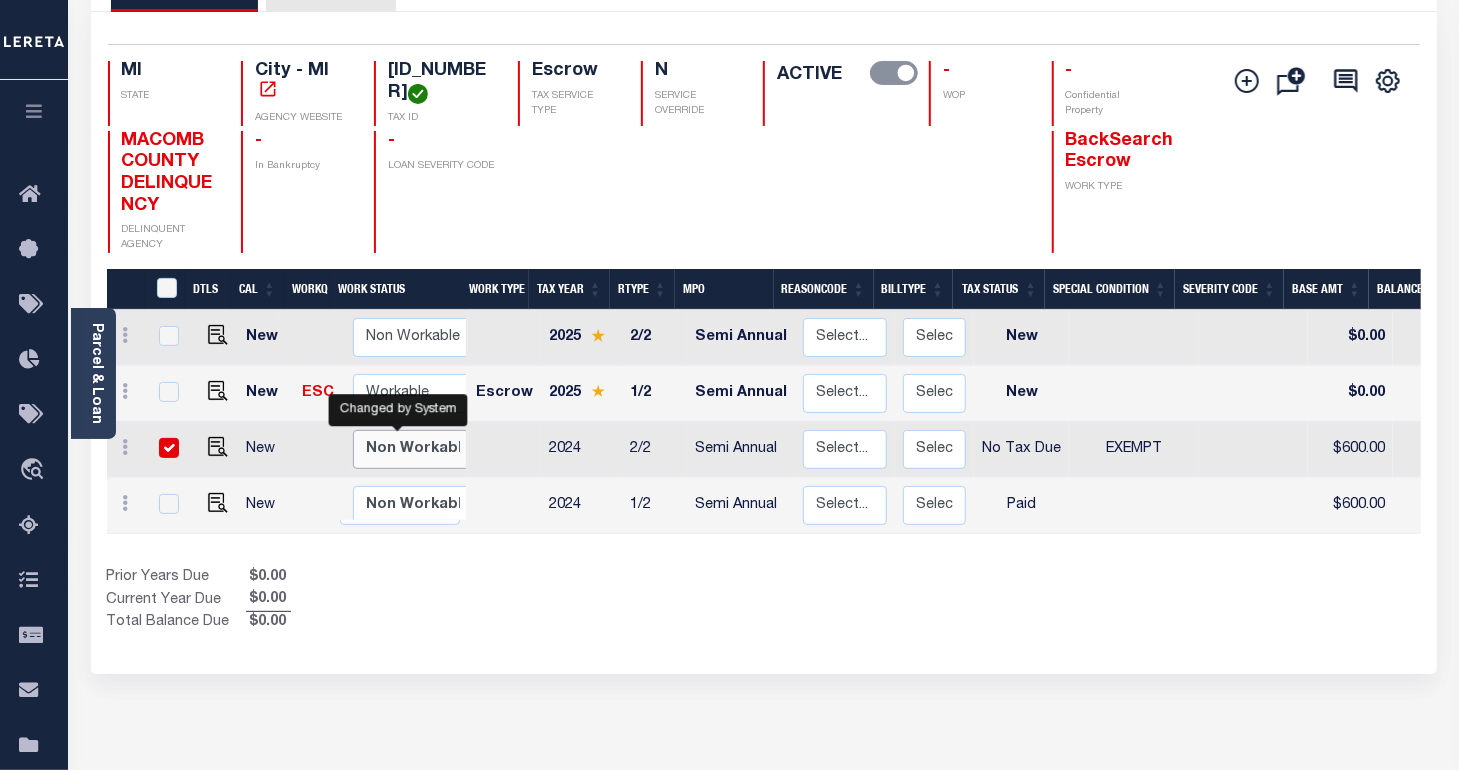 checkbox on "true" 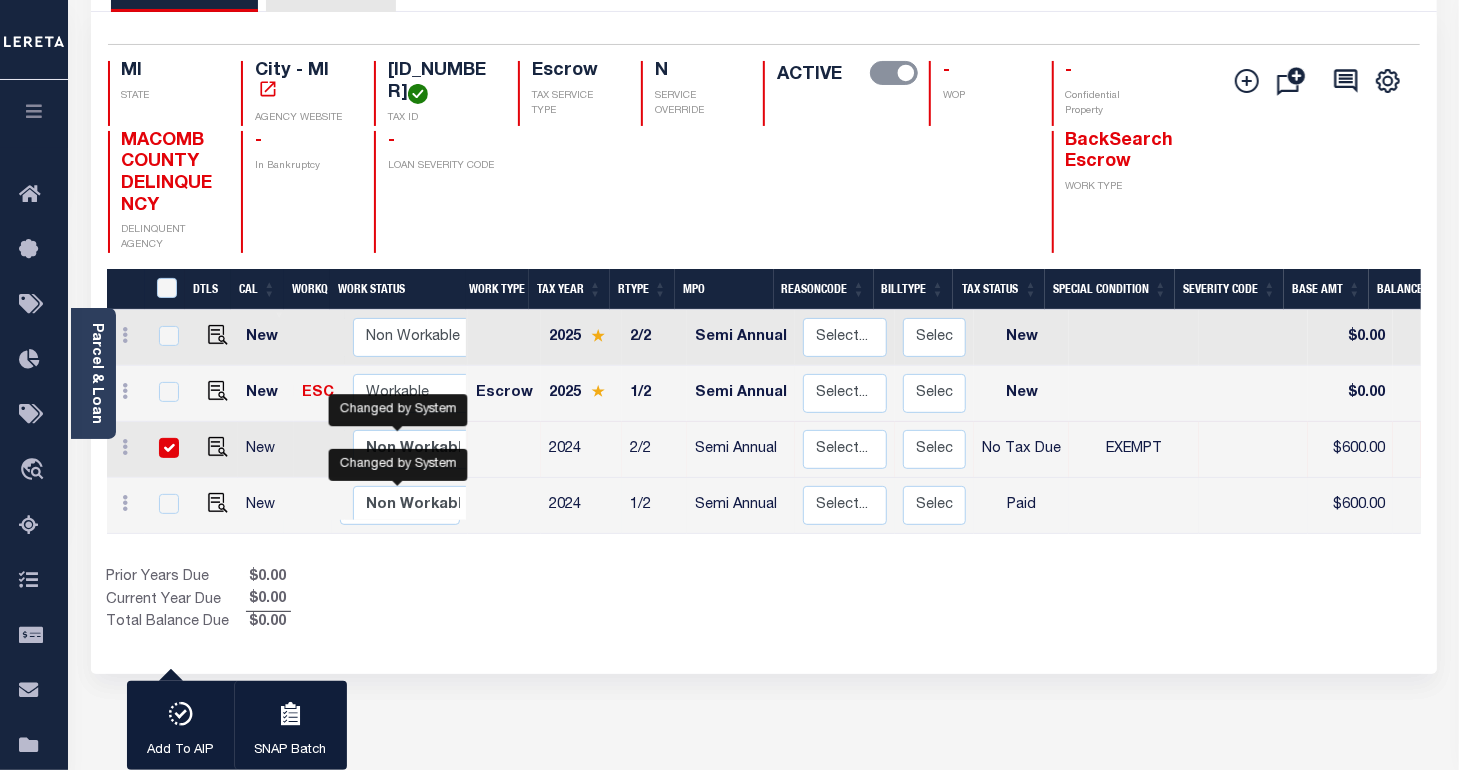 click on "Non Workable
Workable" at bounding box center (400, 506) 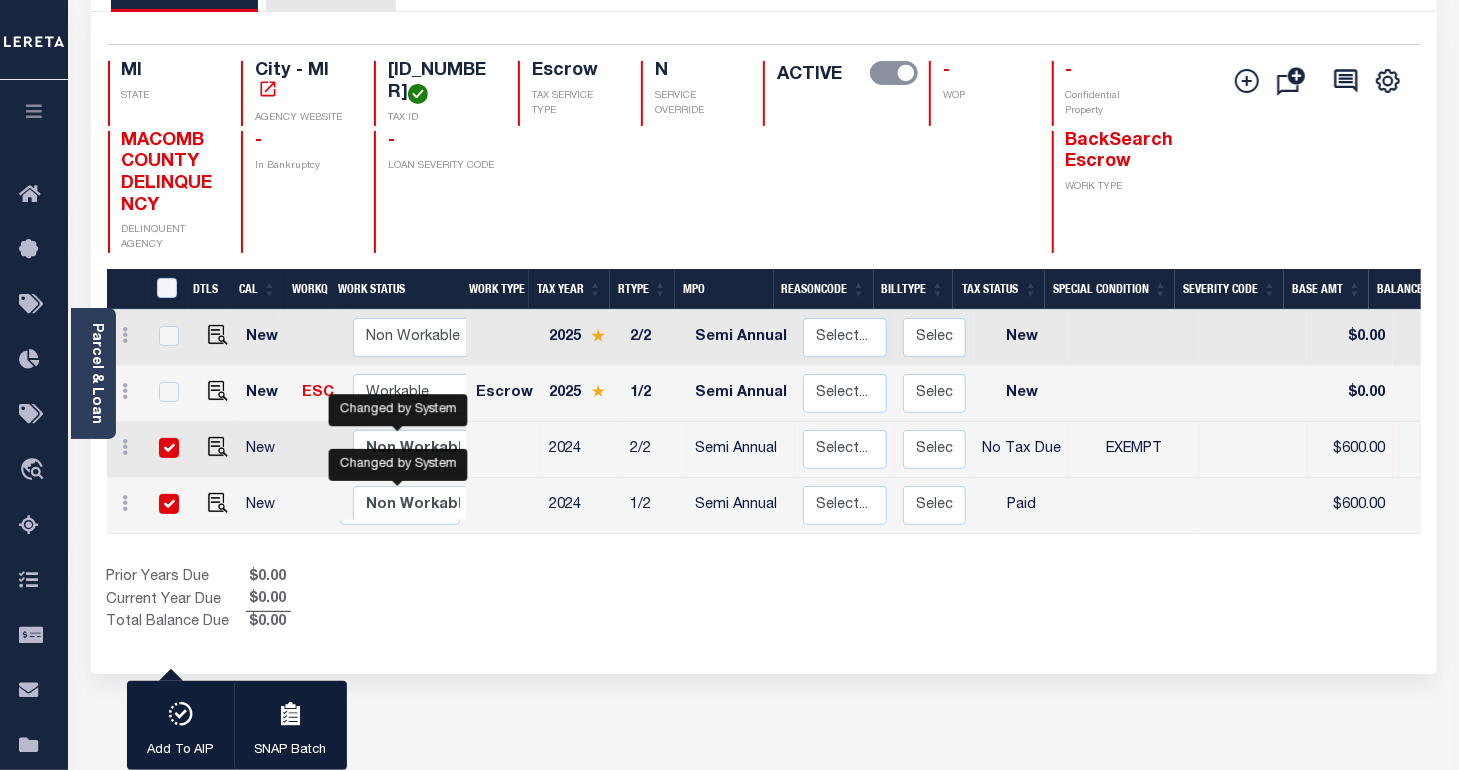 checkbox on "true" 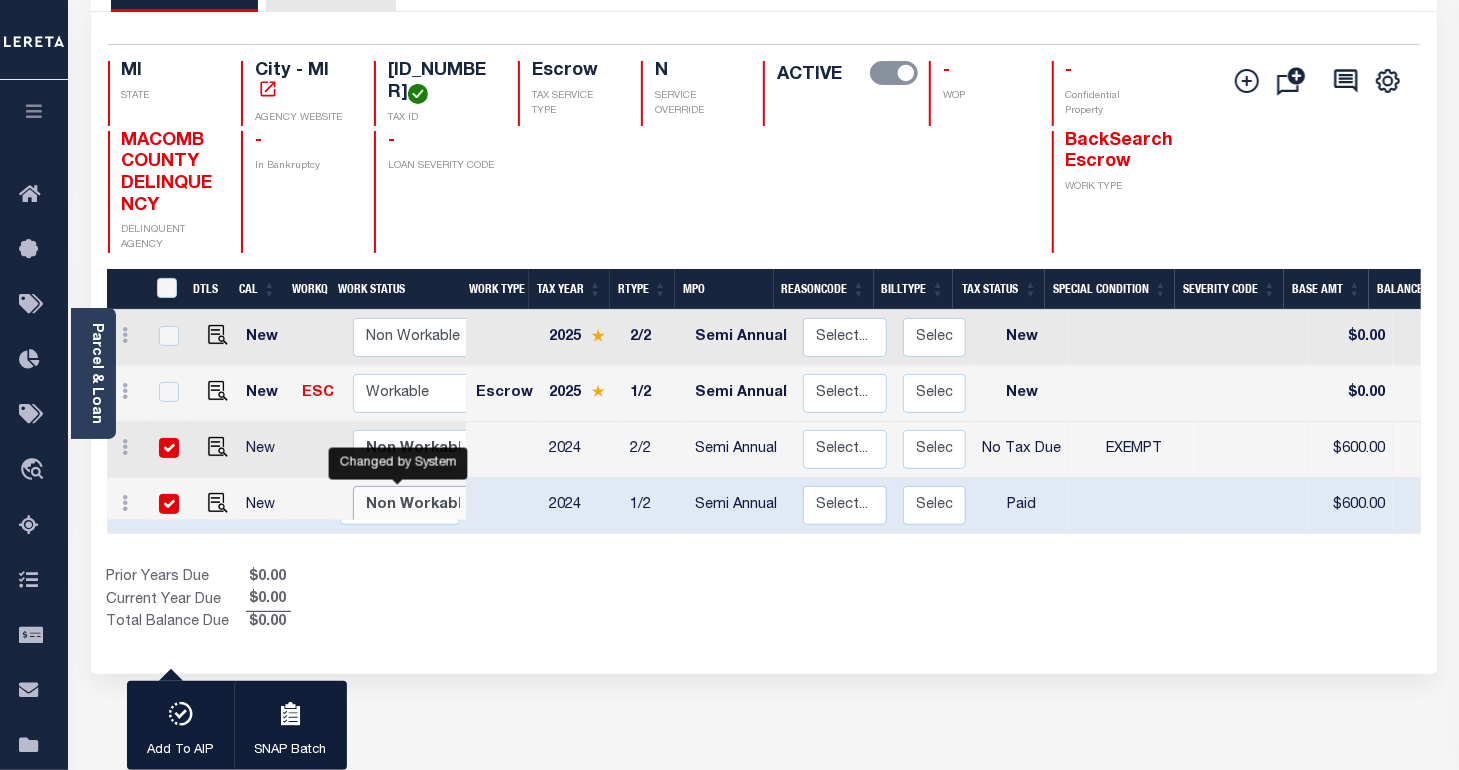 click on "Non Workable
Workable" at bounding box center [413, 505] 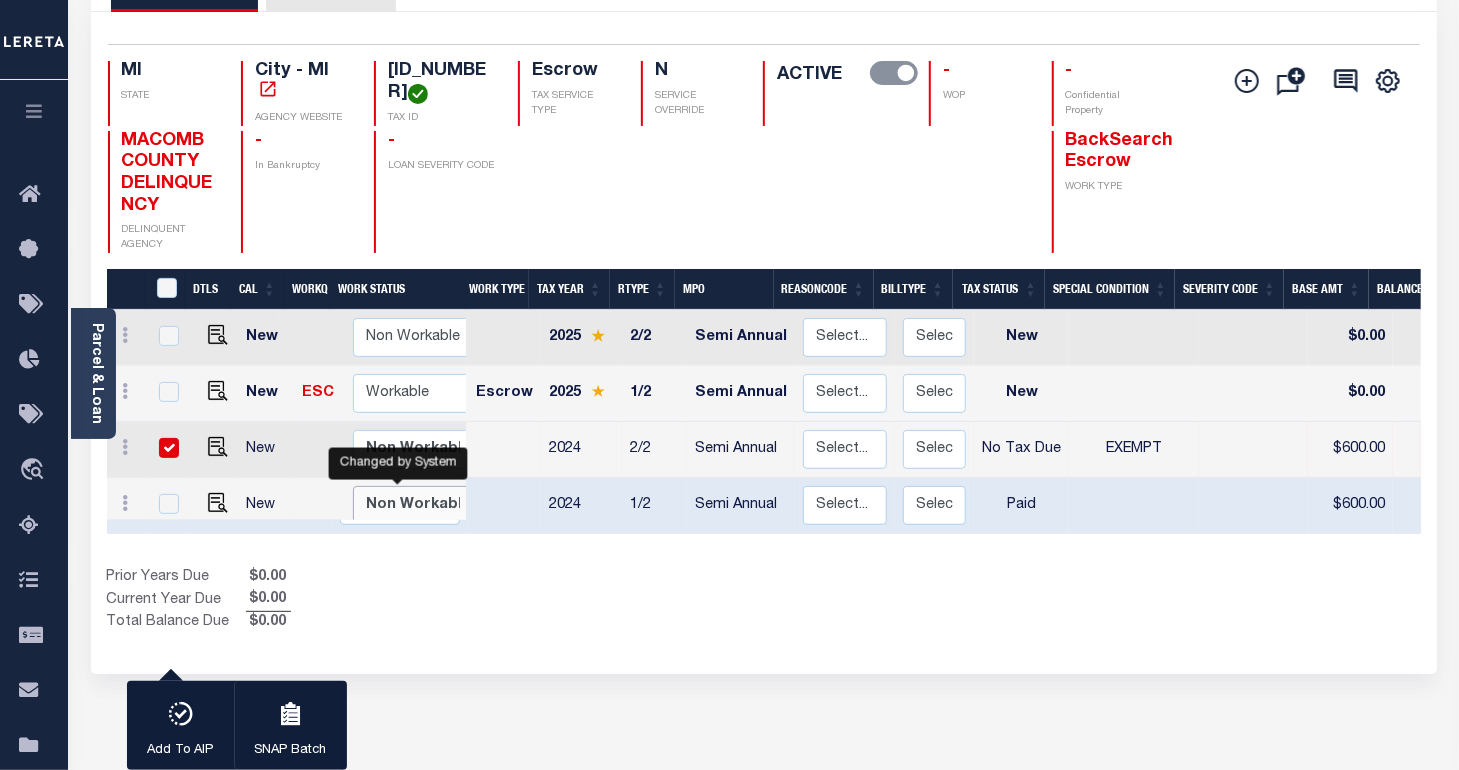 checkbox on "false" 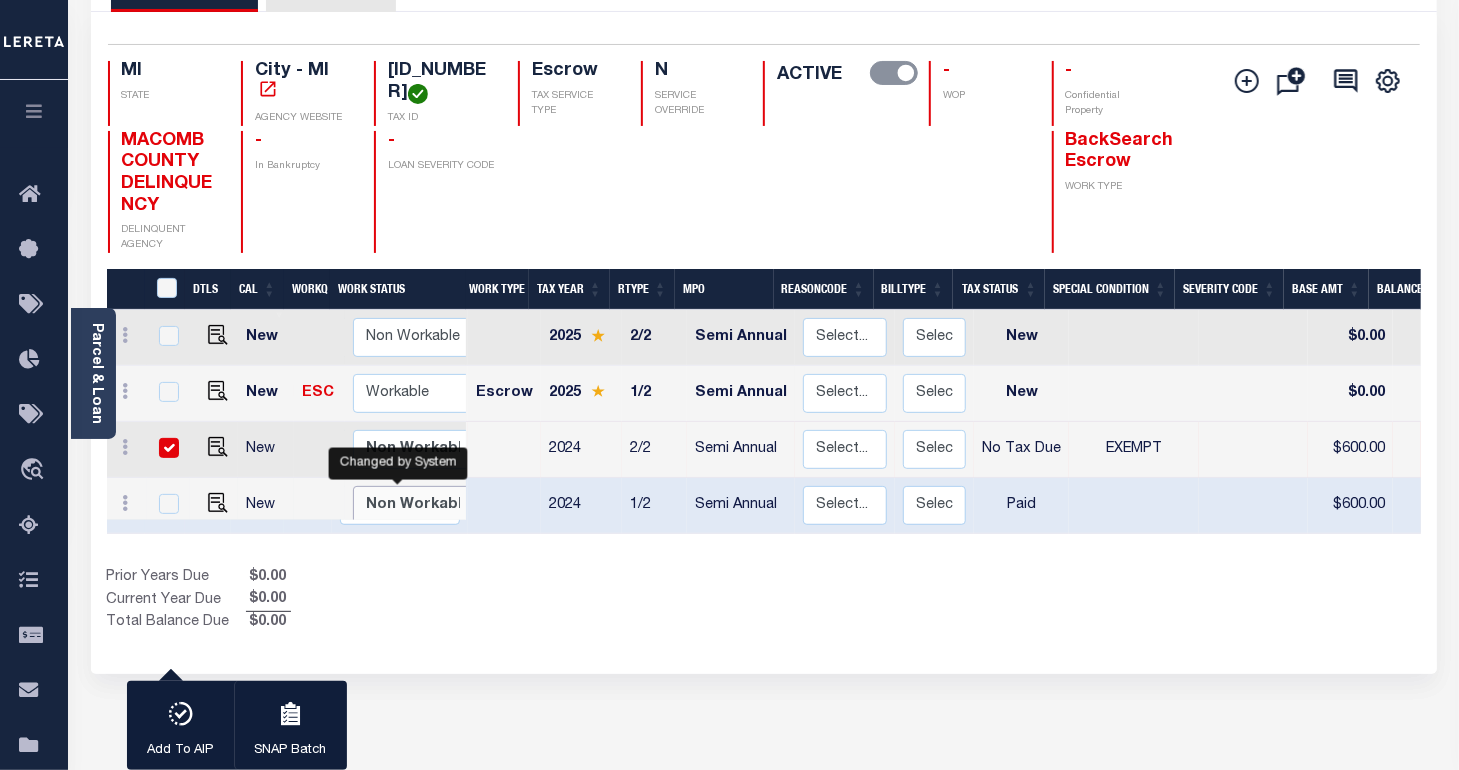 checkbox on "false" 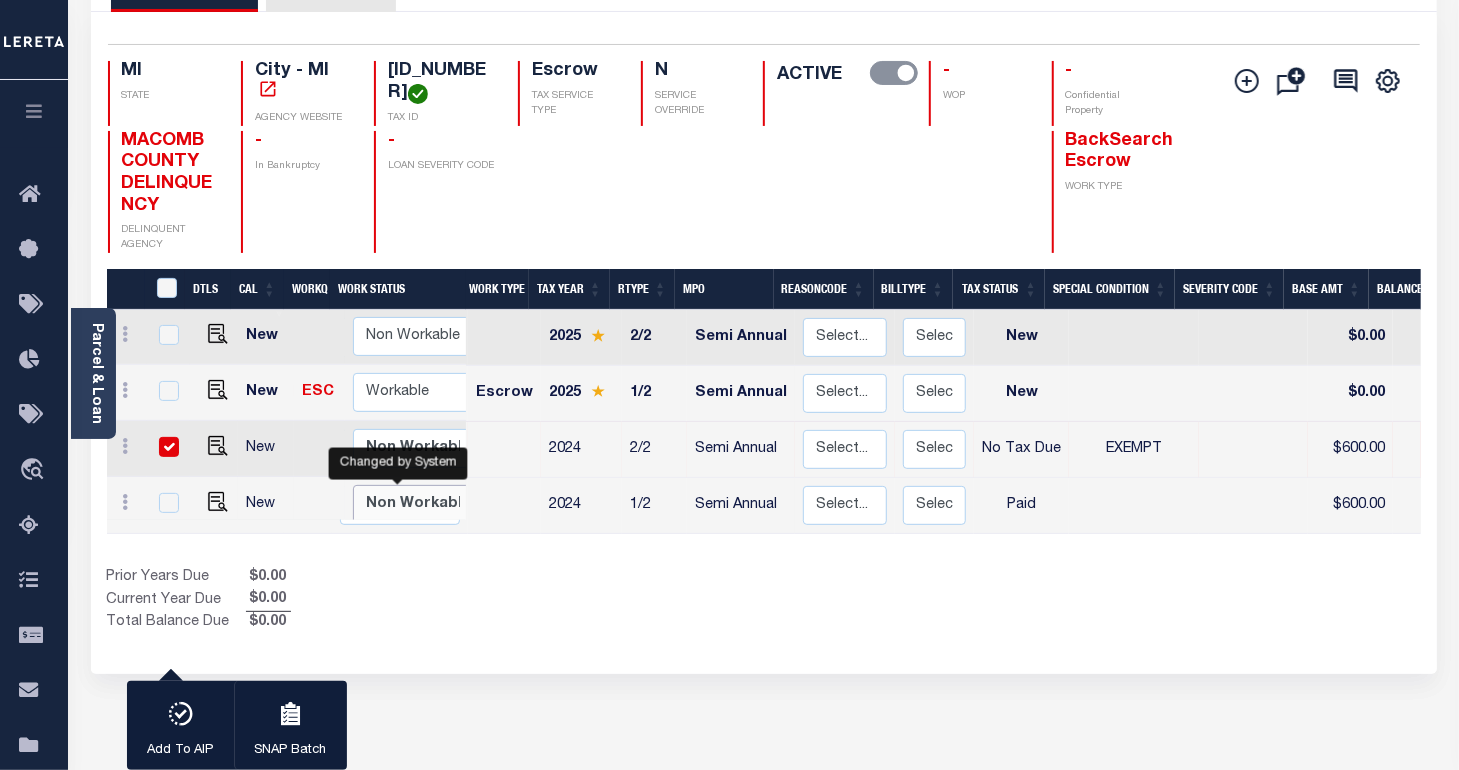 click on "Non Workable
Workable" at bounding box center [413, 504] 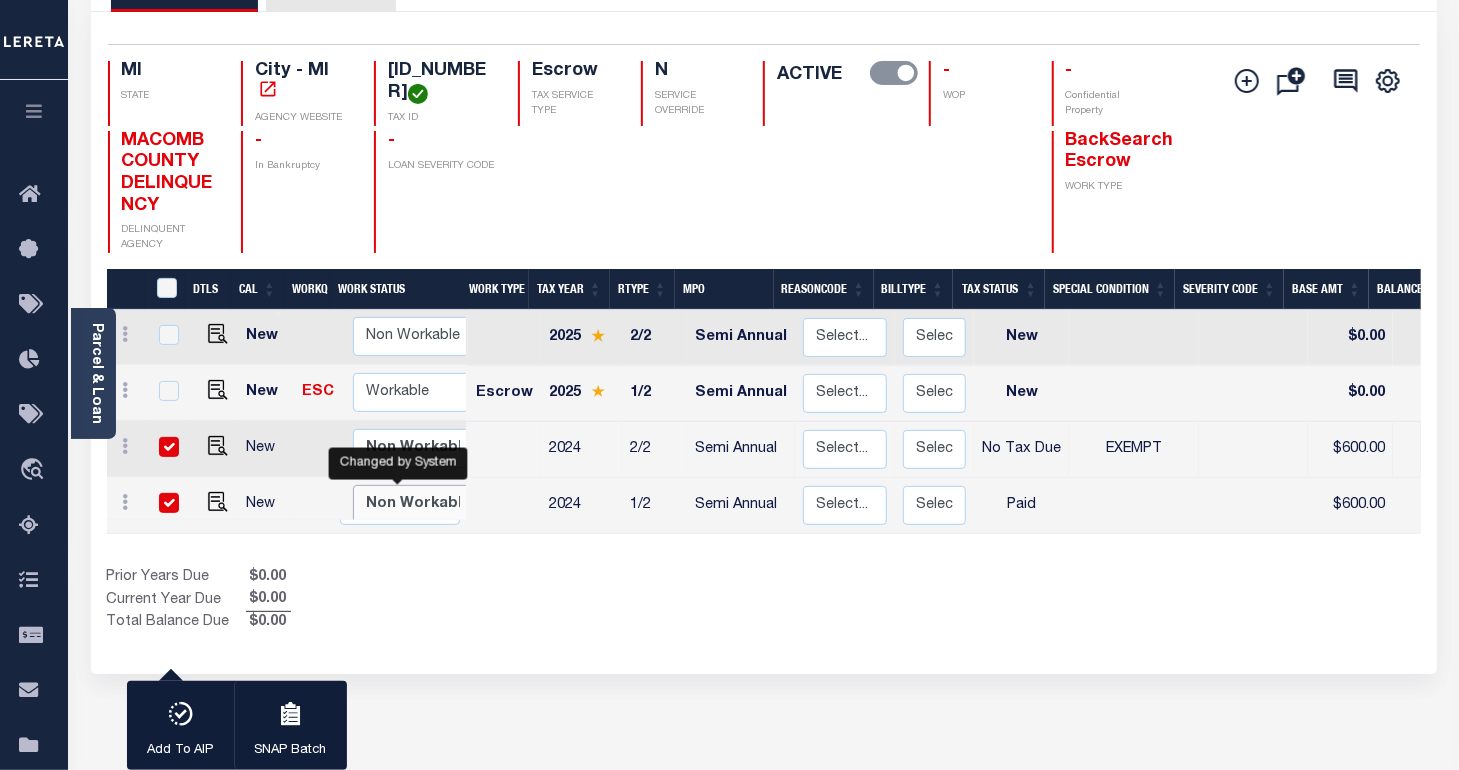 checkbox on "true" 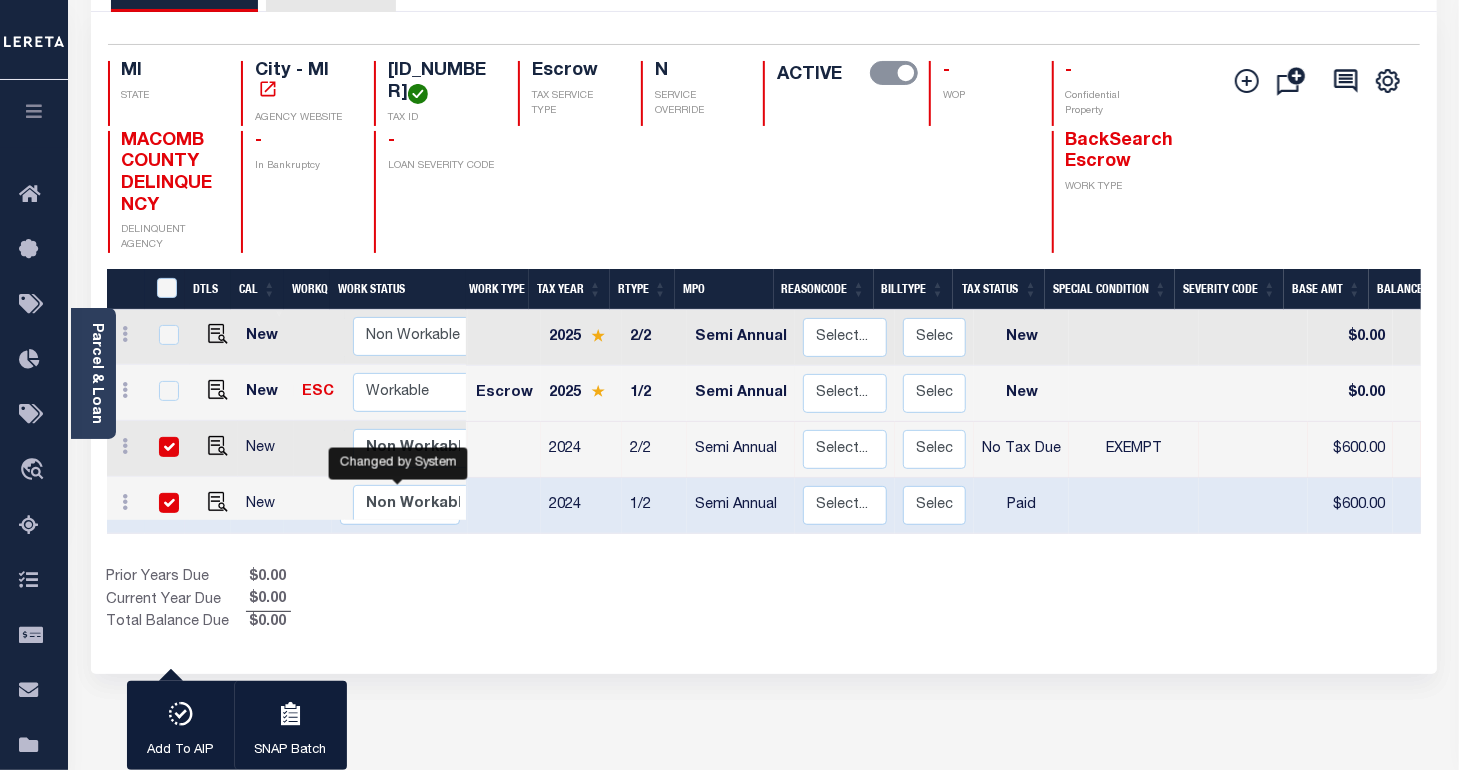 click on "Prior Years Due
$0.00
Current Year Due
$0.00
Total Balance Due
$0.00" at bounding box center [435, 600] 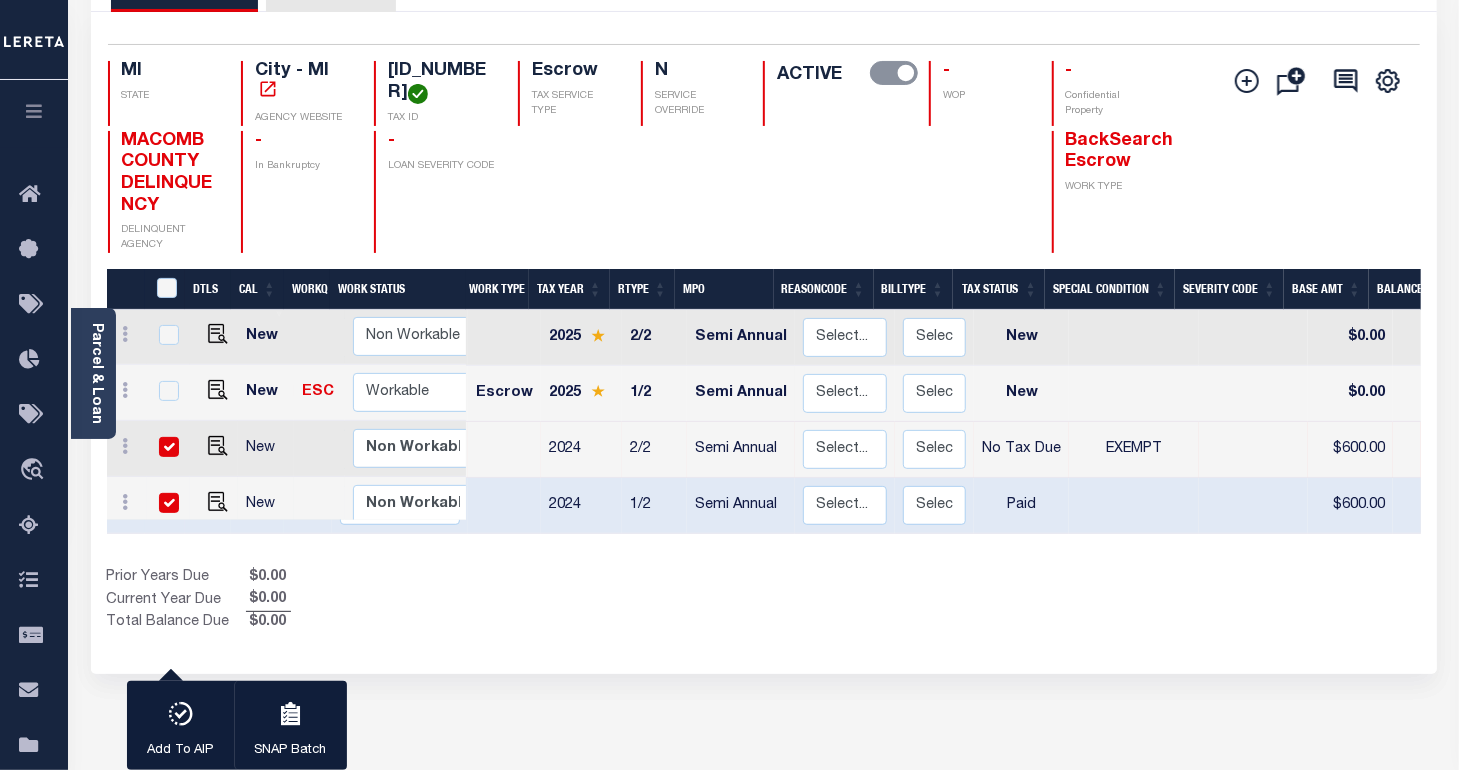 click at bounding box center [169, 503] 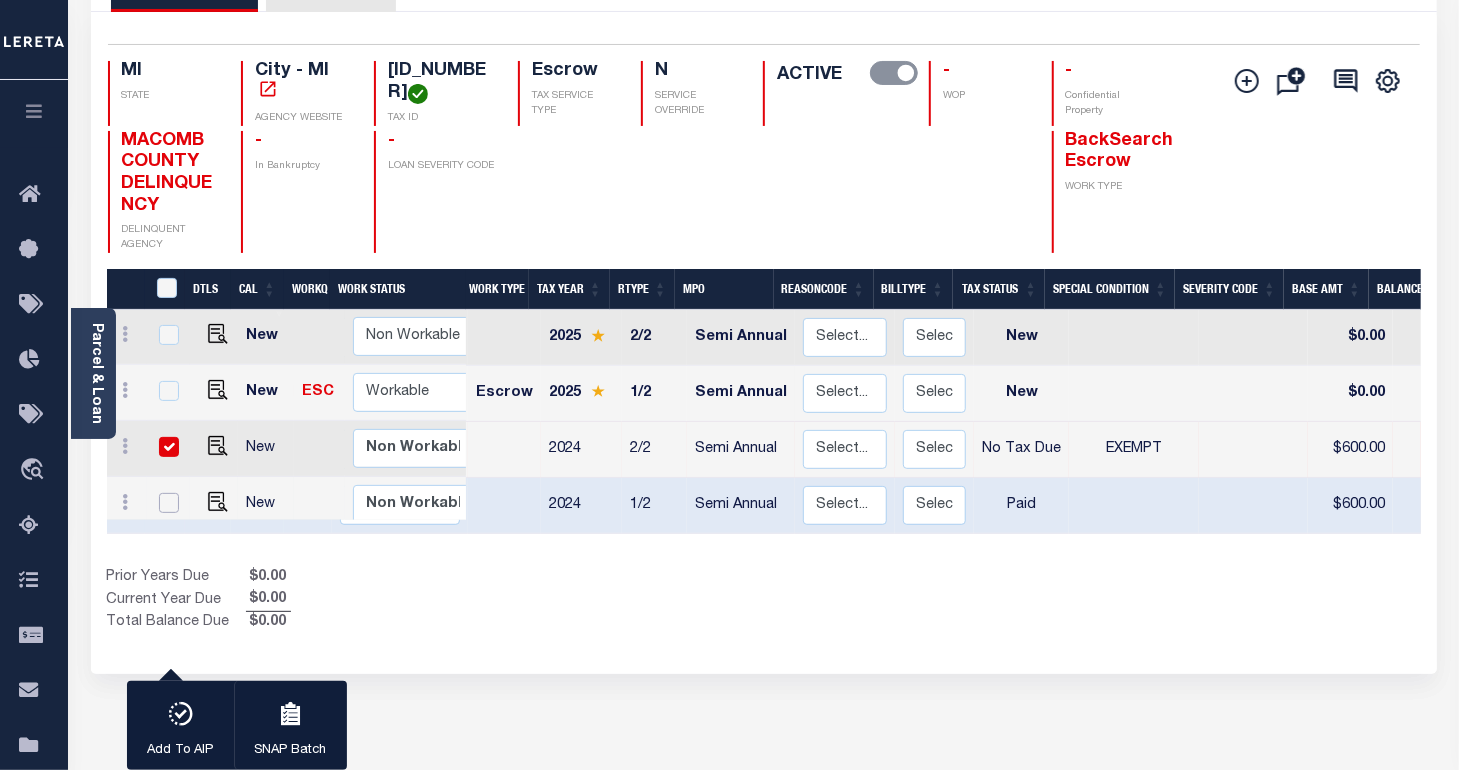 checkbox on "false" 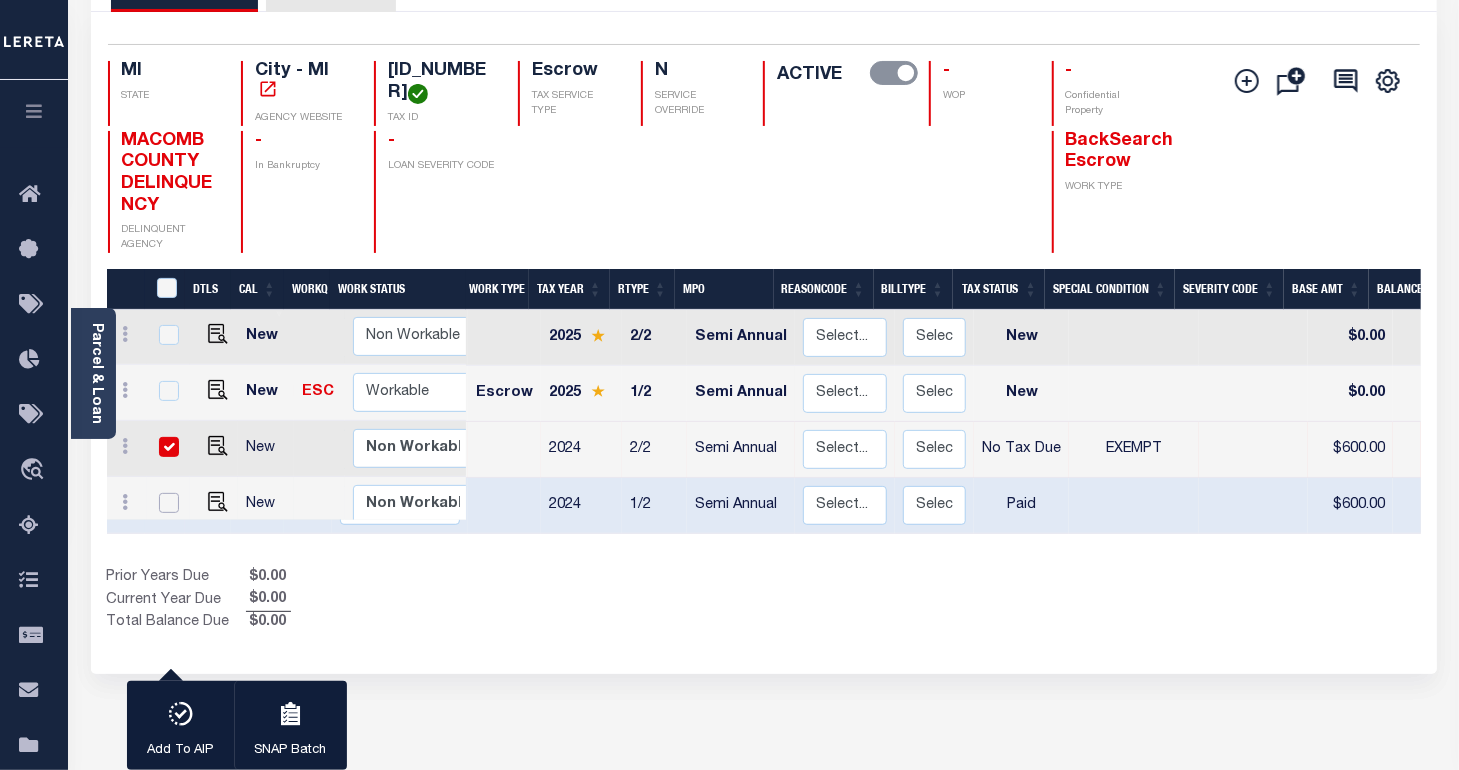 checkbox on "false" 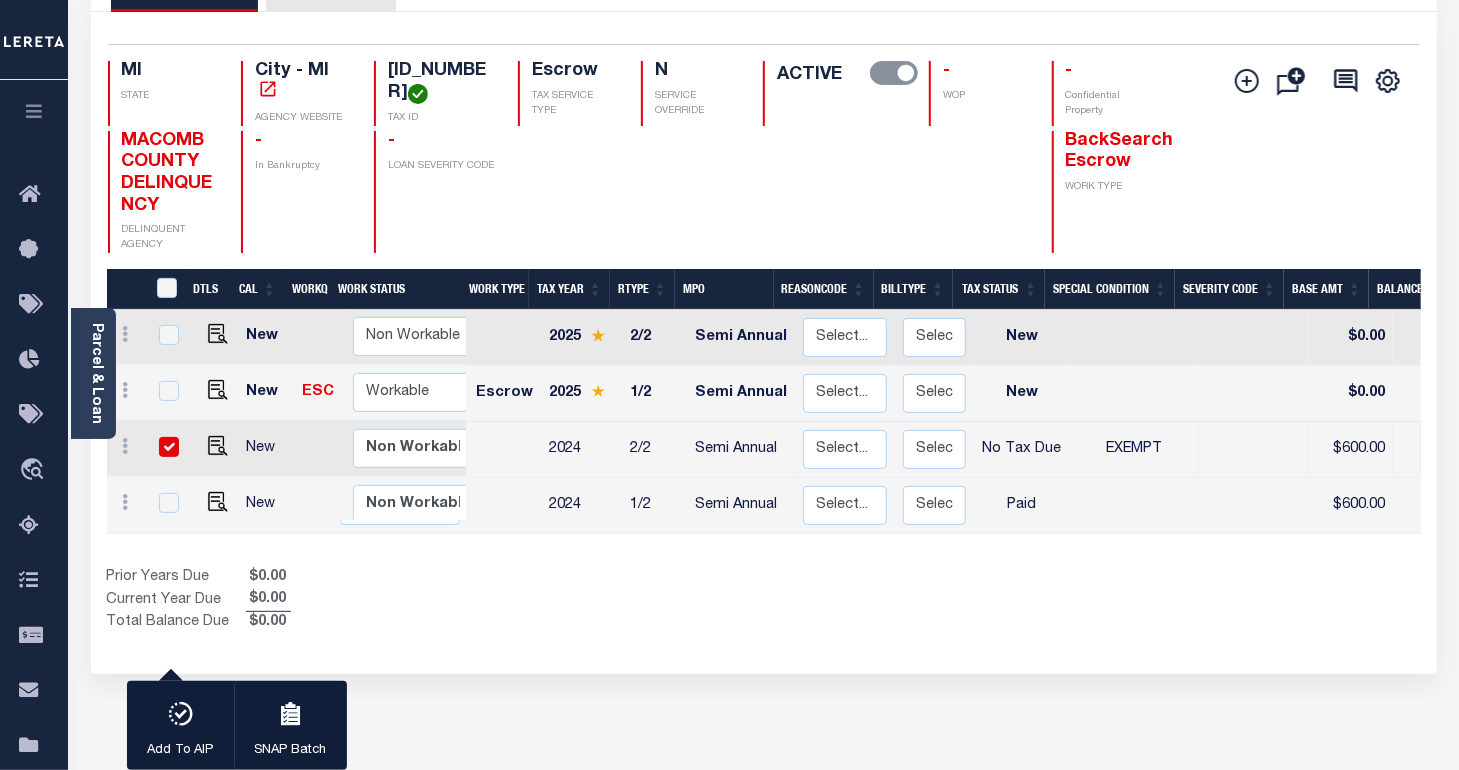 click at bounding box center [169, 447] 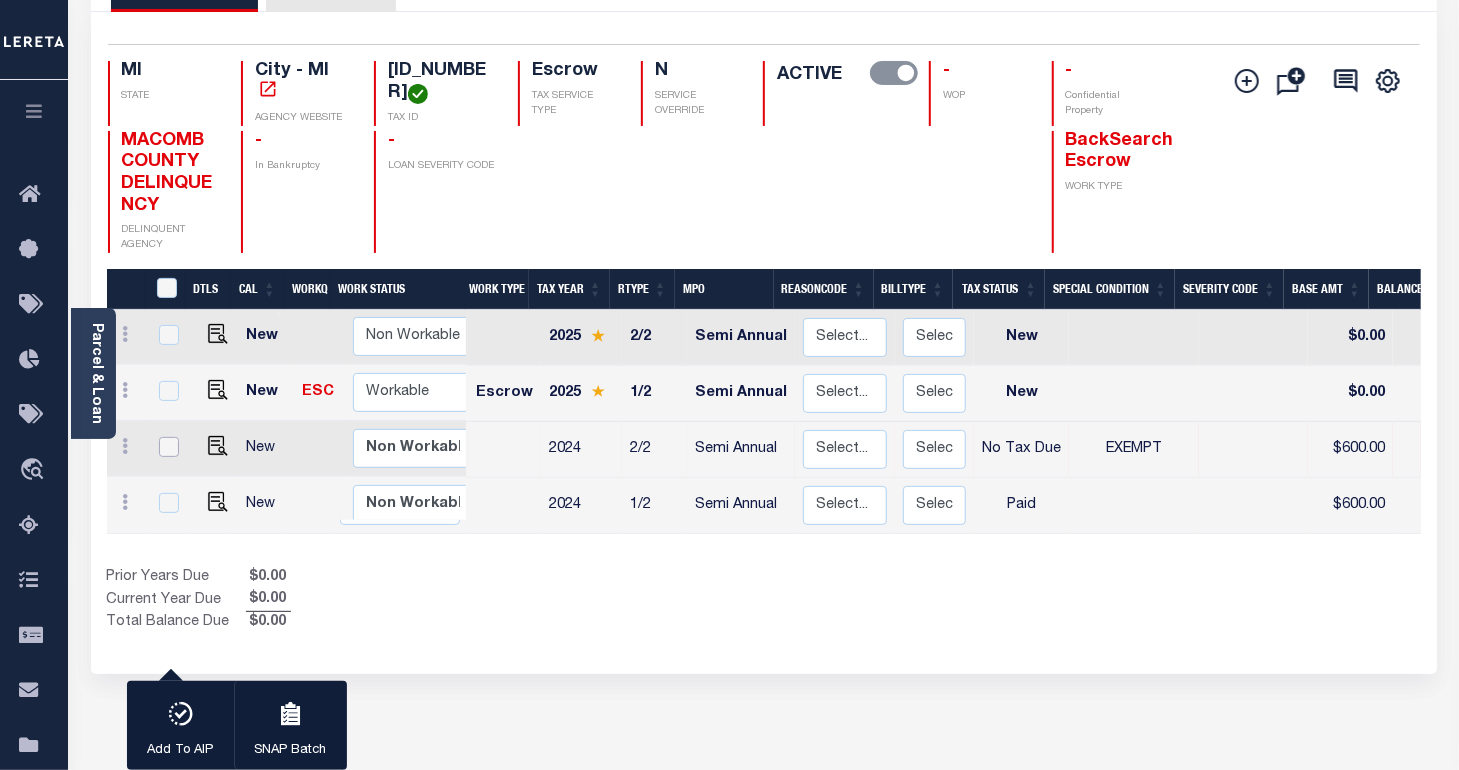 checkbox on "false" 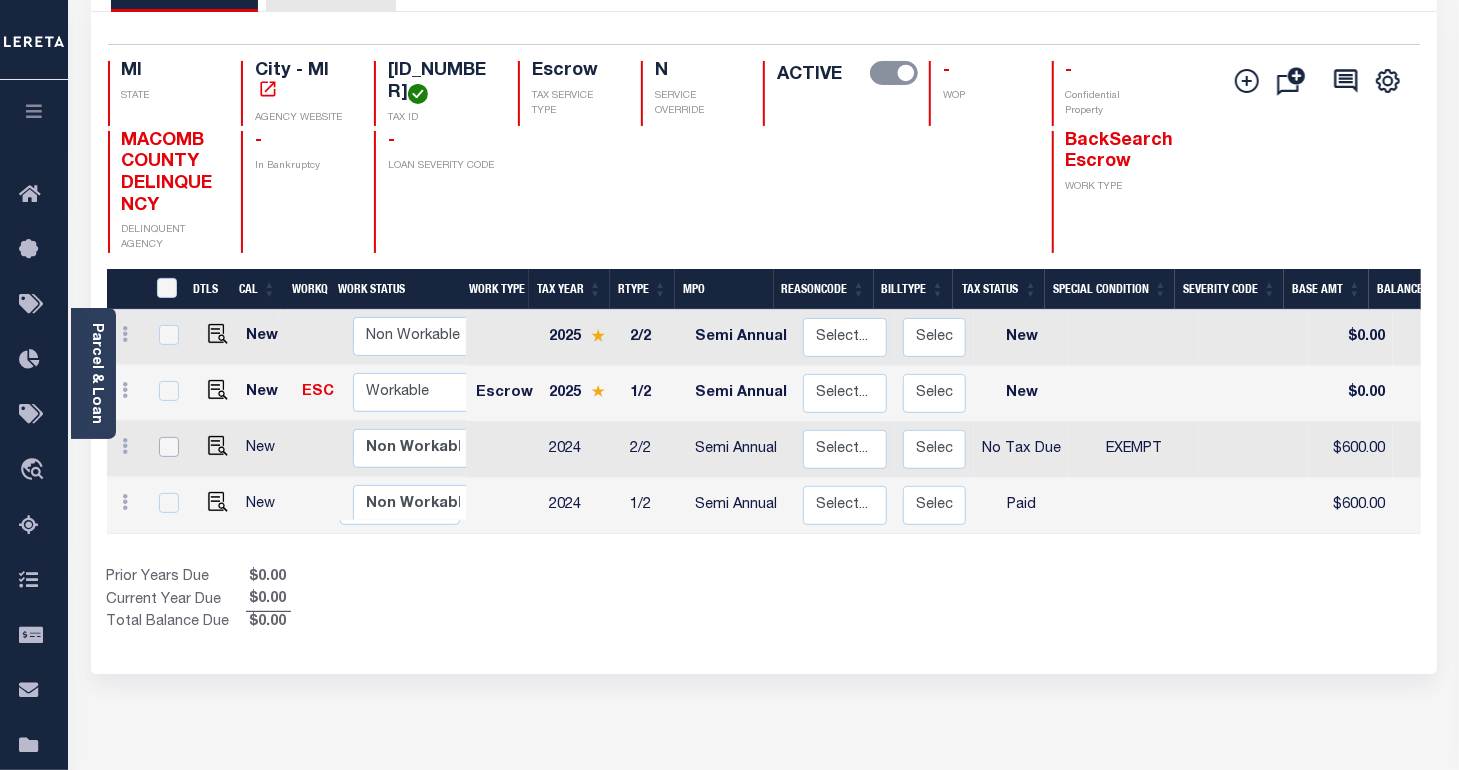 scroll, scrollTop: 0, scrollLeft: 221, axis: horizontal 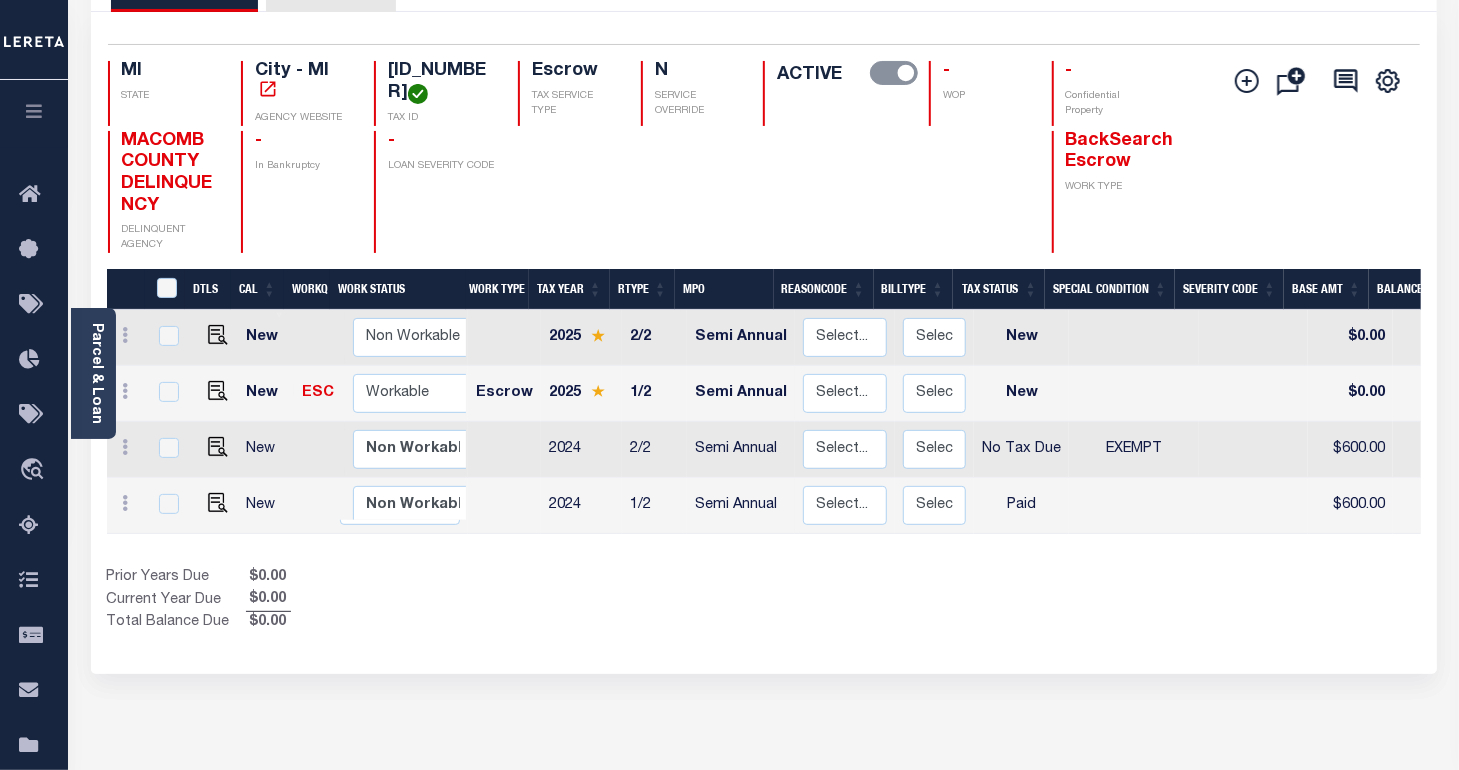 click on "EASTPOINTE CITY
HISTORY
1  Selected 4   1" at bounding box center [764, 518] 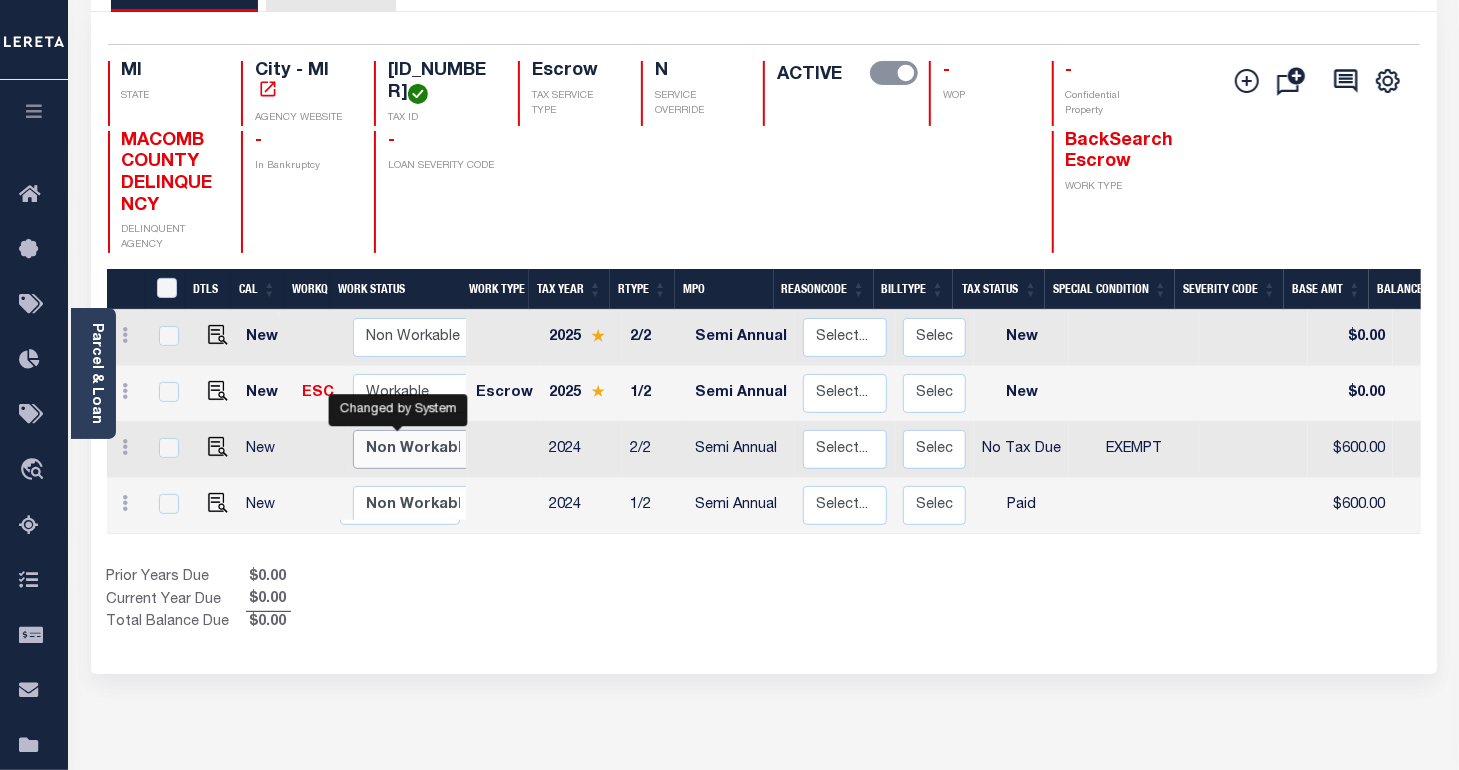 click on "Non Workable
Workable" at bounding box center [413, 449] 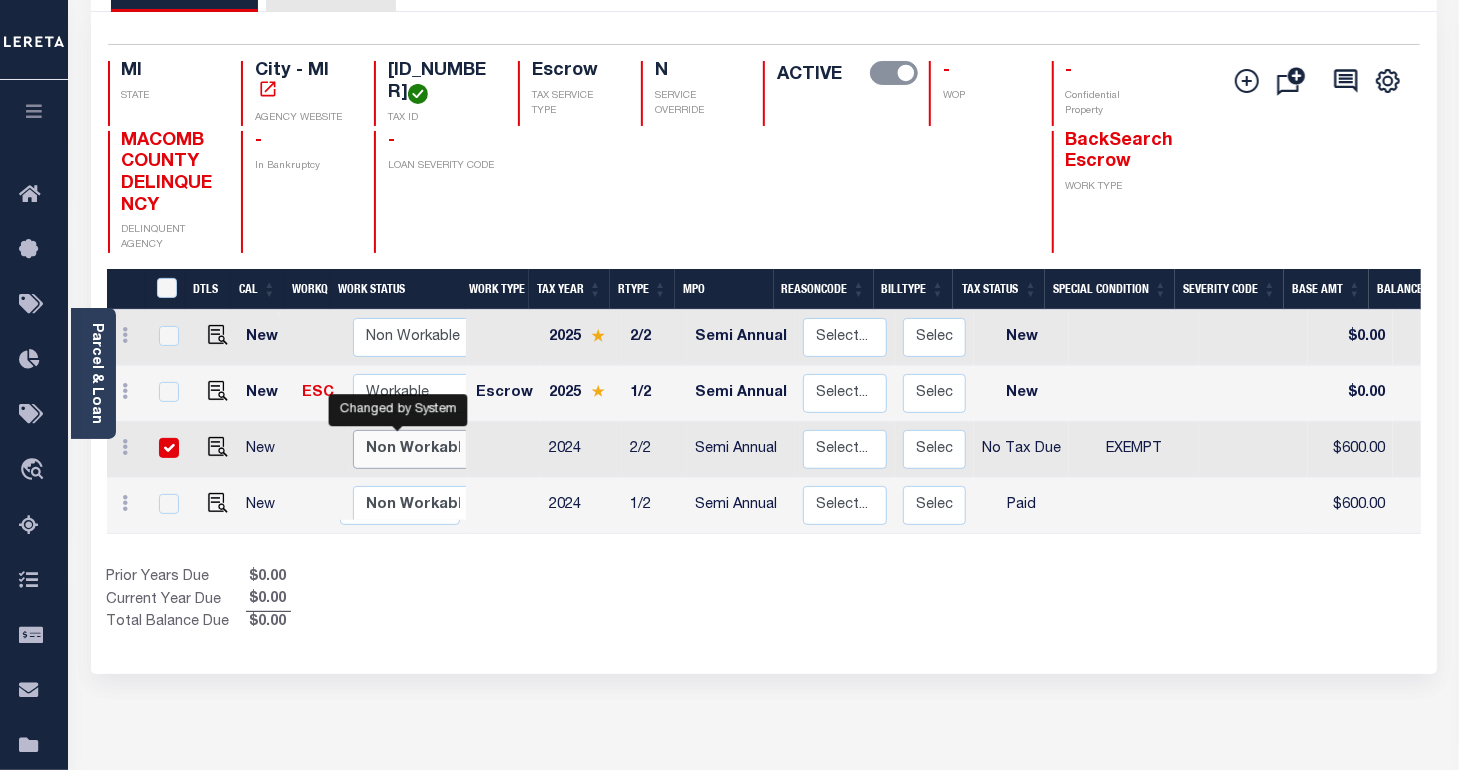 checkbox on "true" 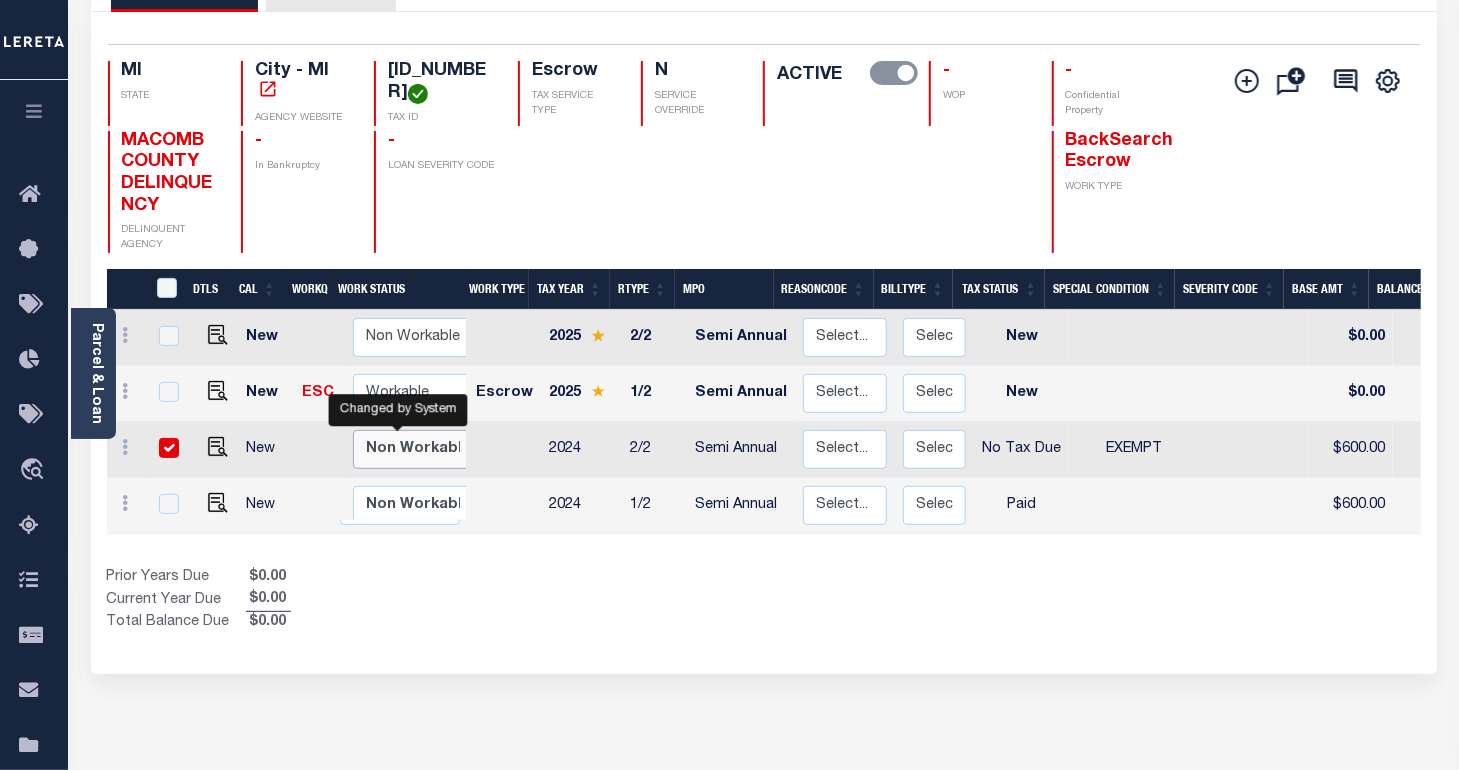 checkbox on "true" 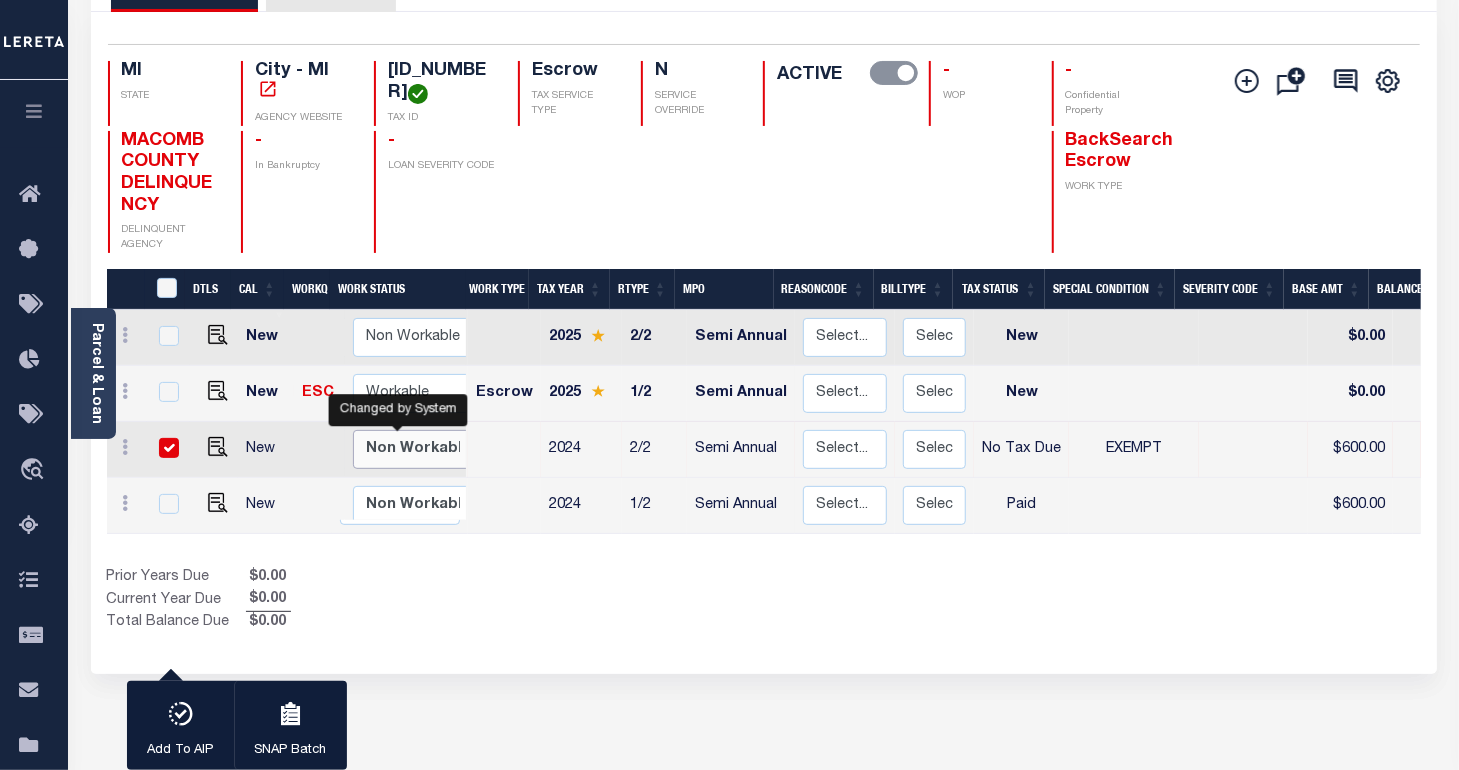 click on "Non Workable
Workable" at bounding box center [413, 449] 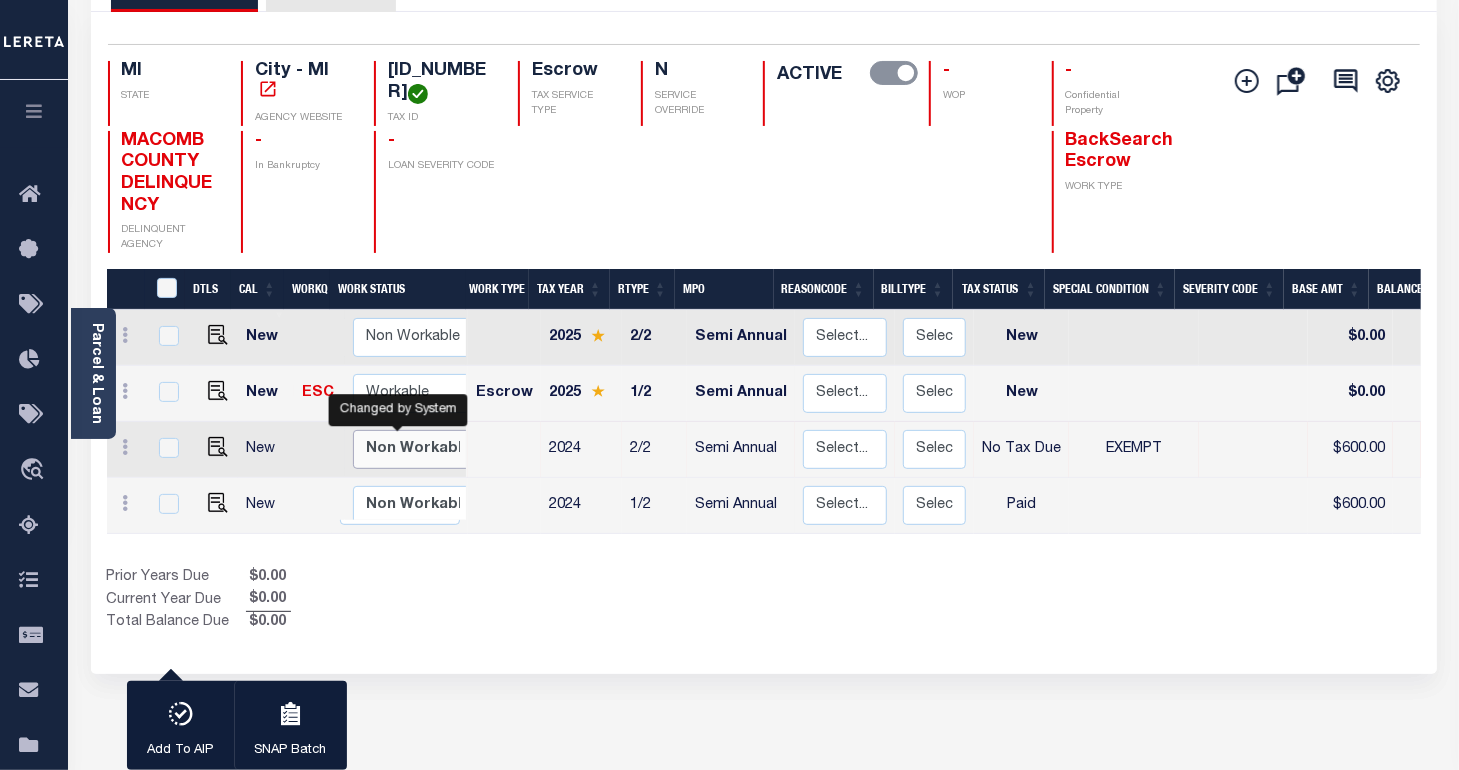 checkbox on "false" 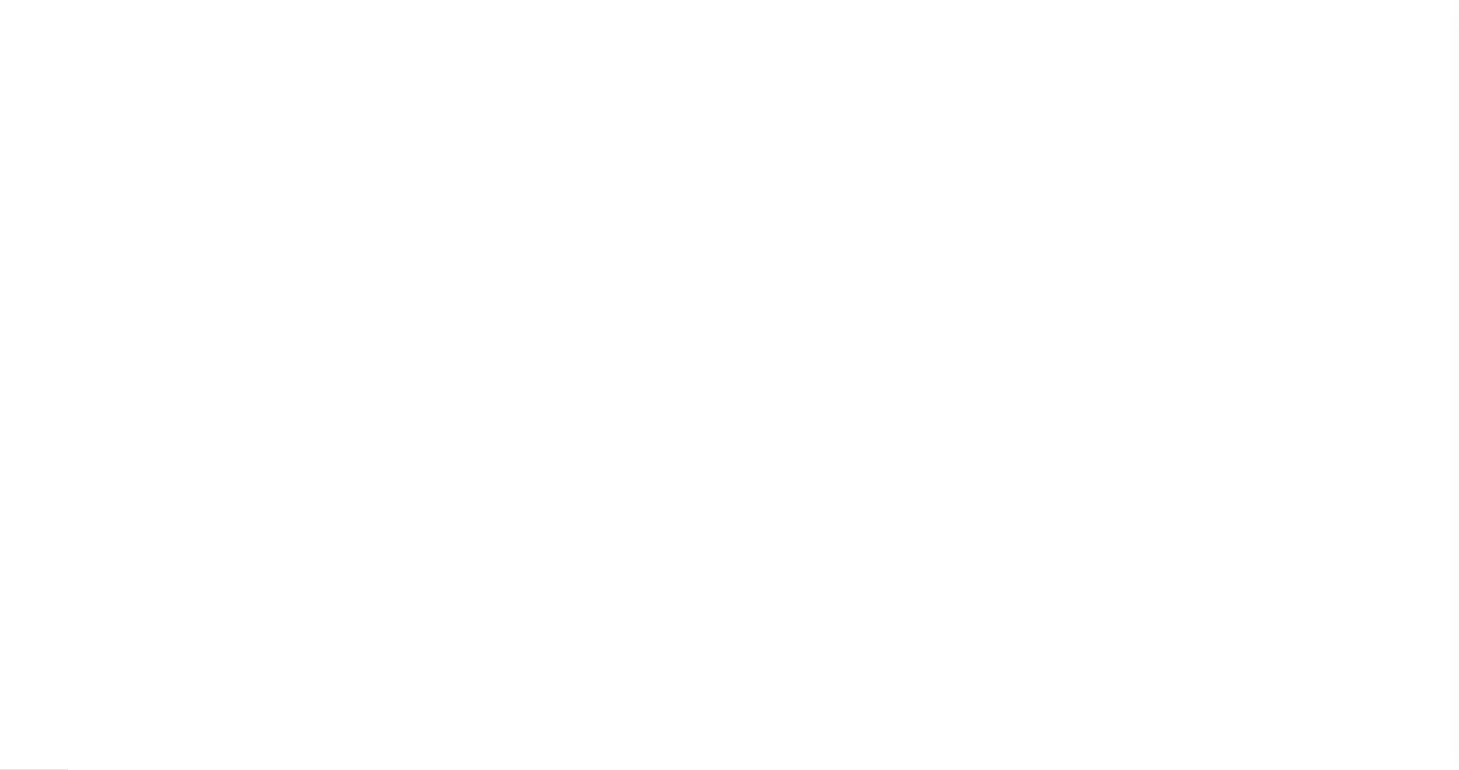 scroll, scrollTop: 94, scrollLeft: 0, axis: vertical 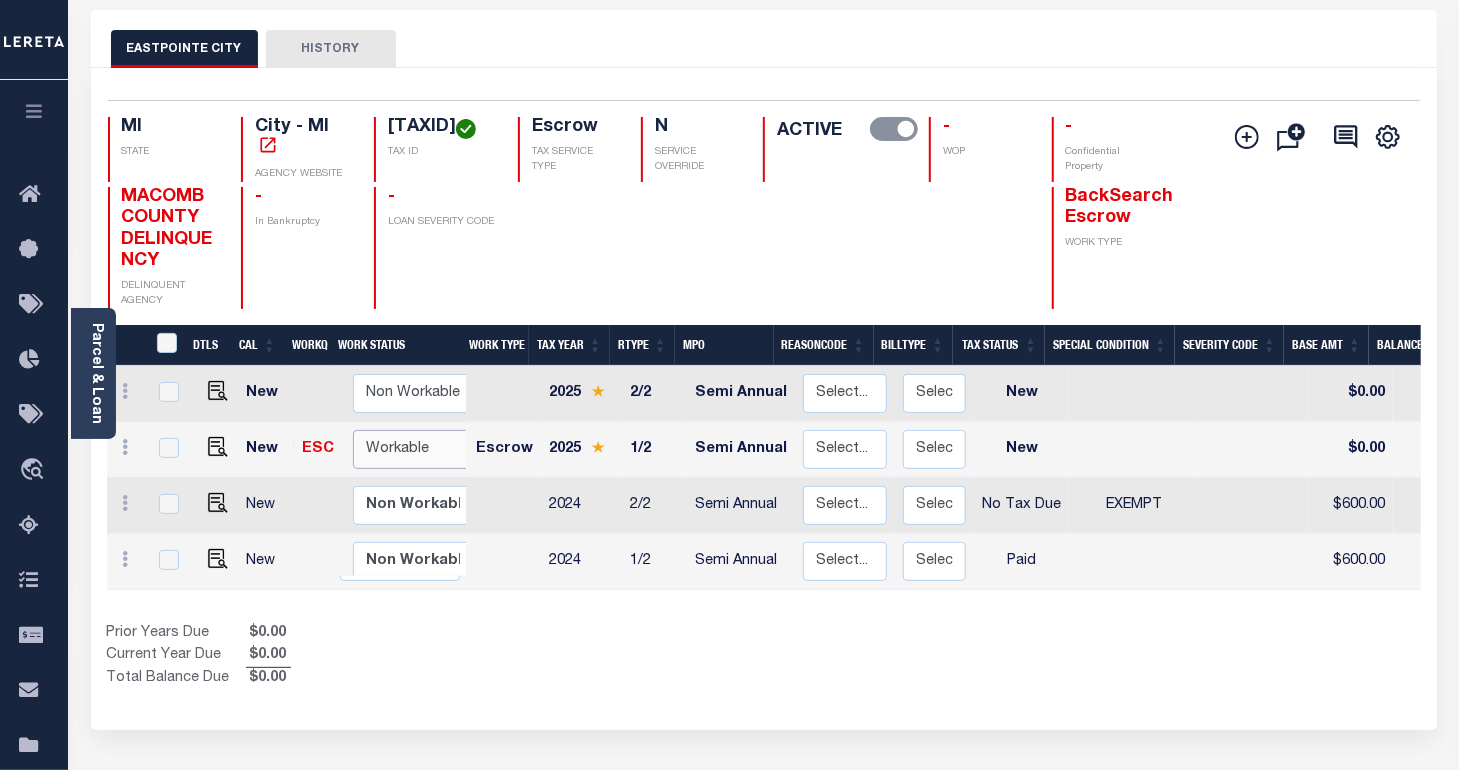 click on "Non Workable
Workable" at bounding box center (413, 449) 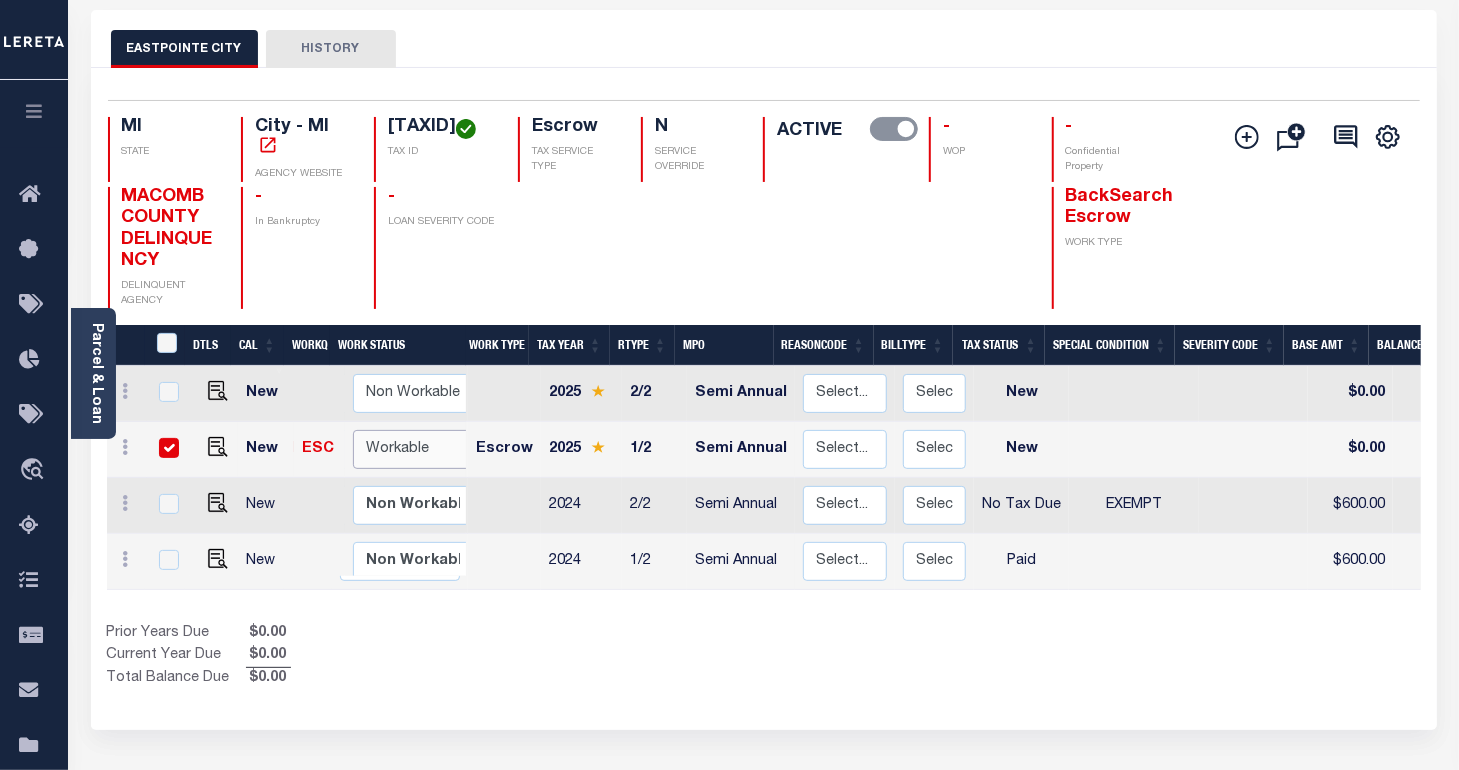 checkbox on "true" 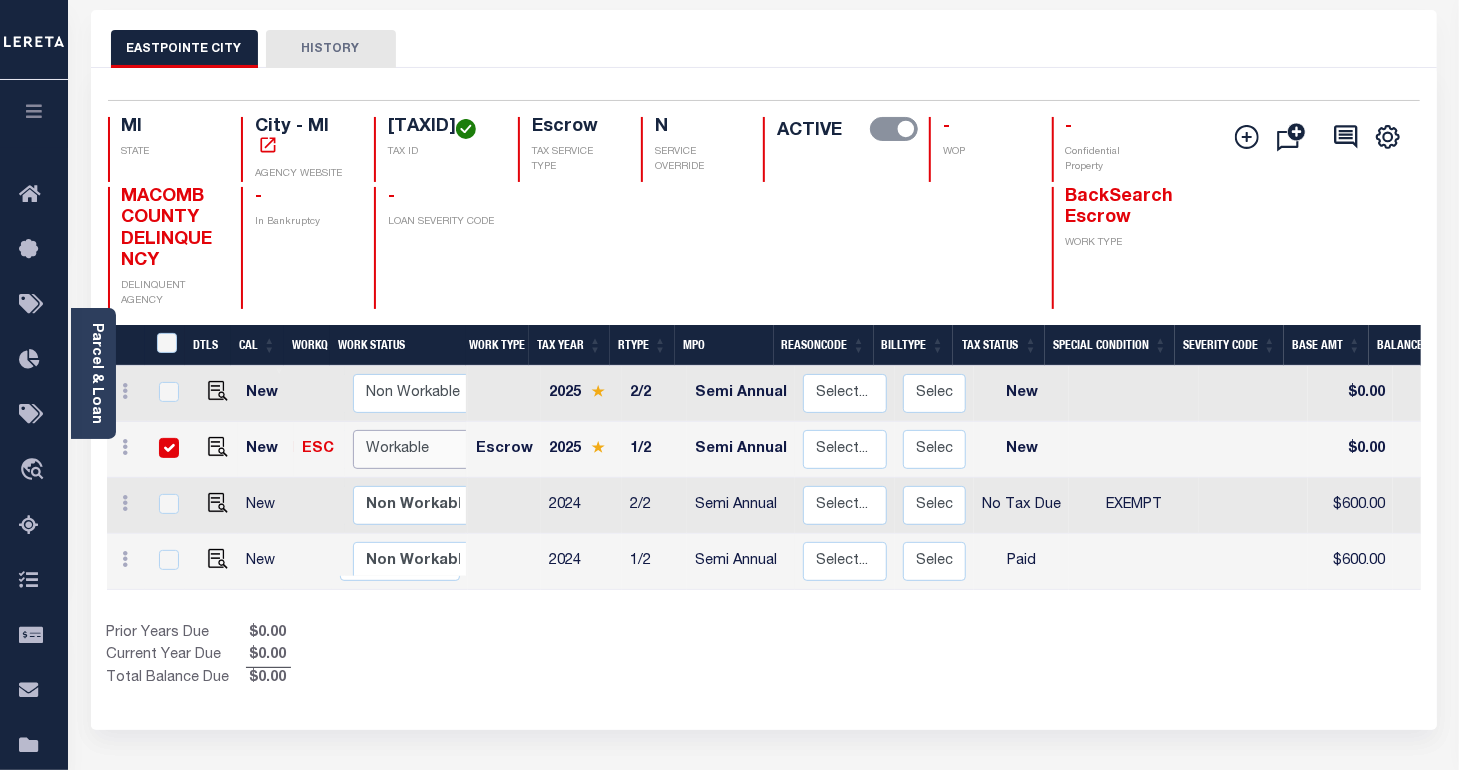 checkbox on "true" 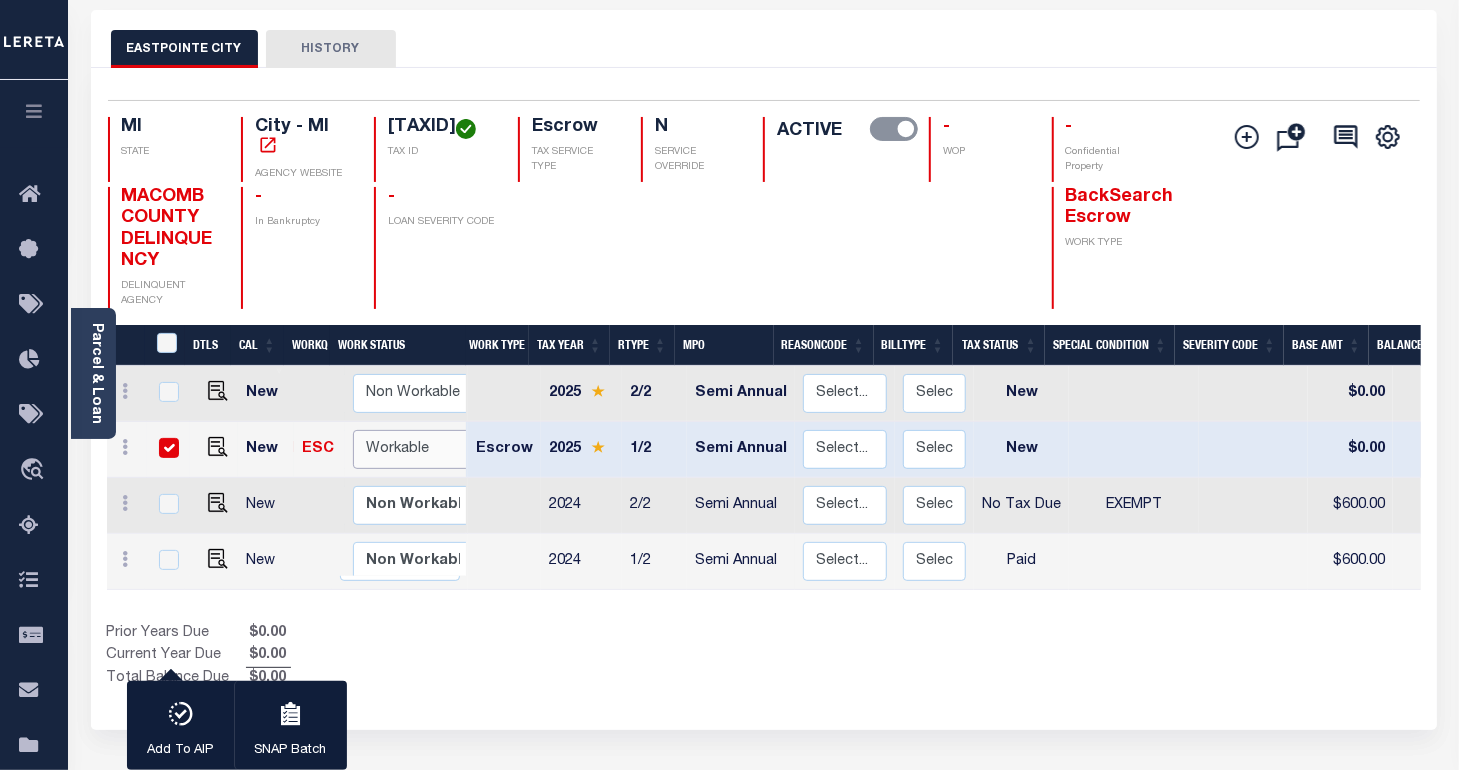 click on "Non Workable
Workable" at bounding box center (413, 449) 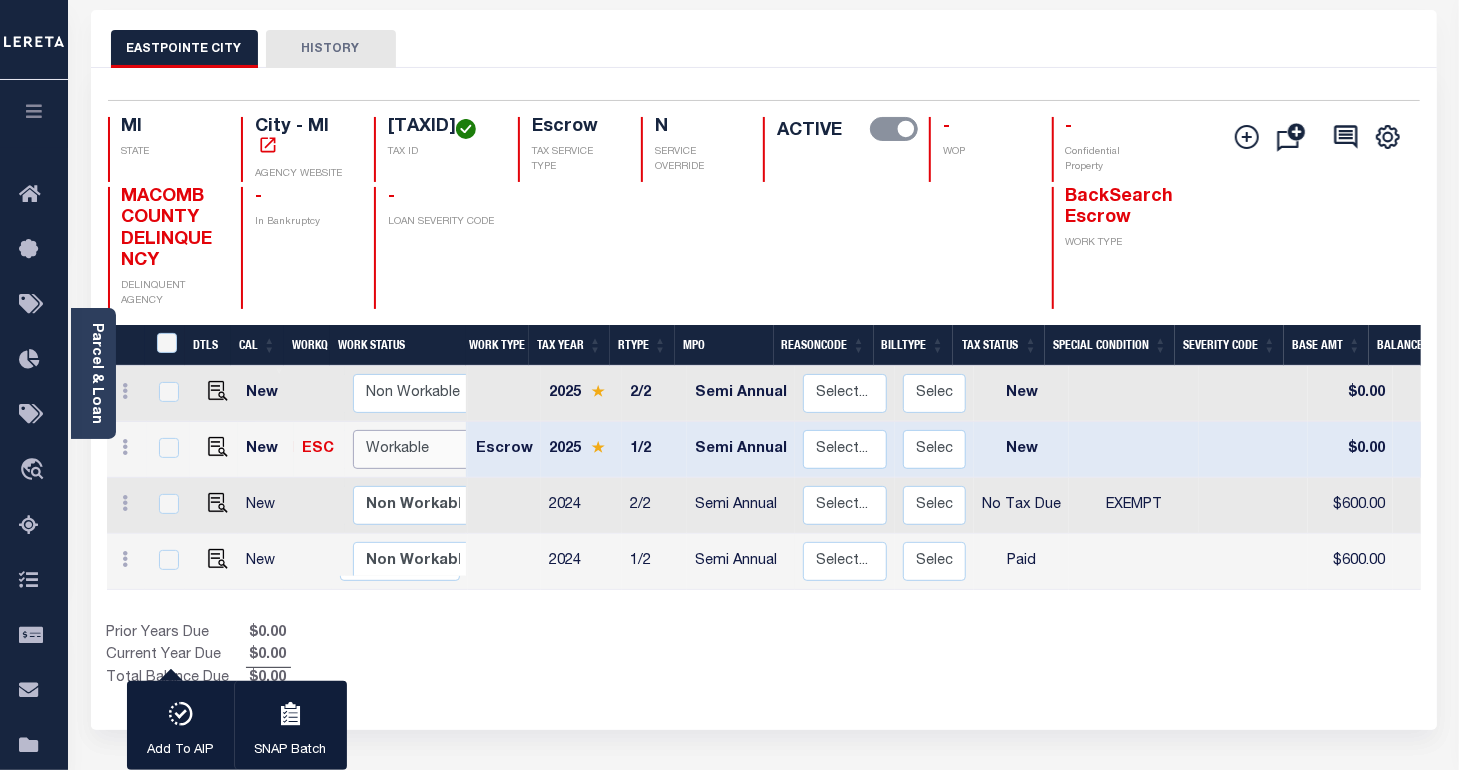 checkbox on "false" 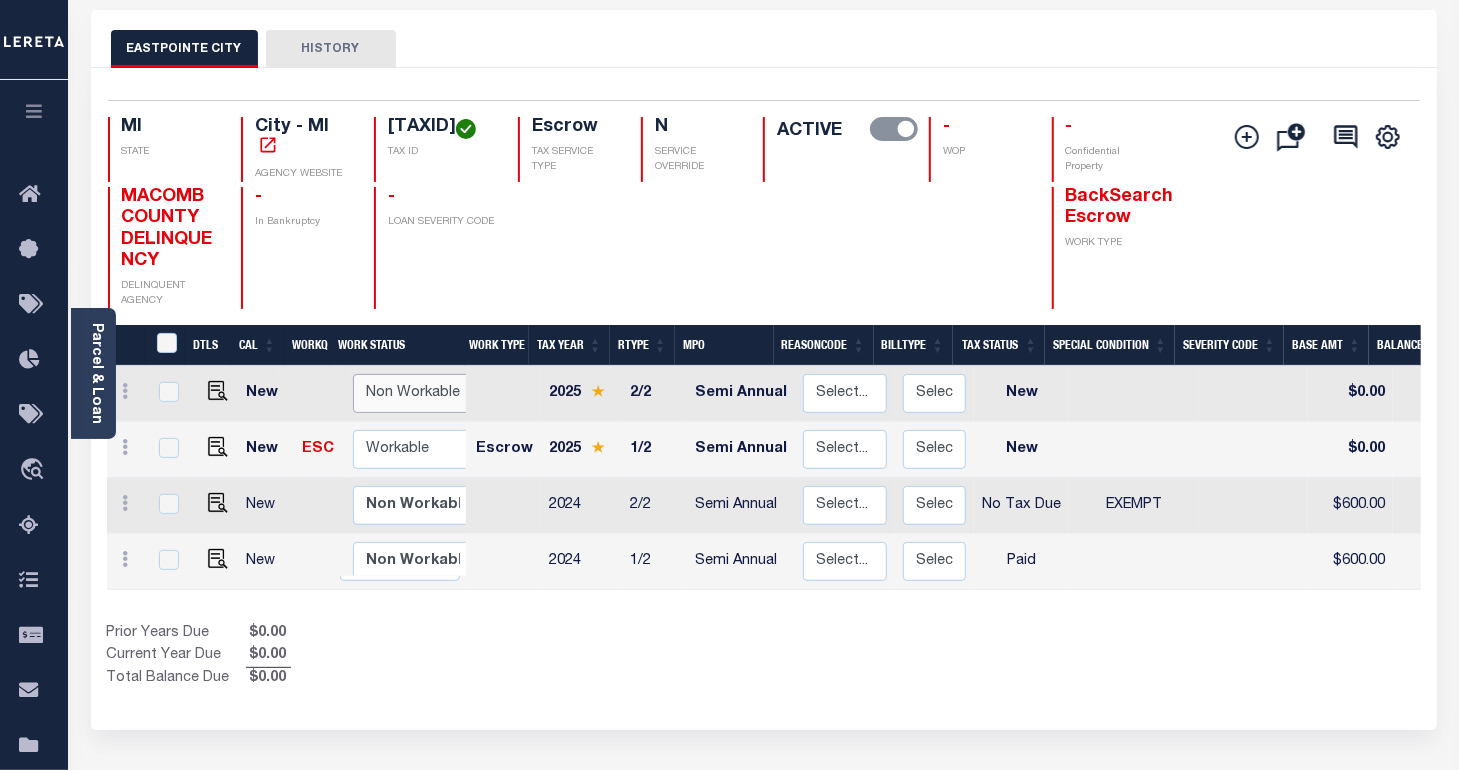 click on "Non Workable
Workable" at bounding box center (413, 393) 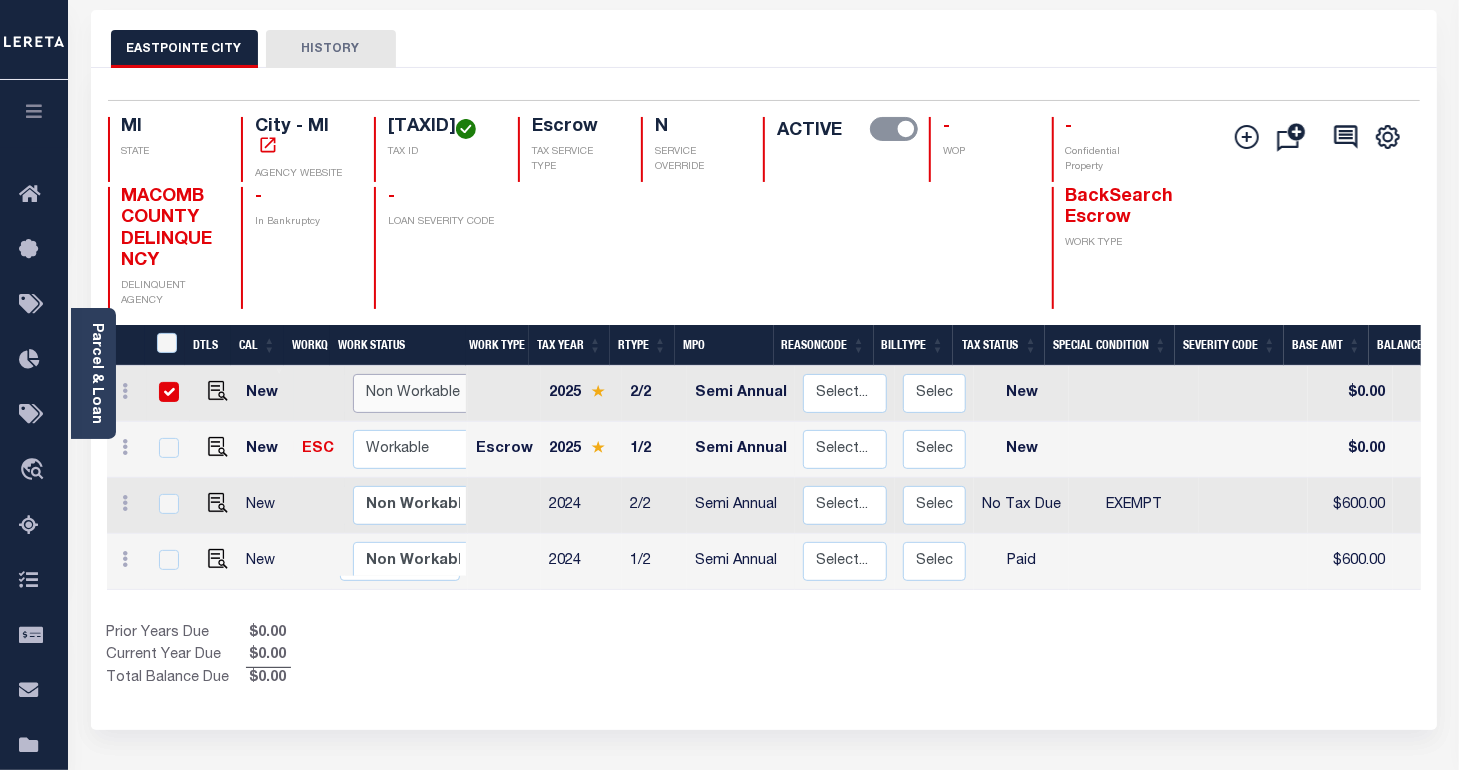 checkbox on "true" 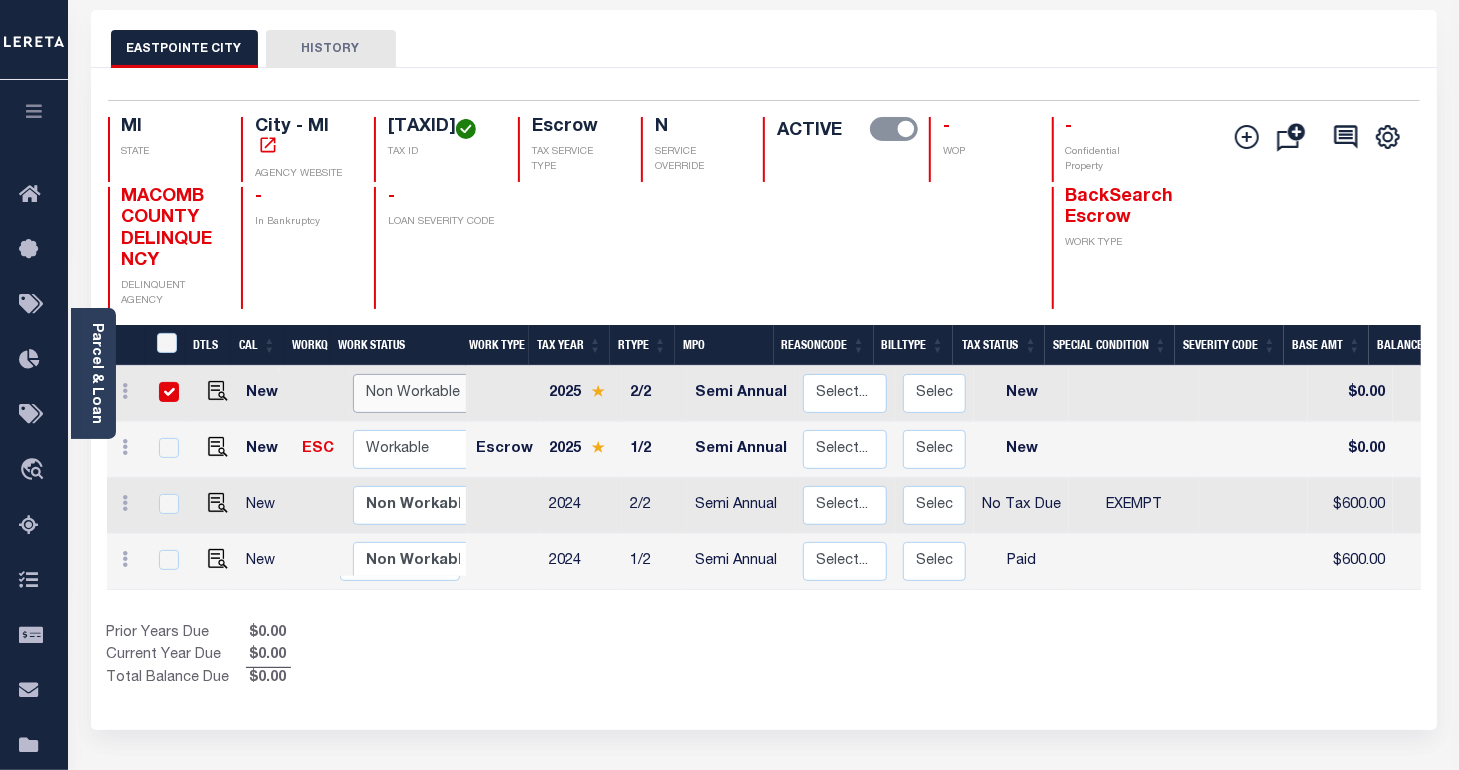 checkbox on "true" 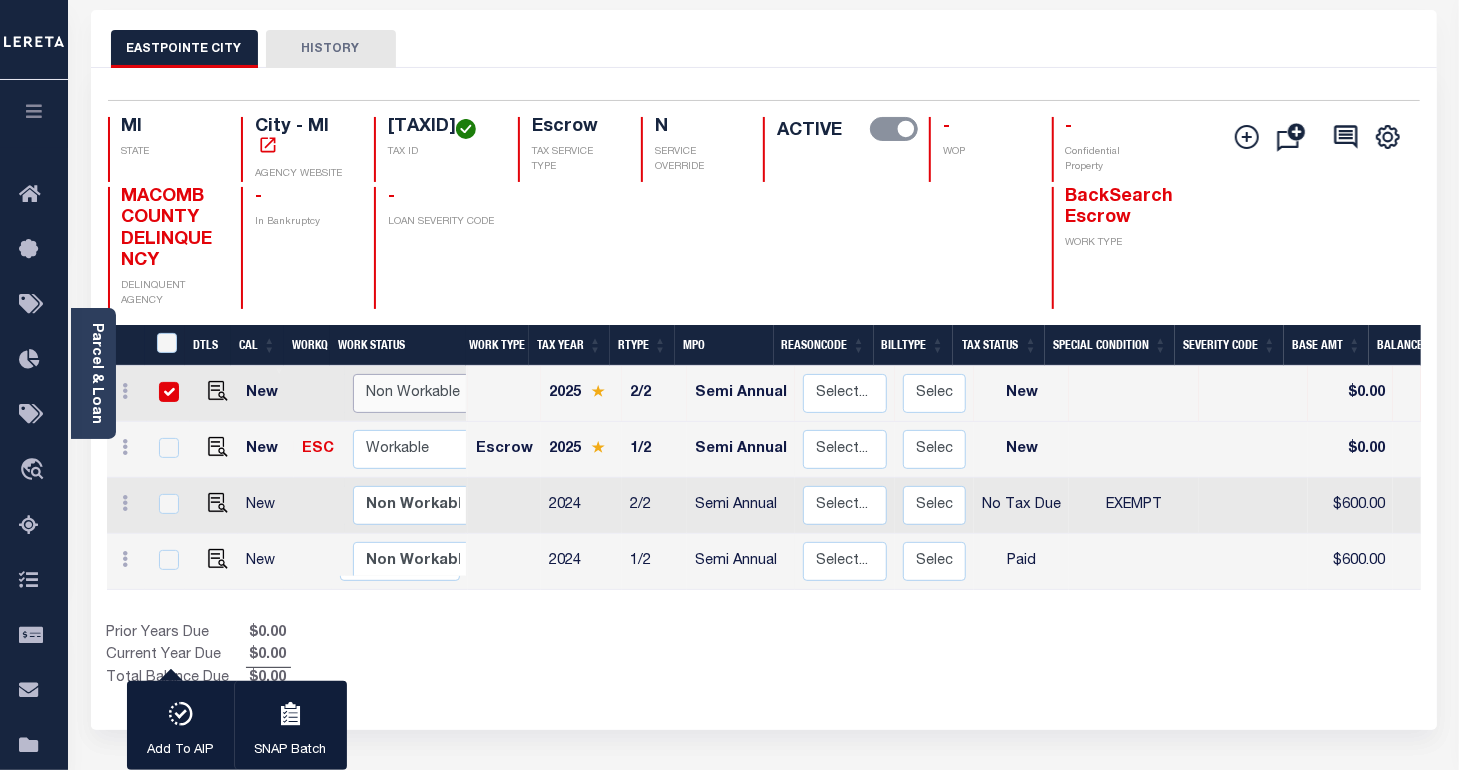 click on "Non Workable
Workable" at bounding box center [413, 393] 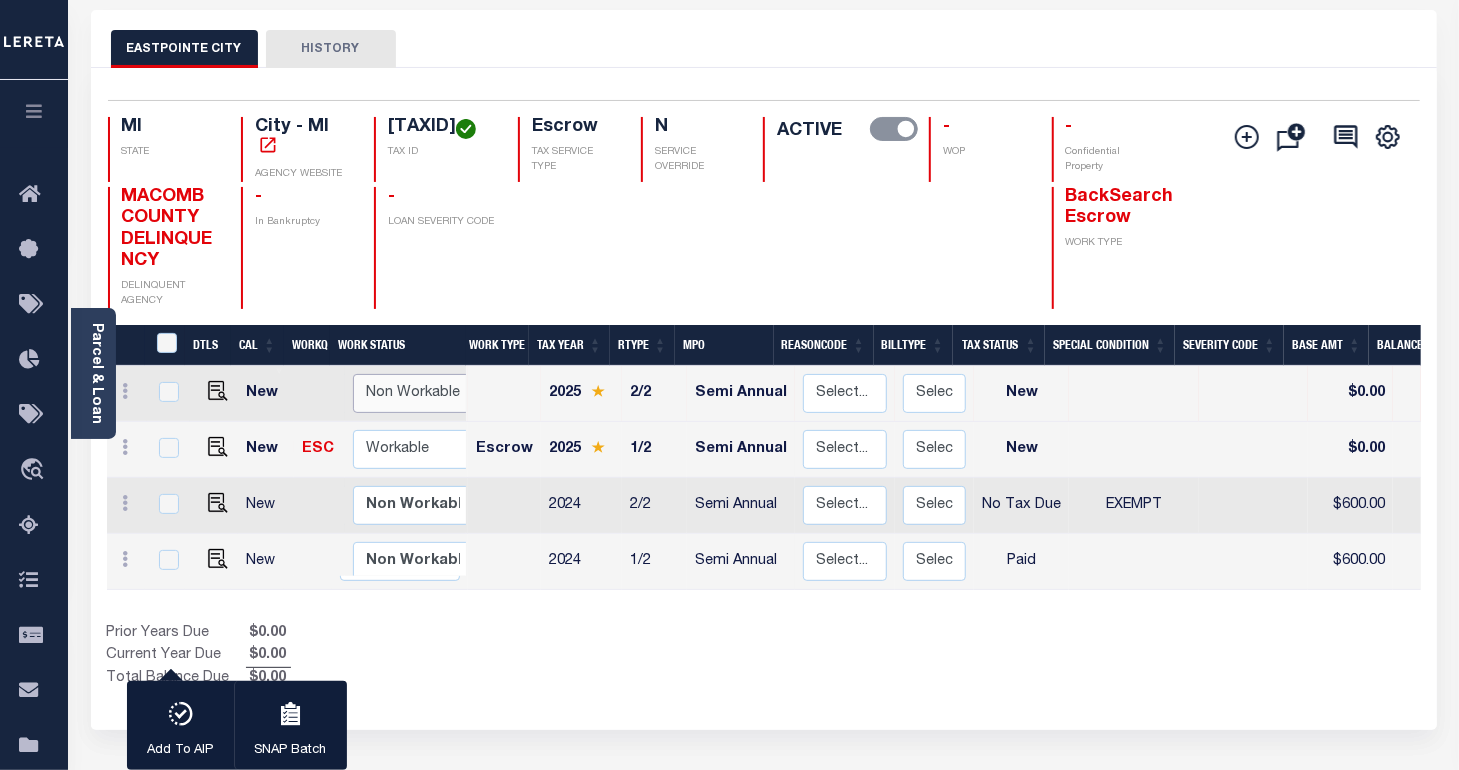 checkbox on "false" 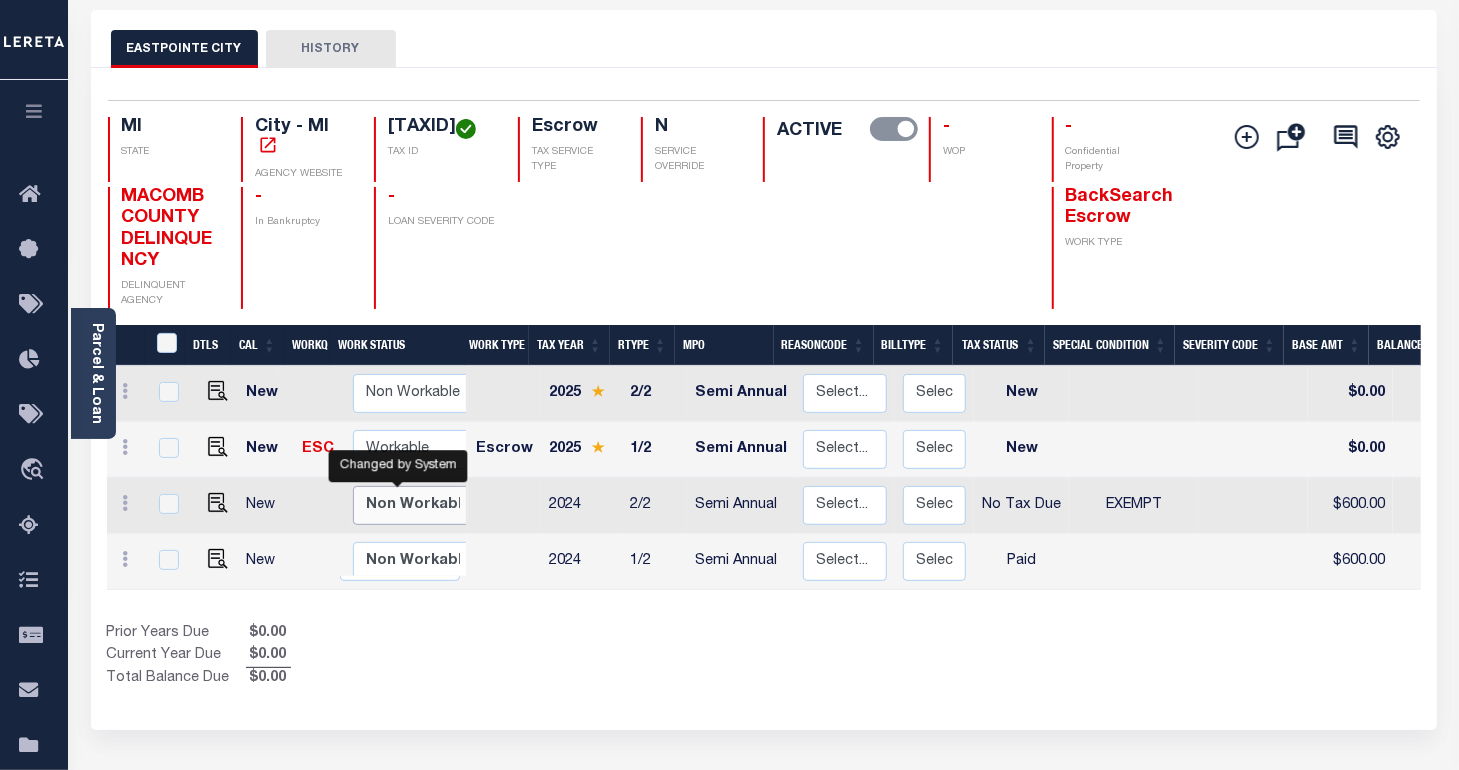click on "Non Workable
Workable" at bounding box center (413, 505) 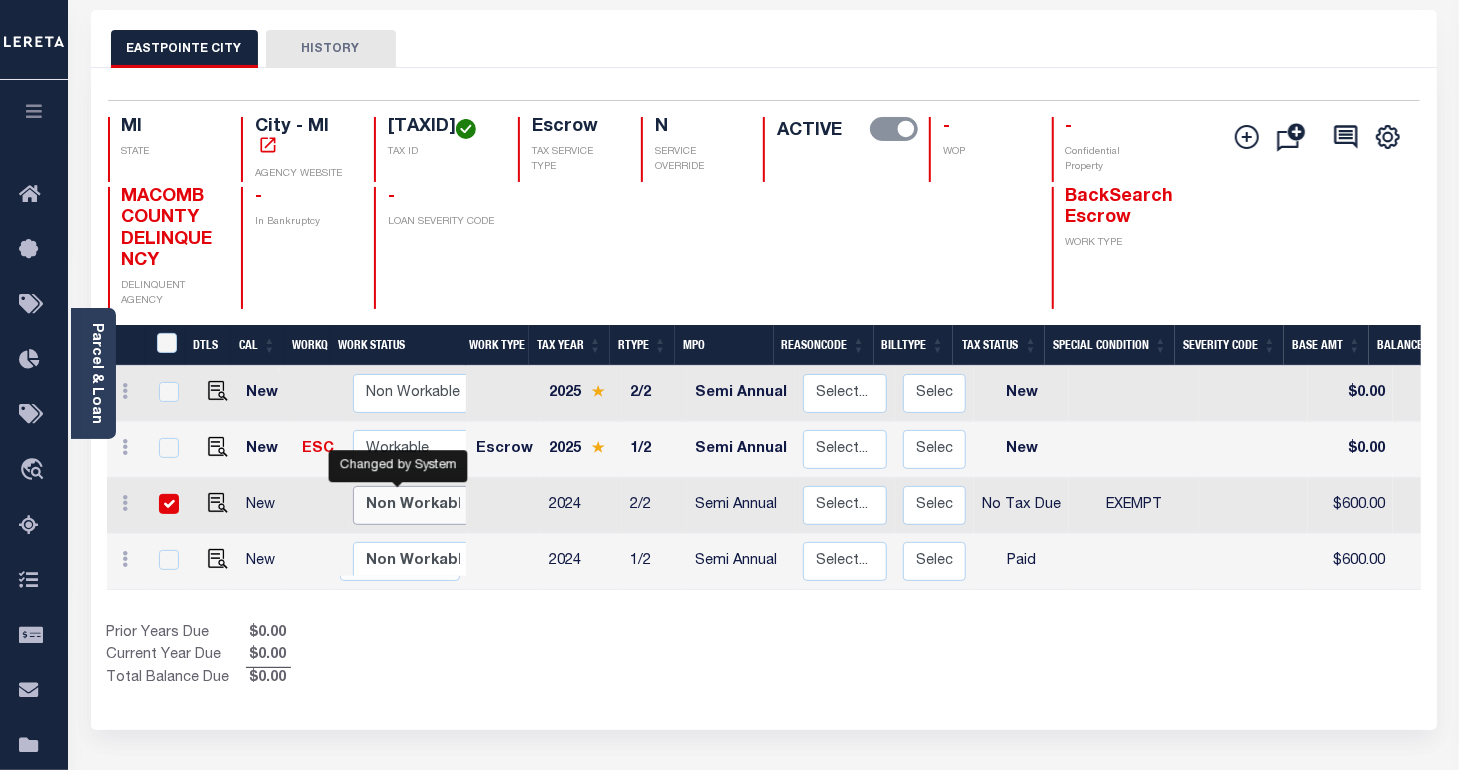 checkbox on "true" 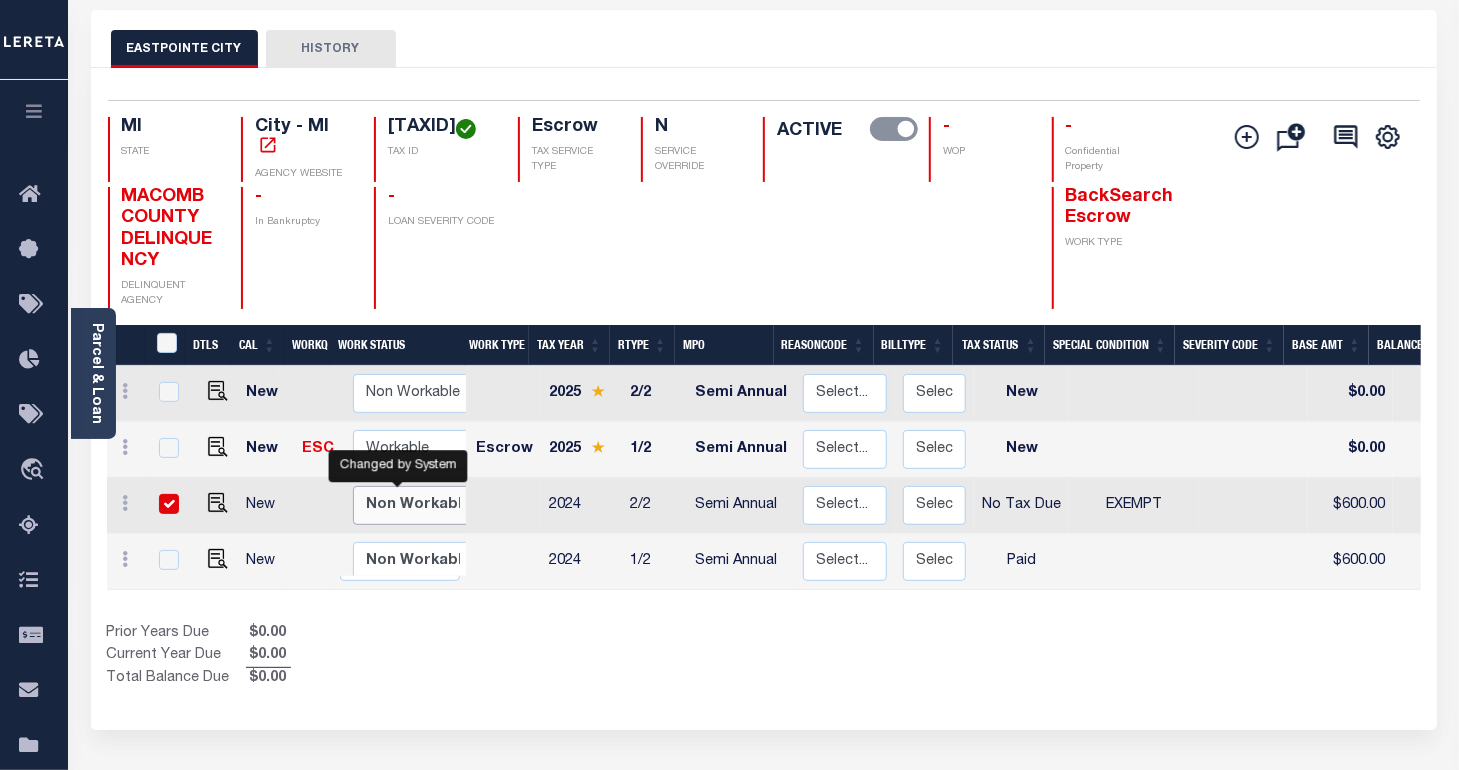 checkbox on "true" 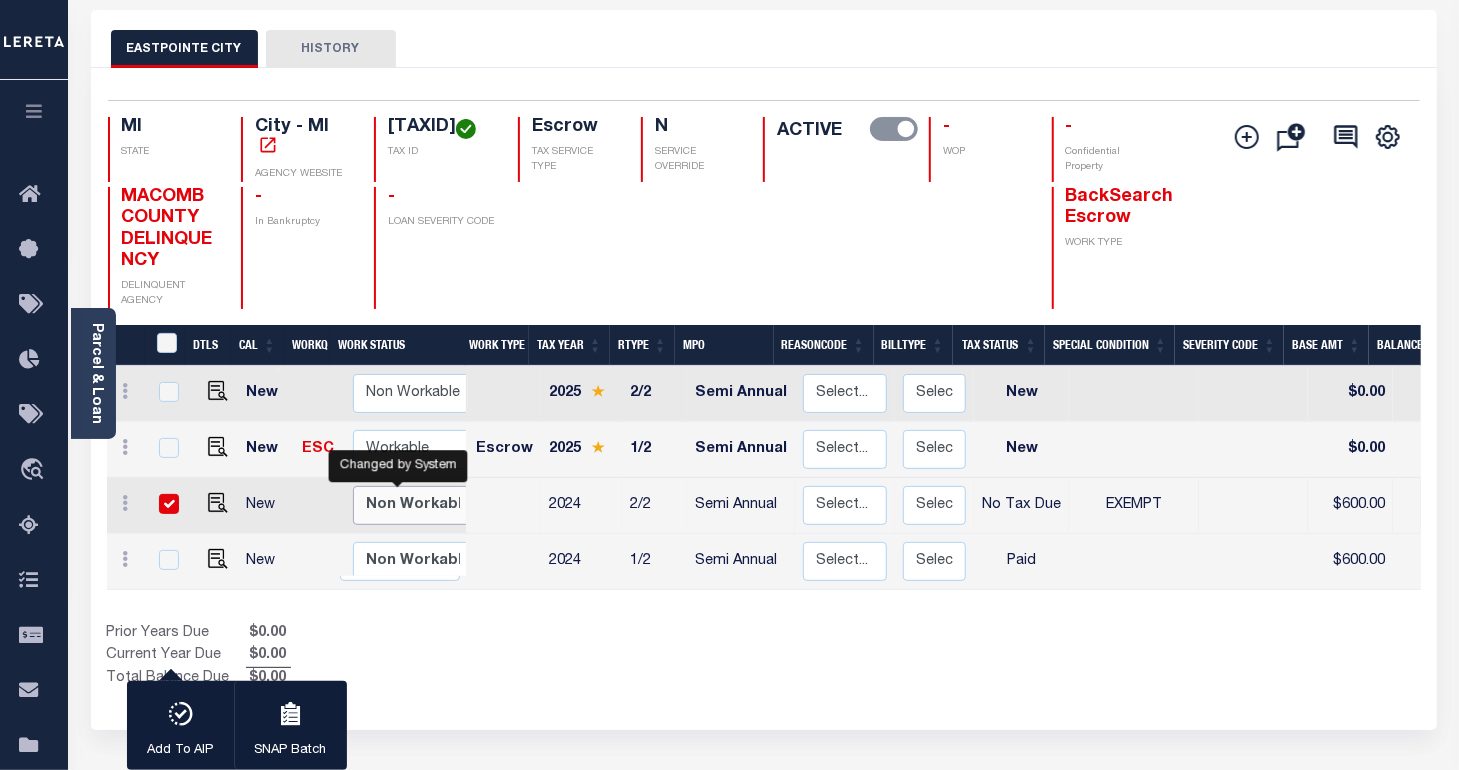 click on "Non Workable
Workable" at bounding box center [413, 505] 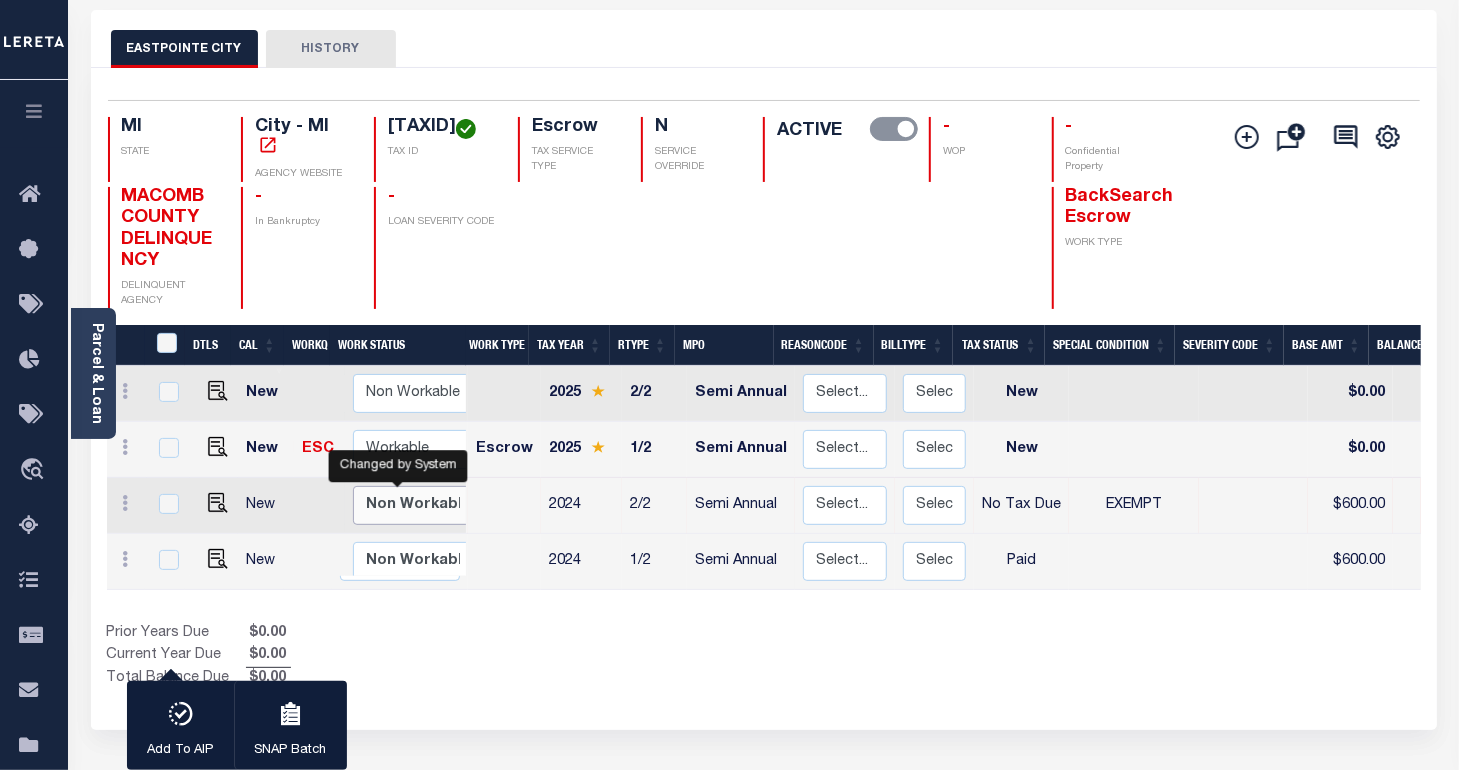 checkbox on "false" 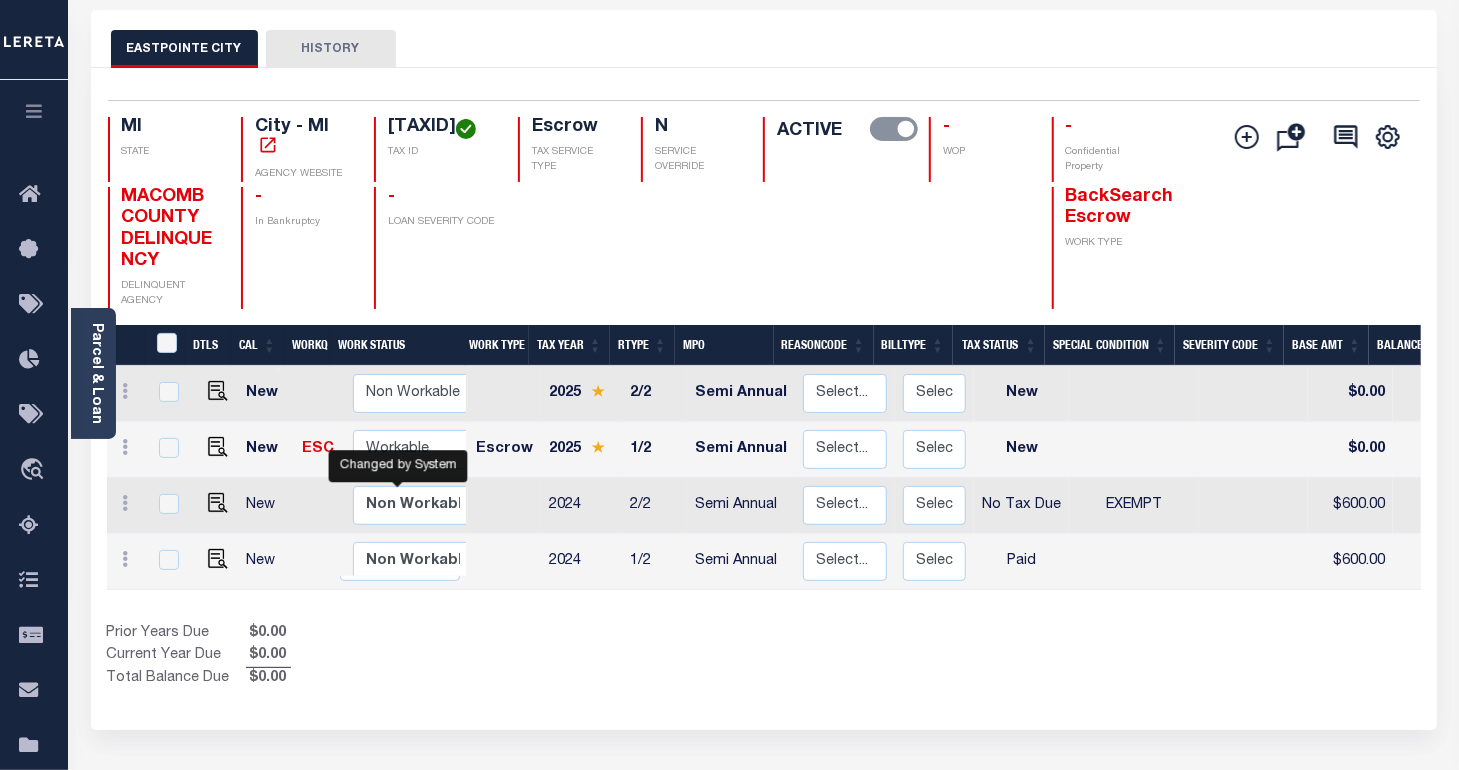 click on "Prior Years Due
$0.00
Current Year Due
$0.00
Total Balance Due
$0.00" at bounding box center [435, 656] 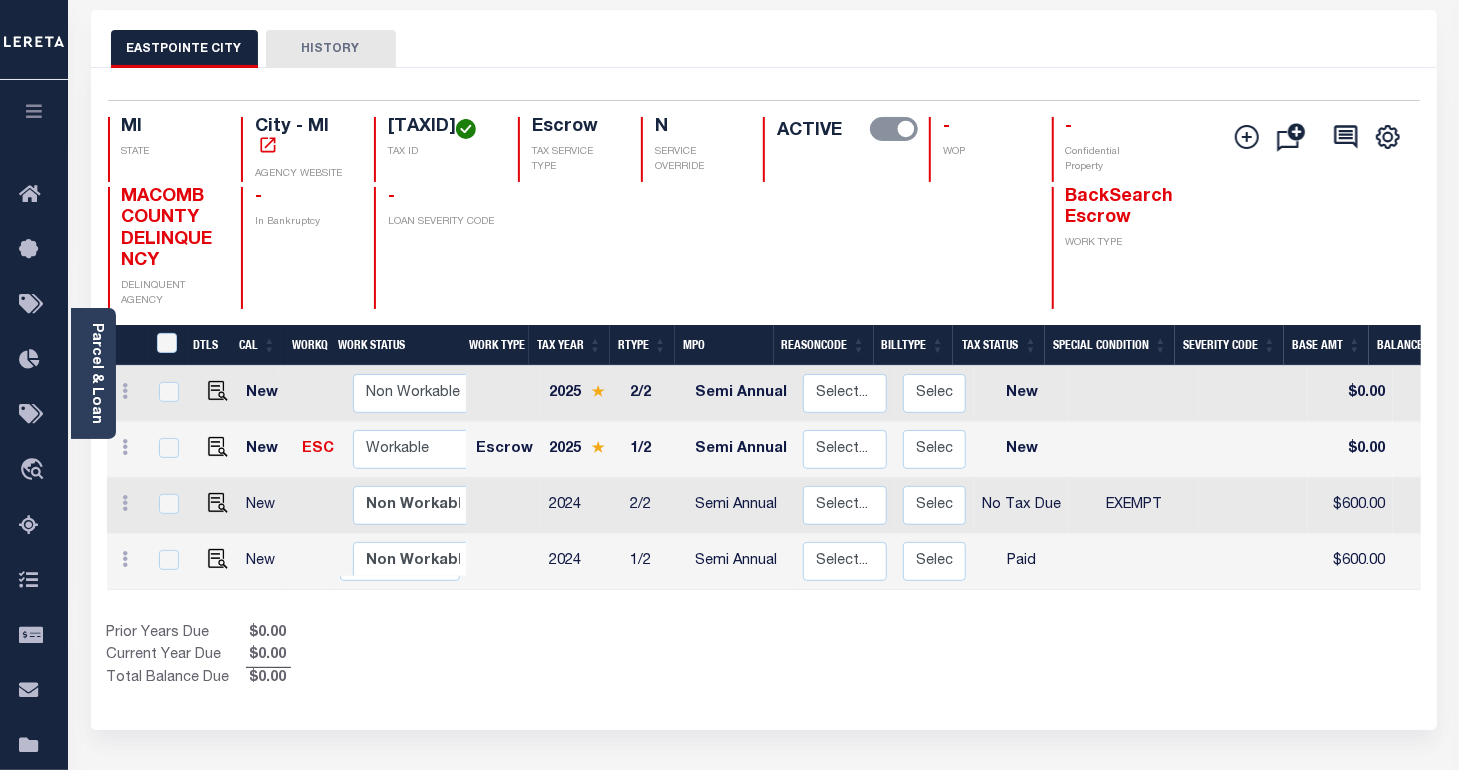 click on "Prior Years Due
$0.00
Current Year Due
$0.00
Total Balance Due
$0.00" at bounding box center (435, 656) 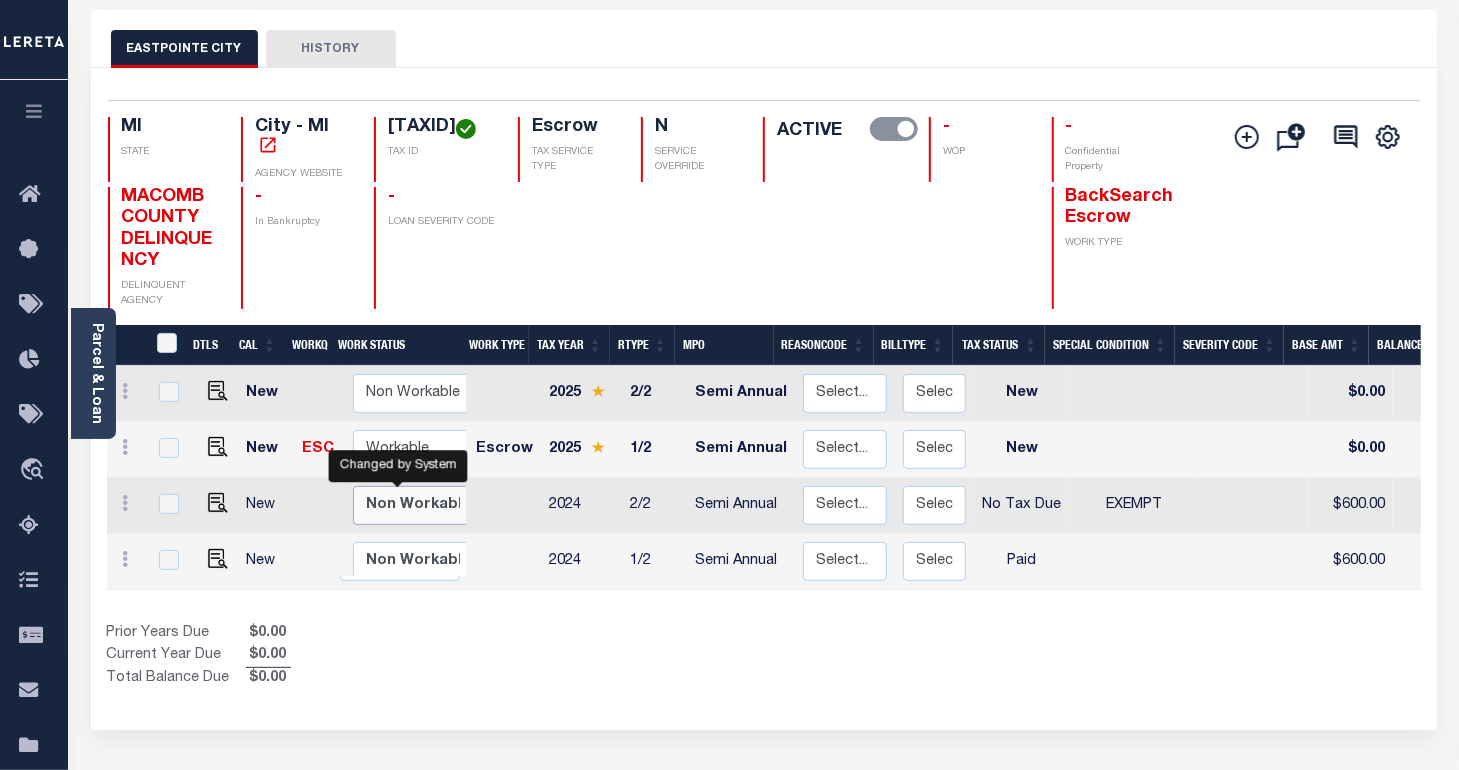 click on "Non Workable
Workable" at bounding box center (413, 505) 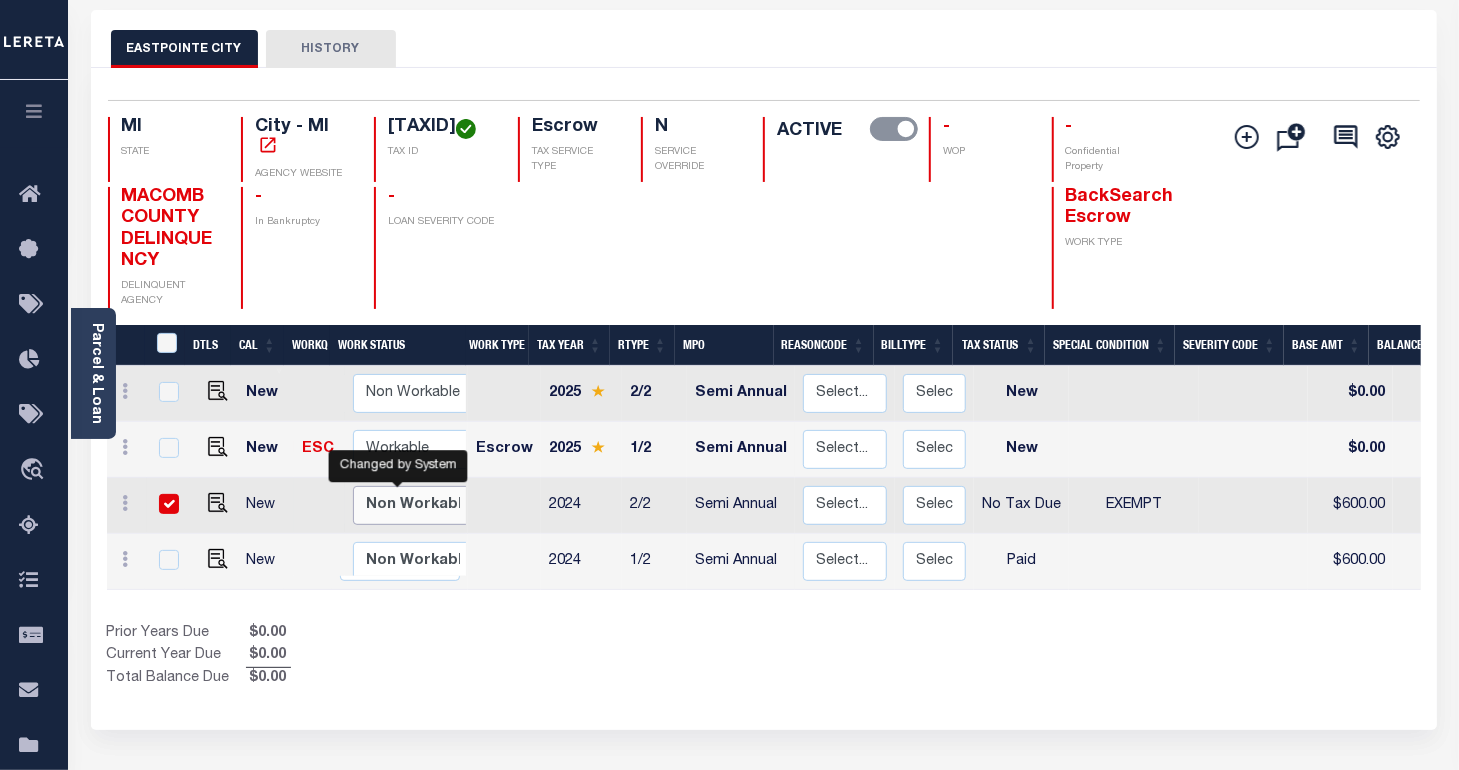 checkbox on "true" 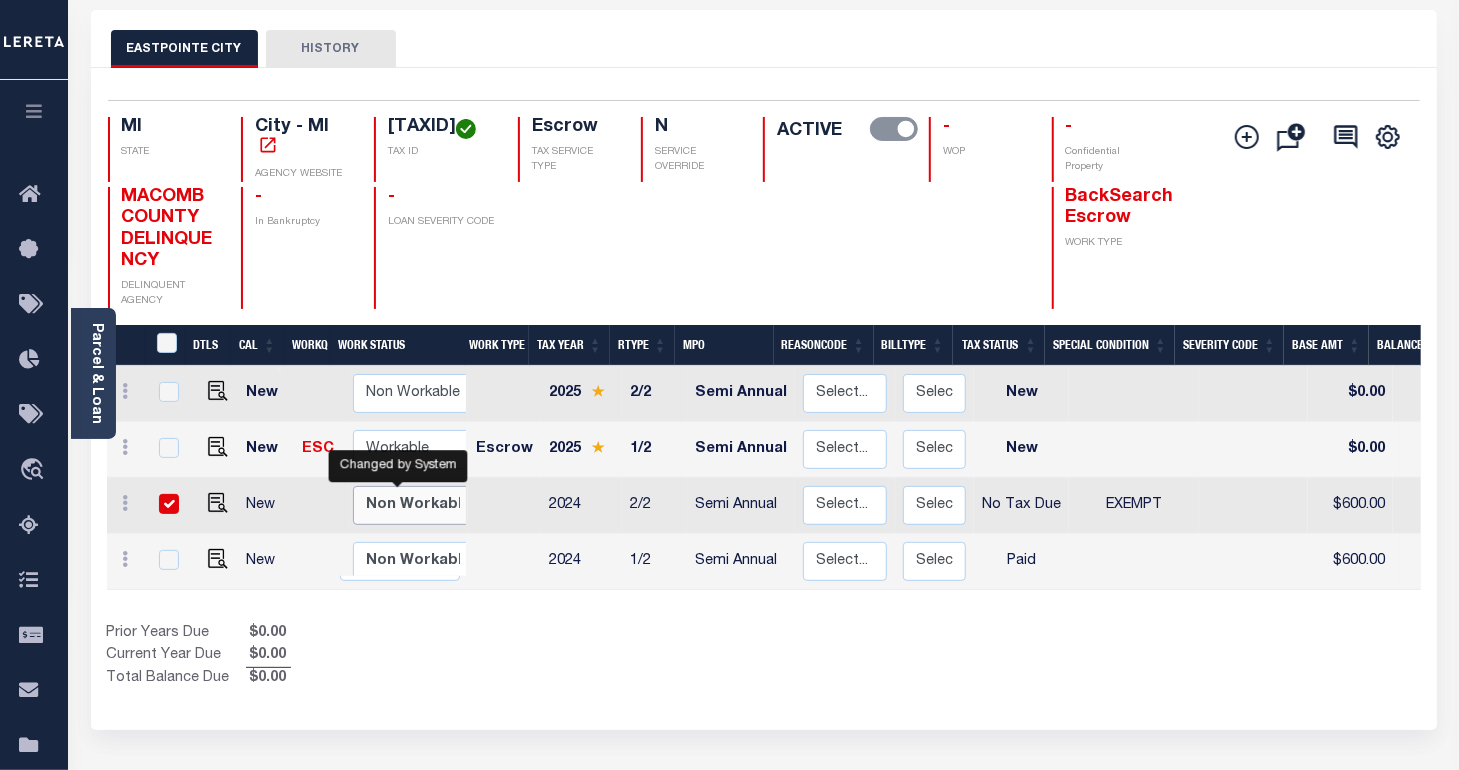 checkbox on "true" 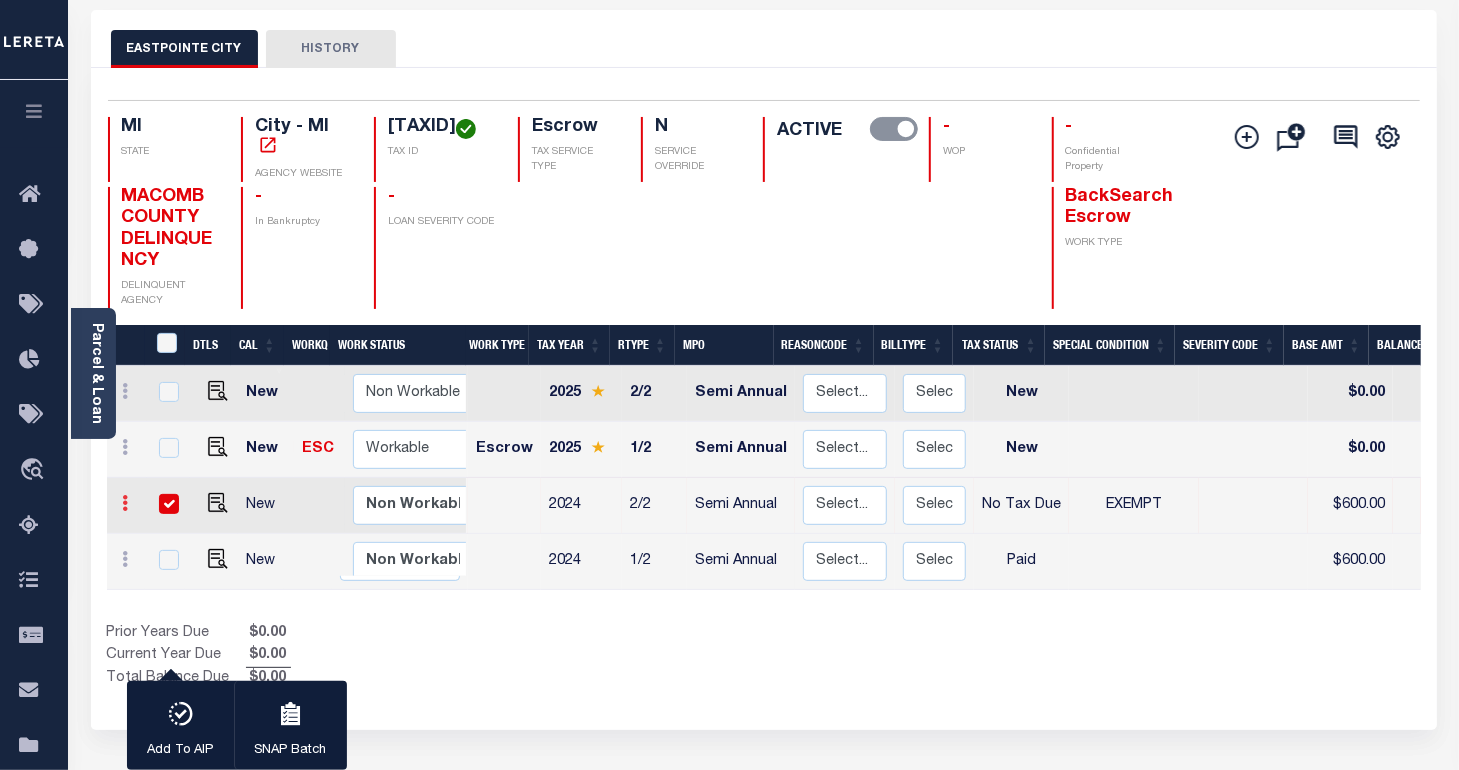 click at bounding box center [126, 506] 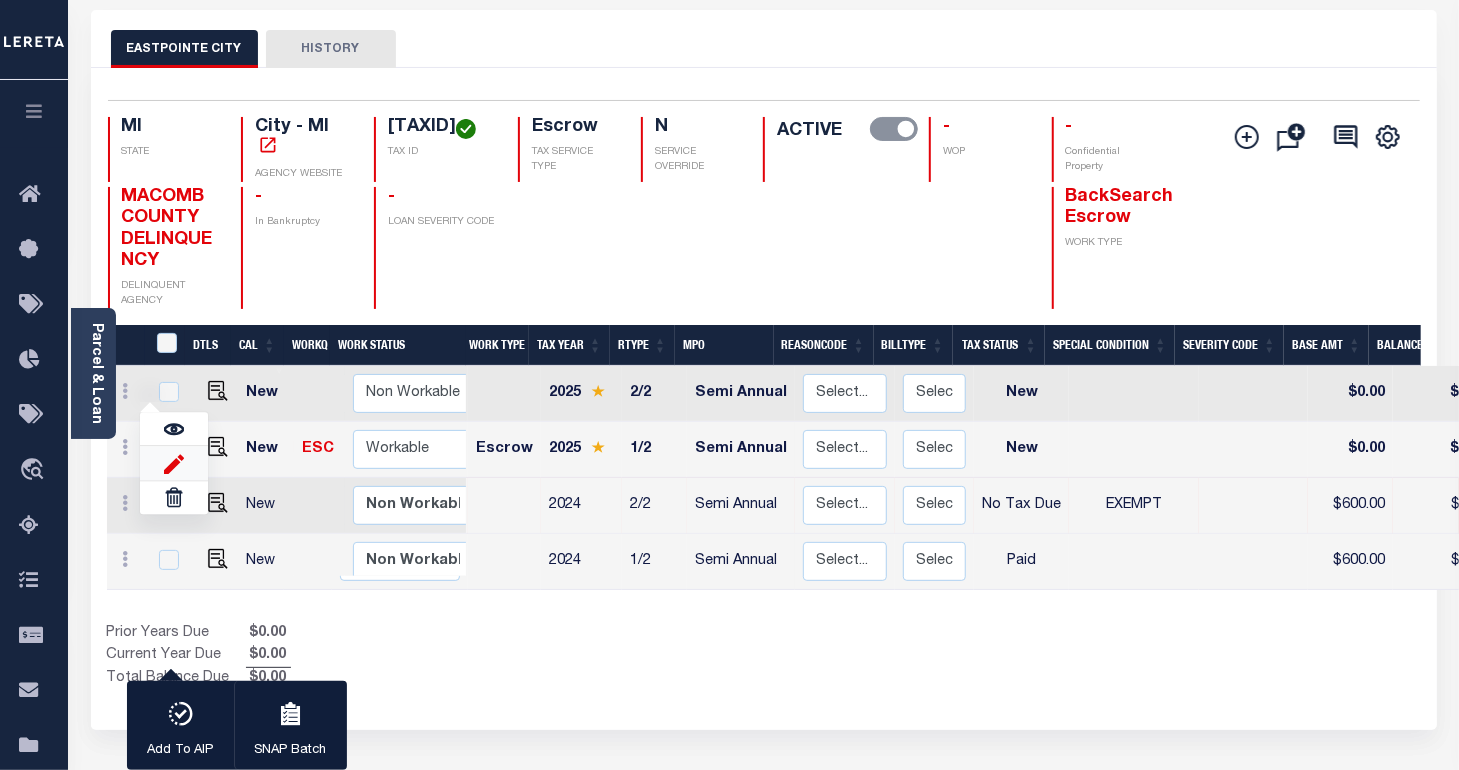 click at bounding box center (174, 463) 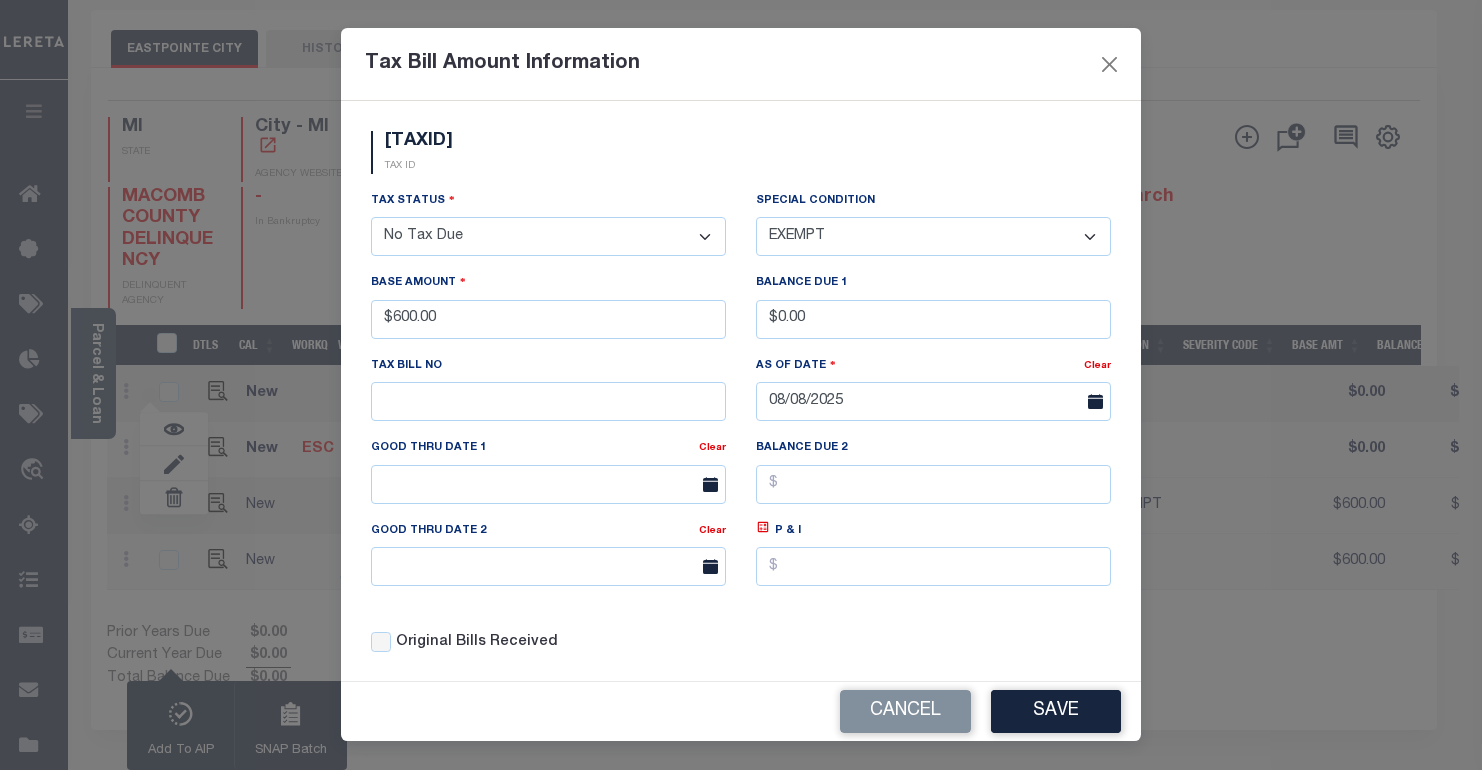 click on "Tax Status
- Select Status -
Open
Due/Unpaid
Paid
Incomplete
No Tax Due
Internal Refund Processed
New" at bounding box center [548, 223] 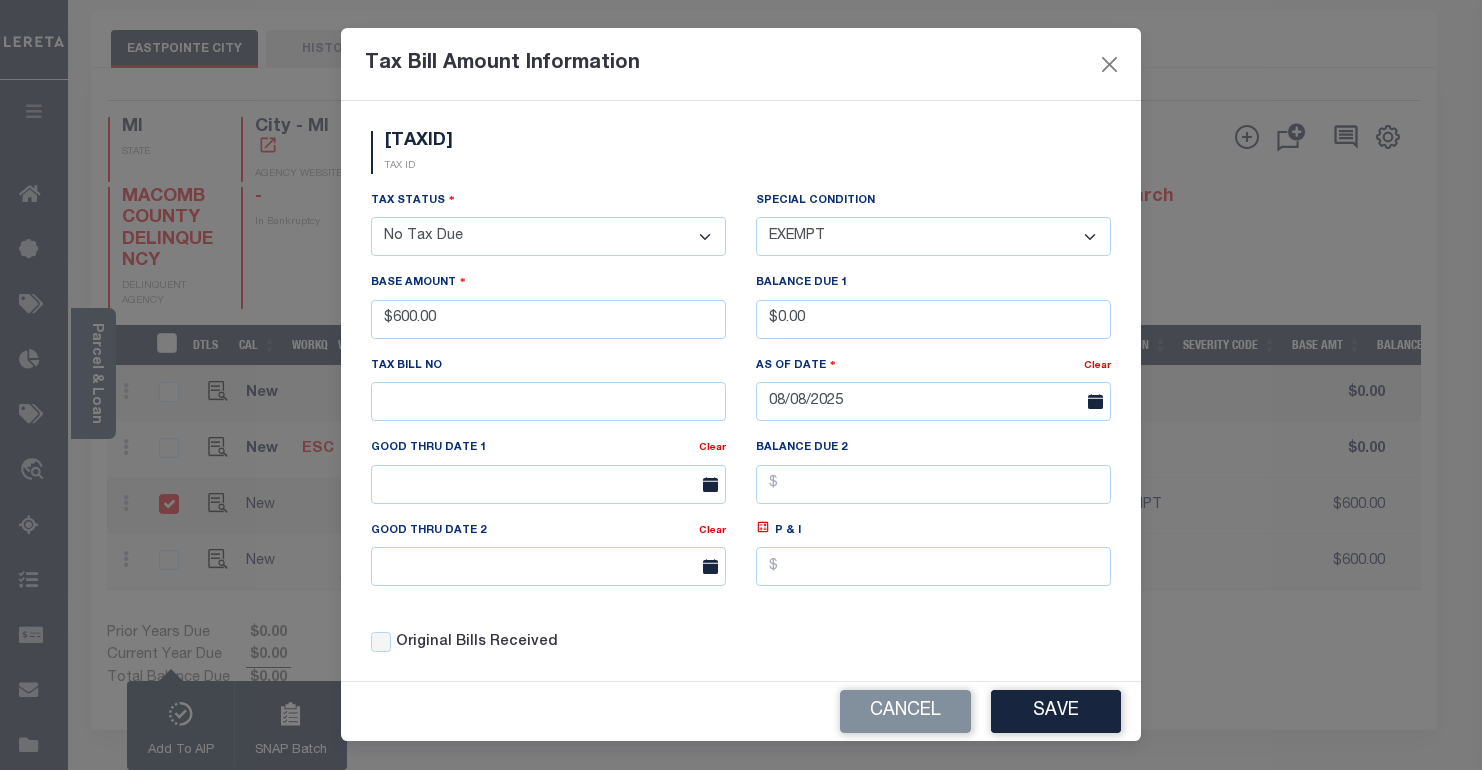 click on "-- Select Special Condition --
3RD PARTY TAX LIEN
AGENCY TAX LIEN (A.K.A Inside Lien)
BALANCE FORWARD
BANKRUPTCY
BILL W/ OTHER PARCEL
CONFIDENTIAL ACCOUNT
DEFERRED
DELAYED BILLING
DELQ CURRENT TAX YEAR INSTALLMENT(S) EXIST
DELQ PRIOR YEAR(S) EXIST
EXEMPT
HOMEOWNER AUTHORIZATION
IN DISPUTE/UNDER PROTEST
INCLUDES PRIOR UNPAID
INCLUDES RE-LEVIED TAX
INSTALLMENT PLAN
LITIGATION
LOST PROPERTY (FORECLOSED/DEEDED)
LOW ASSESSMENT
LOW TAX THRESHOLD
MULTIPLE TAXIDS
NEW PROPERTY
NOT ASSESSED
NOT CERTIFIED
OTHER FEES INVOLVED
OVERPAYMENT - POSSIBLE REFUND DUE
PARTIAL PAYMENT MAY EXIST
Pay Plan
RE-LEVIED TO ANOTHER AGENCY
REDEMP AMTS NOT AVAILABLE
REPORTED ON LEGACY RTYPE
SUBJECT TO FORECLOSURE
TAX LIEN RELEASED
TAX SALE-SUBJECT TO POWER TO SELL" at bounding box center [933, 236] 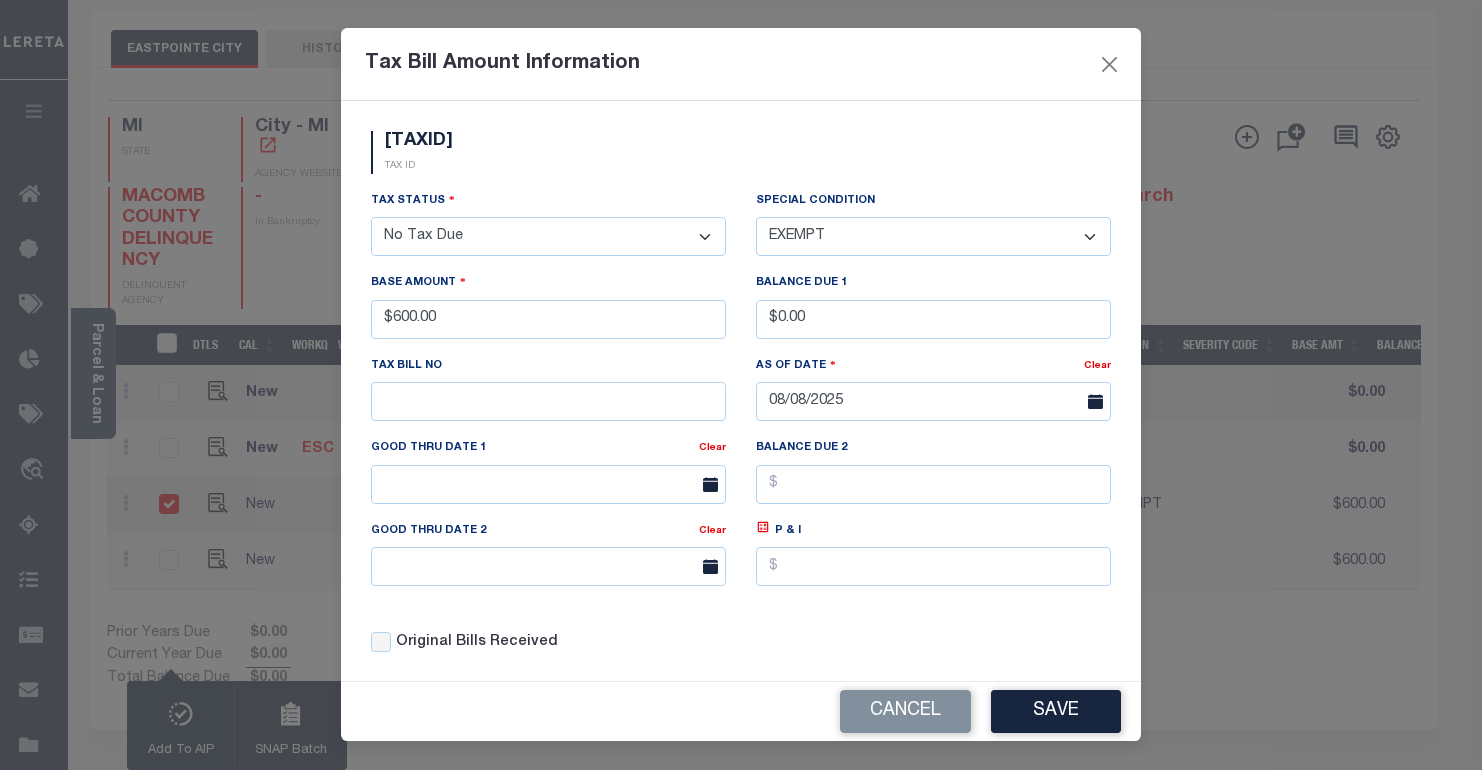select on "0" 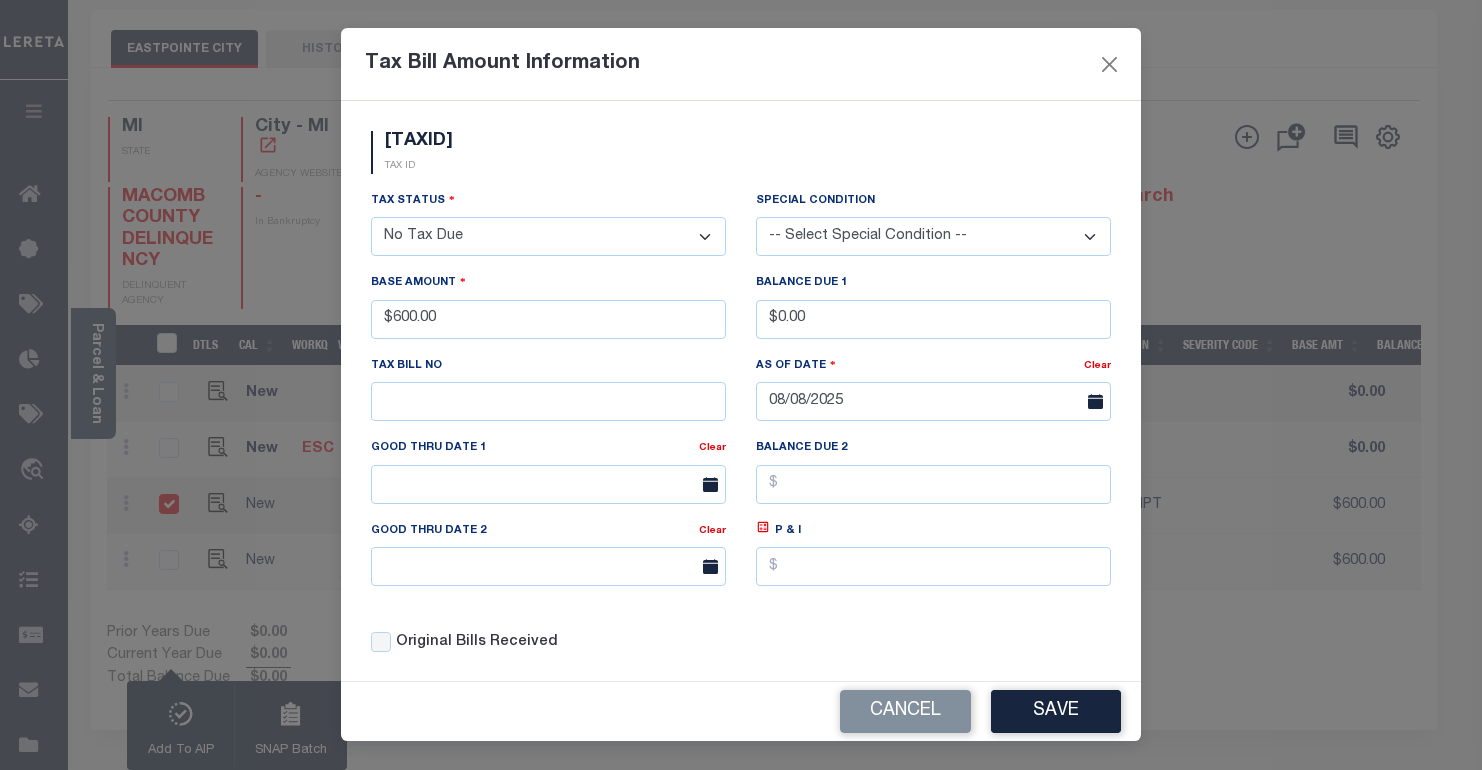 click on "-- Select Special Condition --
3RD PARTY TAX LIEN
AGENCY TAX LIEN (A.K.A Inside Lien)
BALANCE FORWARD
BANKRUPTCY
BILL W/ OTHER PARCEL
CONFIDENTIAL ACCOUNT
DEFERRED
DELAYED BILLING
DELQ CURRENT TAX YEAR INSTALLMENT(S) EXIST
DELQ PRIOR YEAR(S) EXIST
EXEMPT
HOMEOWNER AUTHORIZATION
IN DISPUTE/UNDER PROTEST
INCLUDES PRIOR UNPAID
INCLUDES RE-LEVIED TAX
INSTALLMENT PLAN
LITIGATION
LOST PROPERTY (FORECLOSED/DEEDED)
LOW ASSESSMENT
LOW TAX THRESHOLD
MULTIPLE TAXIDS
NEW PROPERTY
NOT ASSESSED
NOT CERTIFIED
OTHER FEES INVOLVED
OVERPAYMENT - POSSIBLE REFUND DUE
PARTIAL PAYMENT MAY EXIST
Pay Plan
RE-LEVIED TO ANOTHER AGENCY
REDEMP AMTS NOT AVAILABLE
REPORTED ON LEGACY RTYPE
SUBJECT TO FORECLOSURE
TAX LIEN RELEASED
TAX SALE-SUBJECT TO POWER TO SELL" at bounding box center (933, 236) 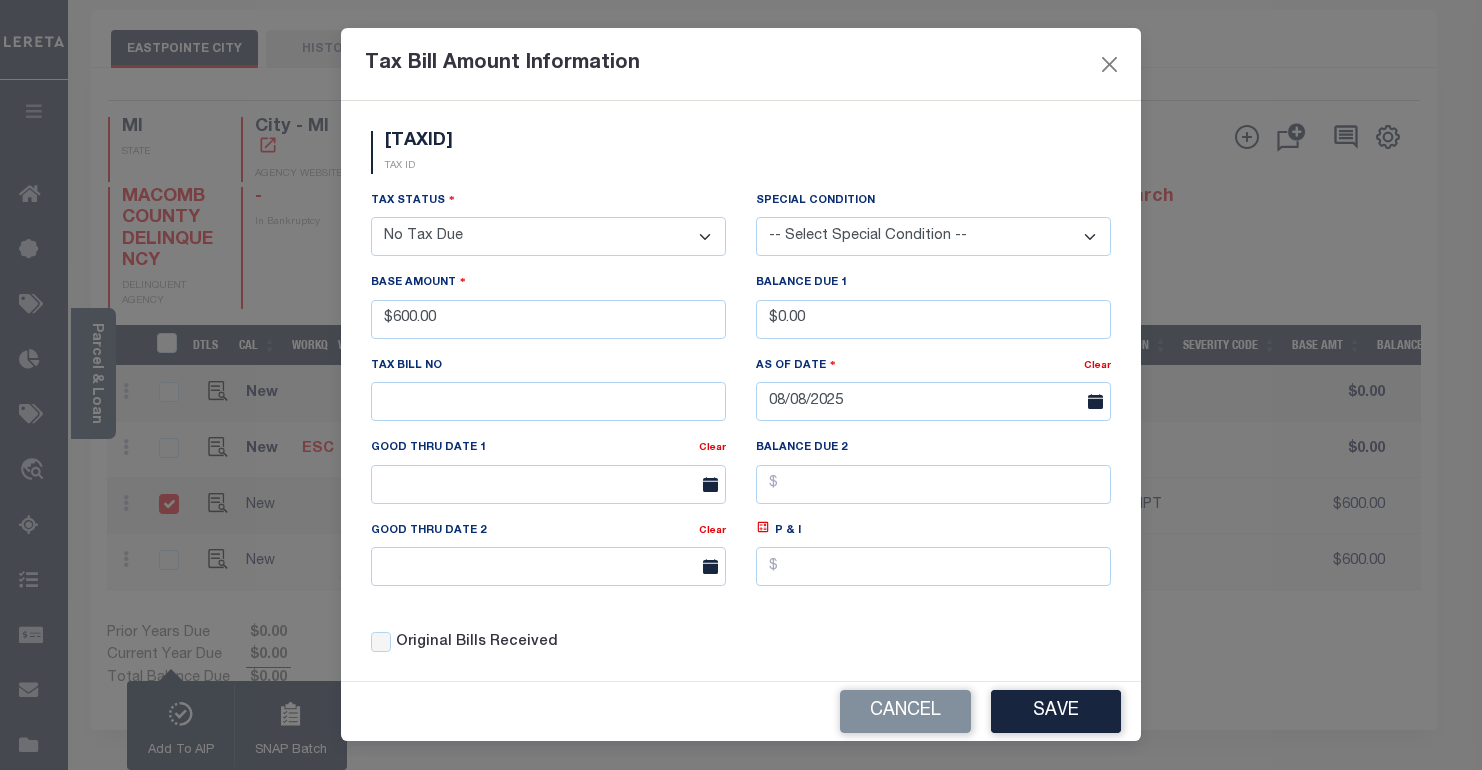click on "- Select Status -
Open
Due/Unpaid
Paid
Incomplete
No Tax Due
Internal Refund Processed
New" at bounding box center (548, 236) 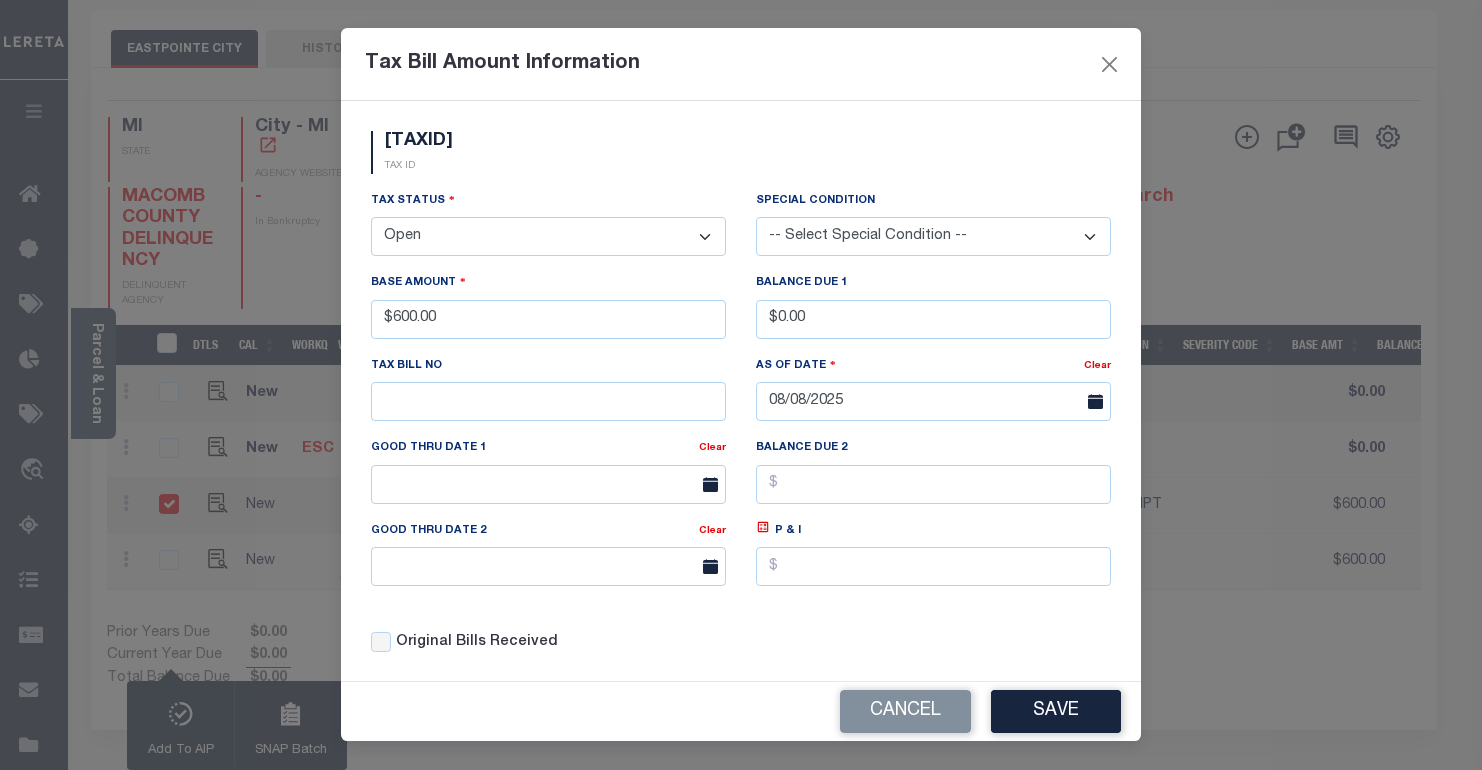 click on "- Select Status -
Open
Due/Unpaid
Paid
Incomplete
No Tax Due
Internal Refund Processed
New" at bounding box center [548, 236] 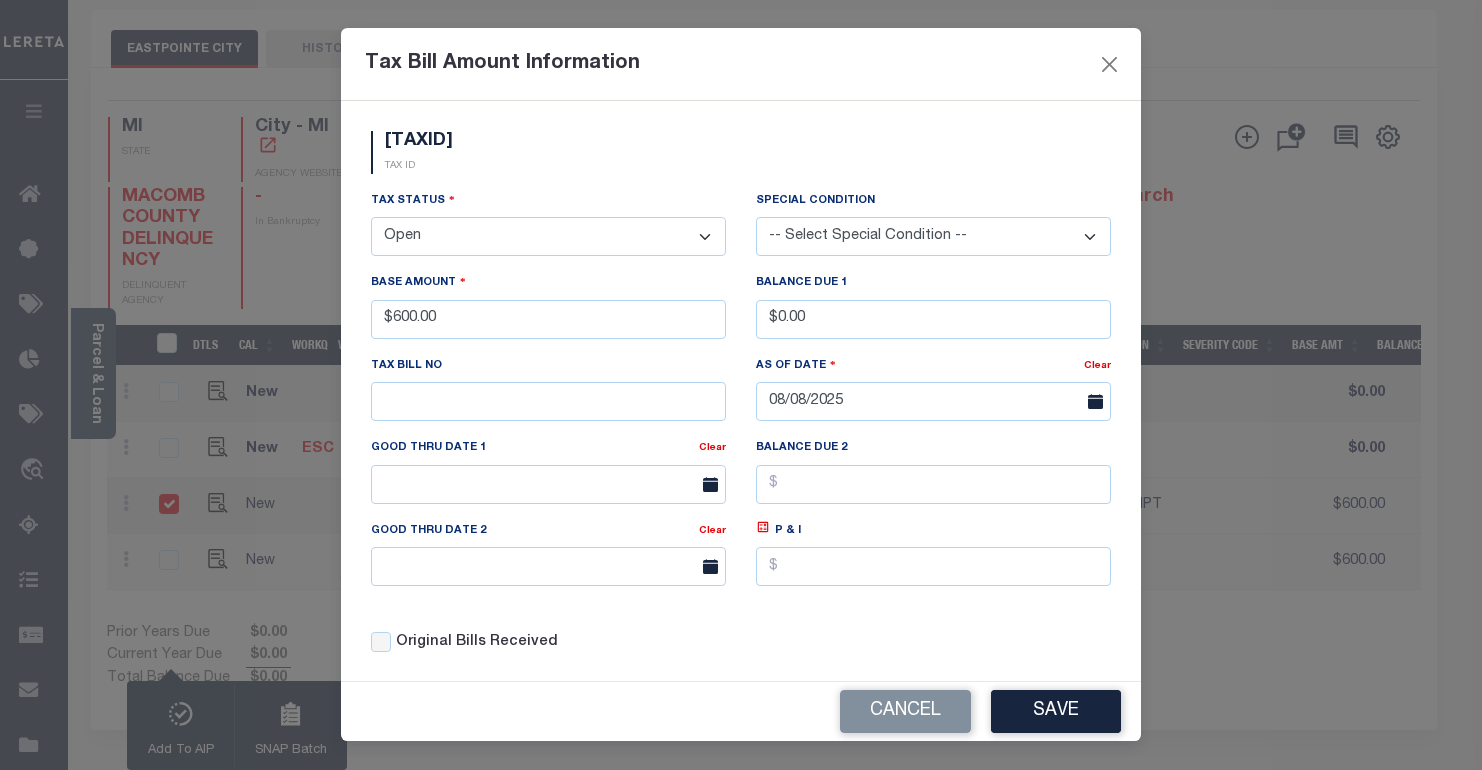 click on "Tax Status
- Select Status -
Open
Due/Unpaid
Paid
Incomplete
No Tax Due
Internal Refund Processed
New" at bounding box center [548, 231] 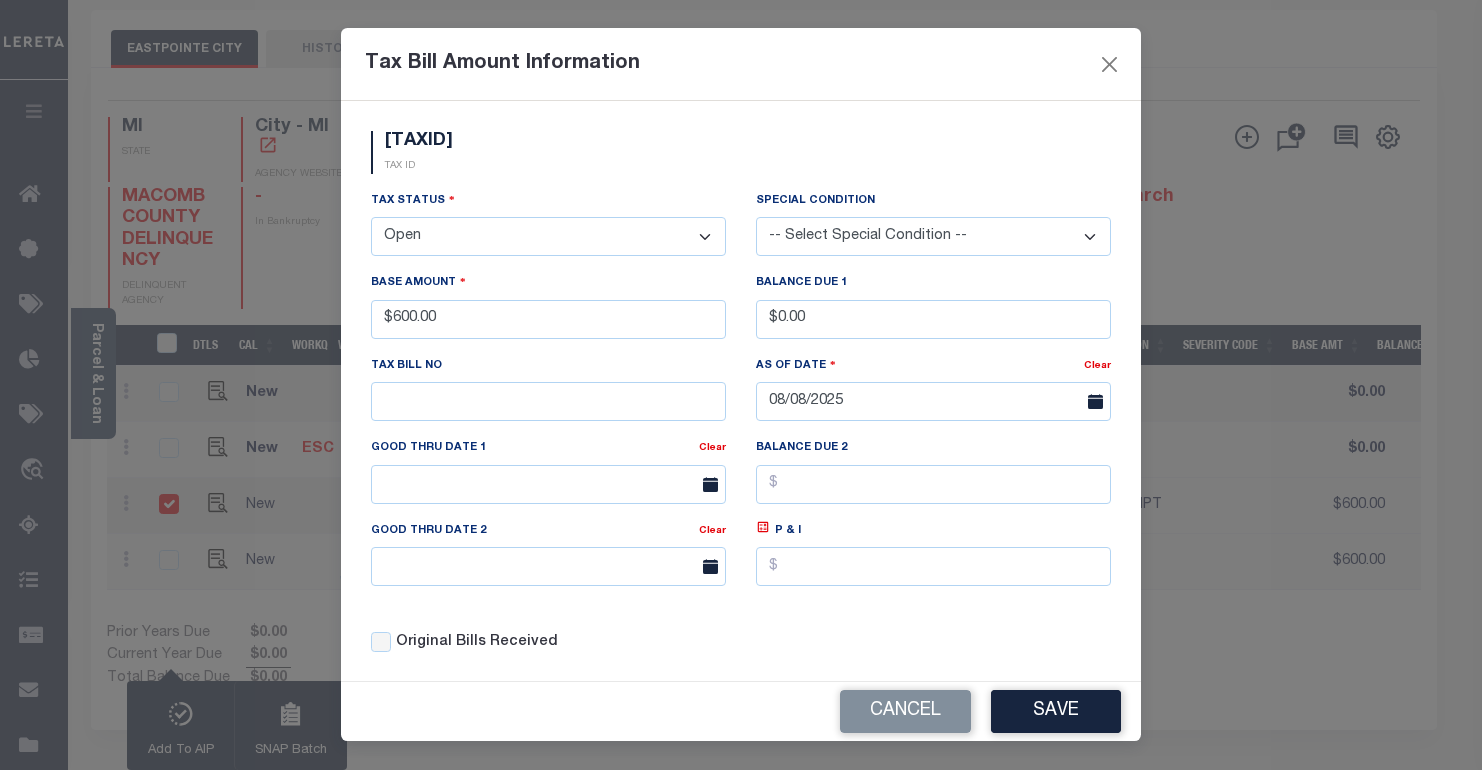 click on "- Select Status -
Open
Due/Unpaid
Paid
Incomplete
No Tax Due
Internal Refund Processed
New" at bounding box center [548, 236] 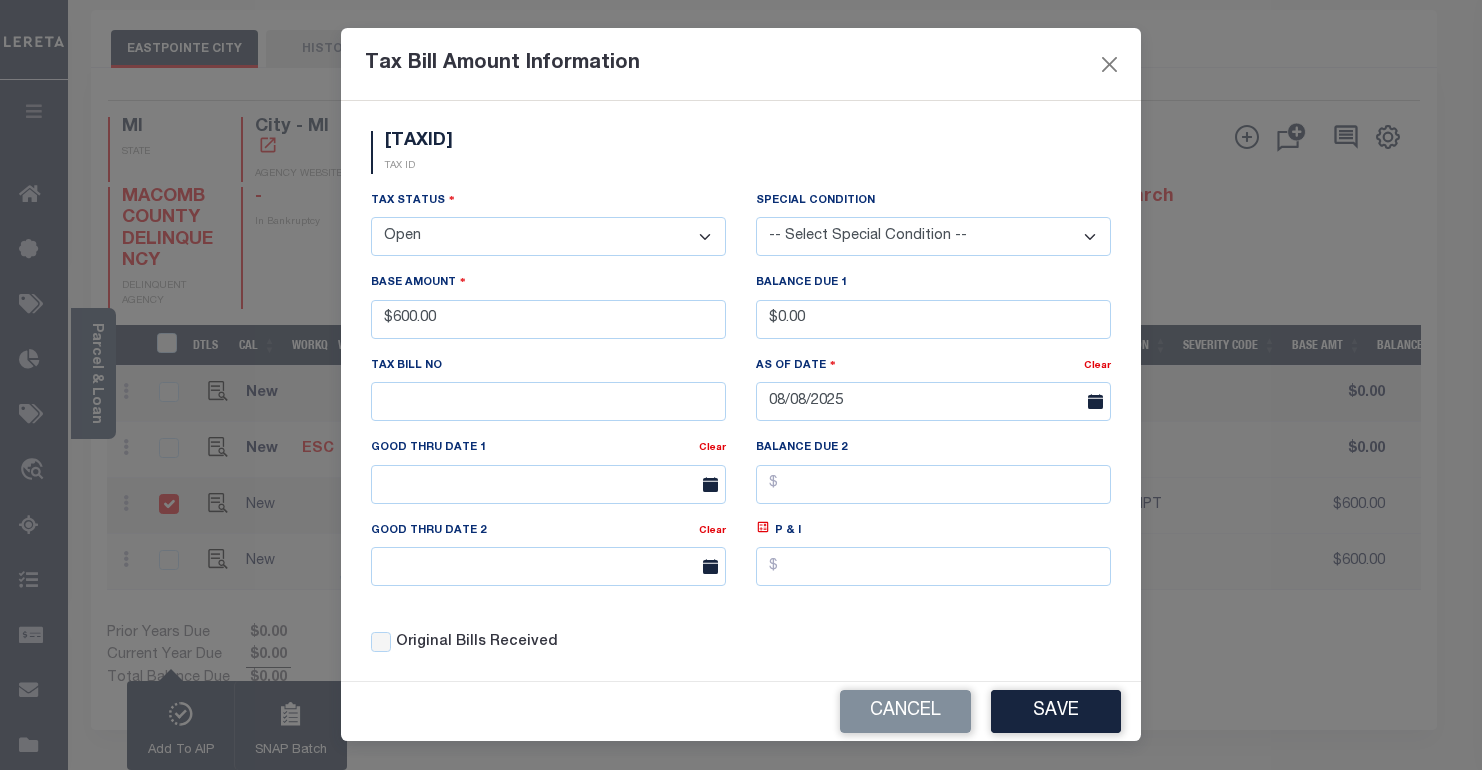 select on "NTX" 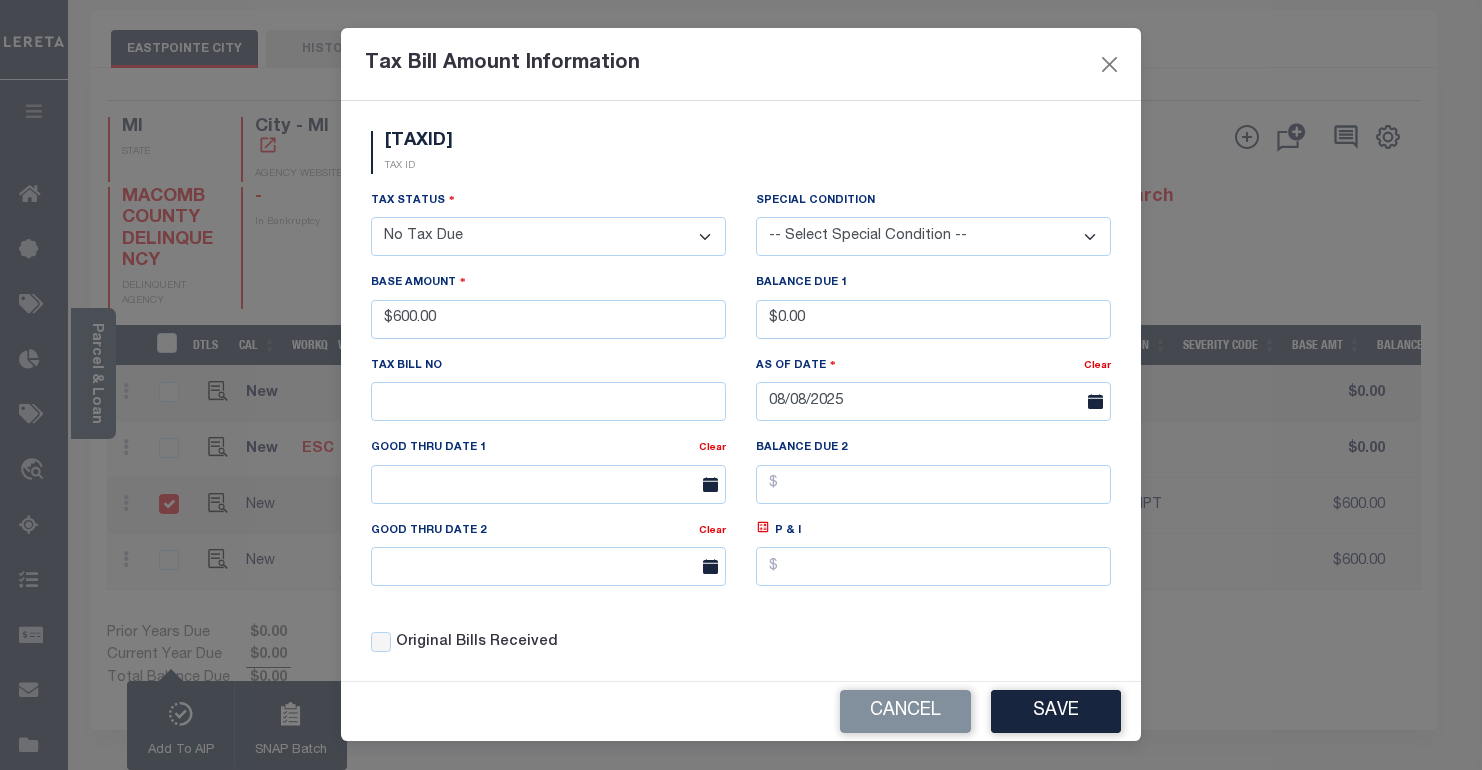 click on "- Select Status -
Open
Due/Unpaid
Paid
Incomplete
No Tax Due
Internal Refund Processed
New" at bounding box center (548, 236) 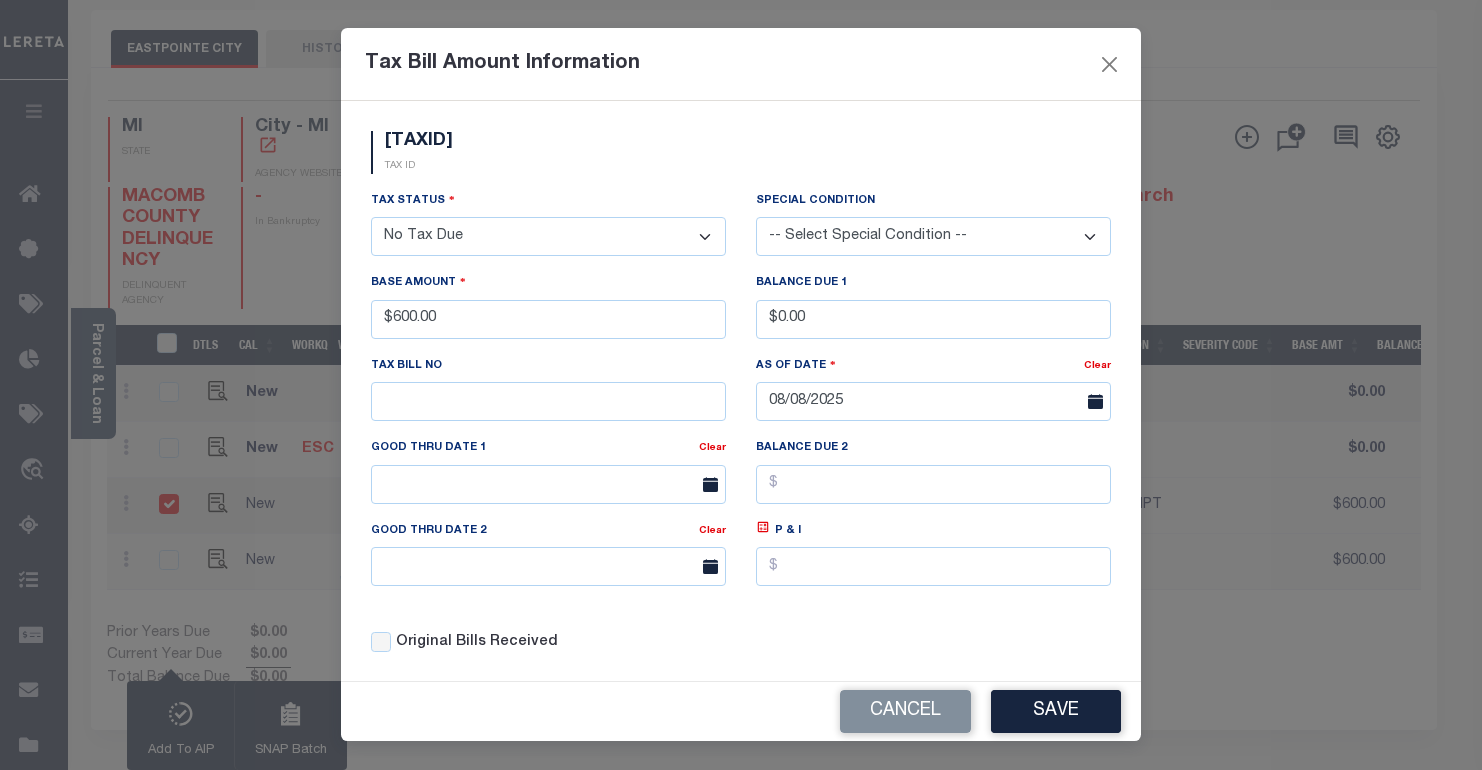click on "- Select Status -
Open
Due/Unpaid
Paid
Incomplete
No Tax Due
Internal Refund Processed
New" at bounding box center (548, 236) 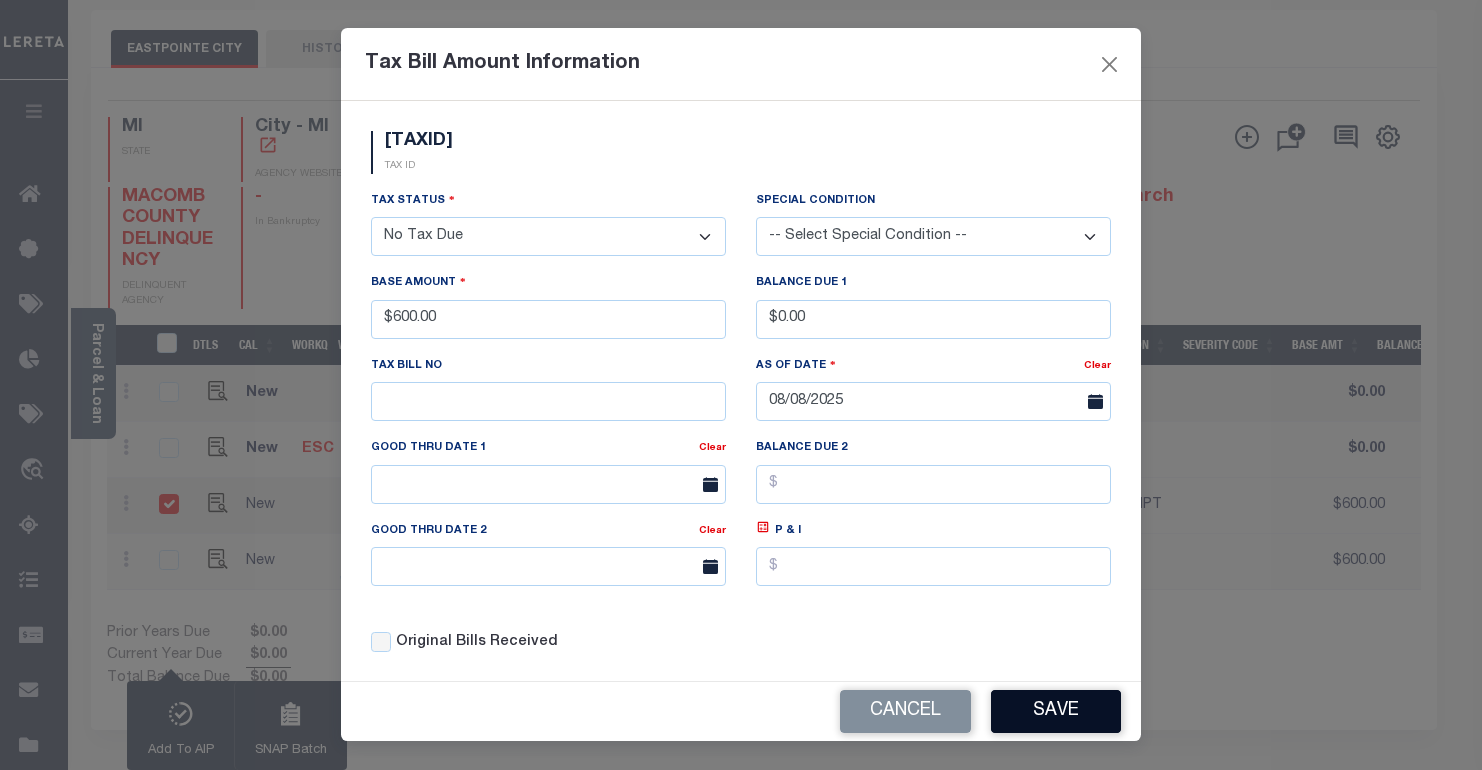 click on "Save" at bounding box center [1056, 711] 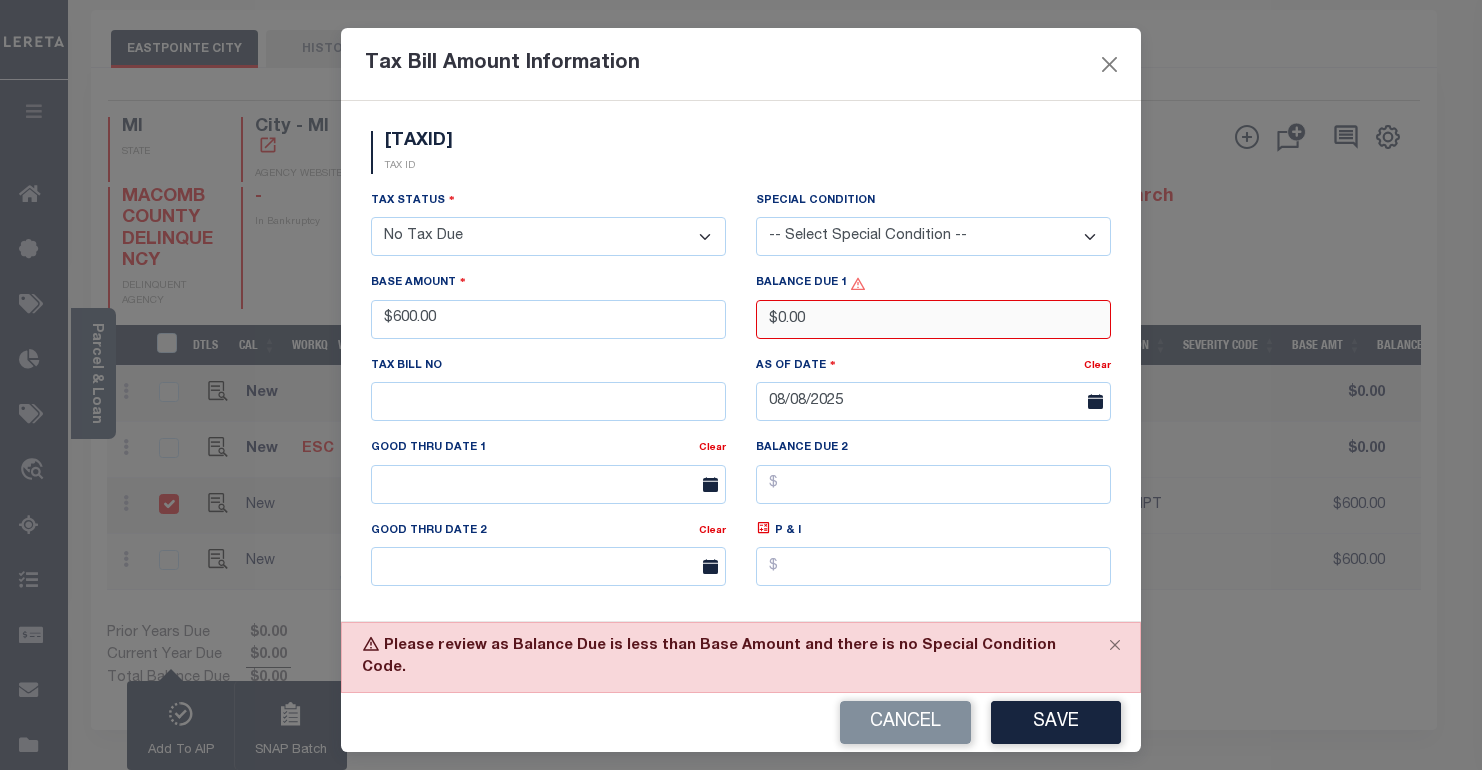 click on "$0.00" at bounding box center [933, 319] 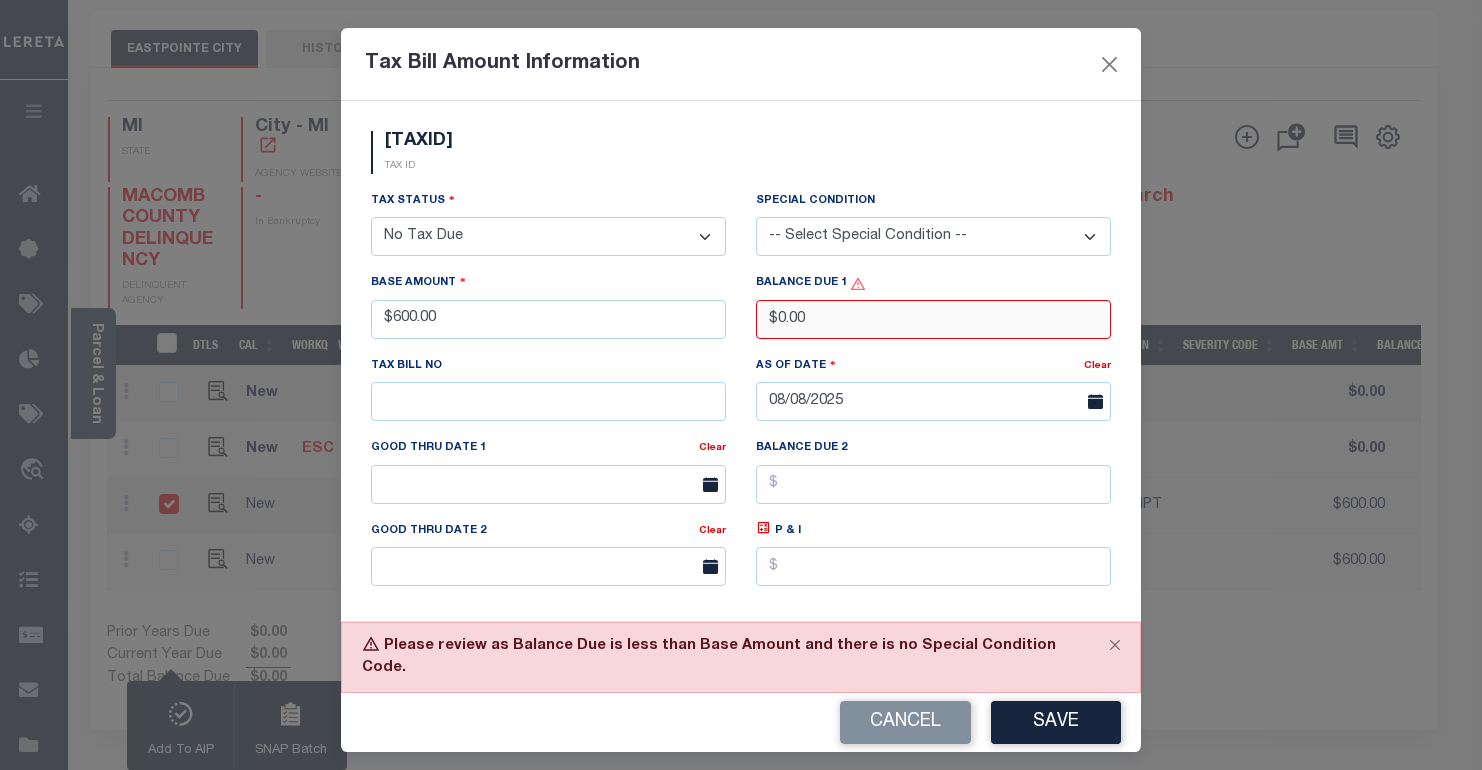 click on "$0.00" at bounding box center (933, 319) 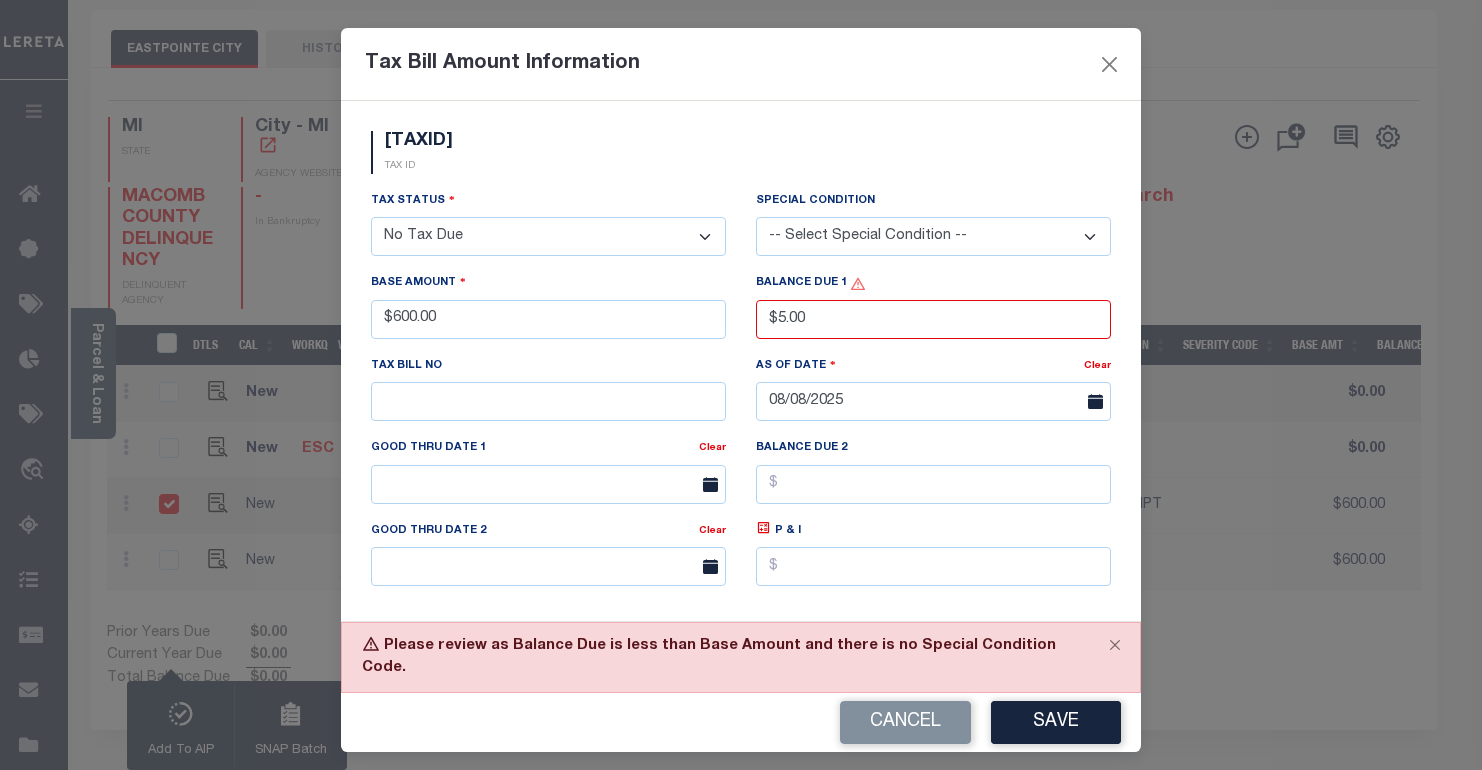 click on "Save" at bounding box center [1056, 722] 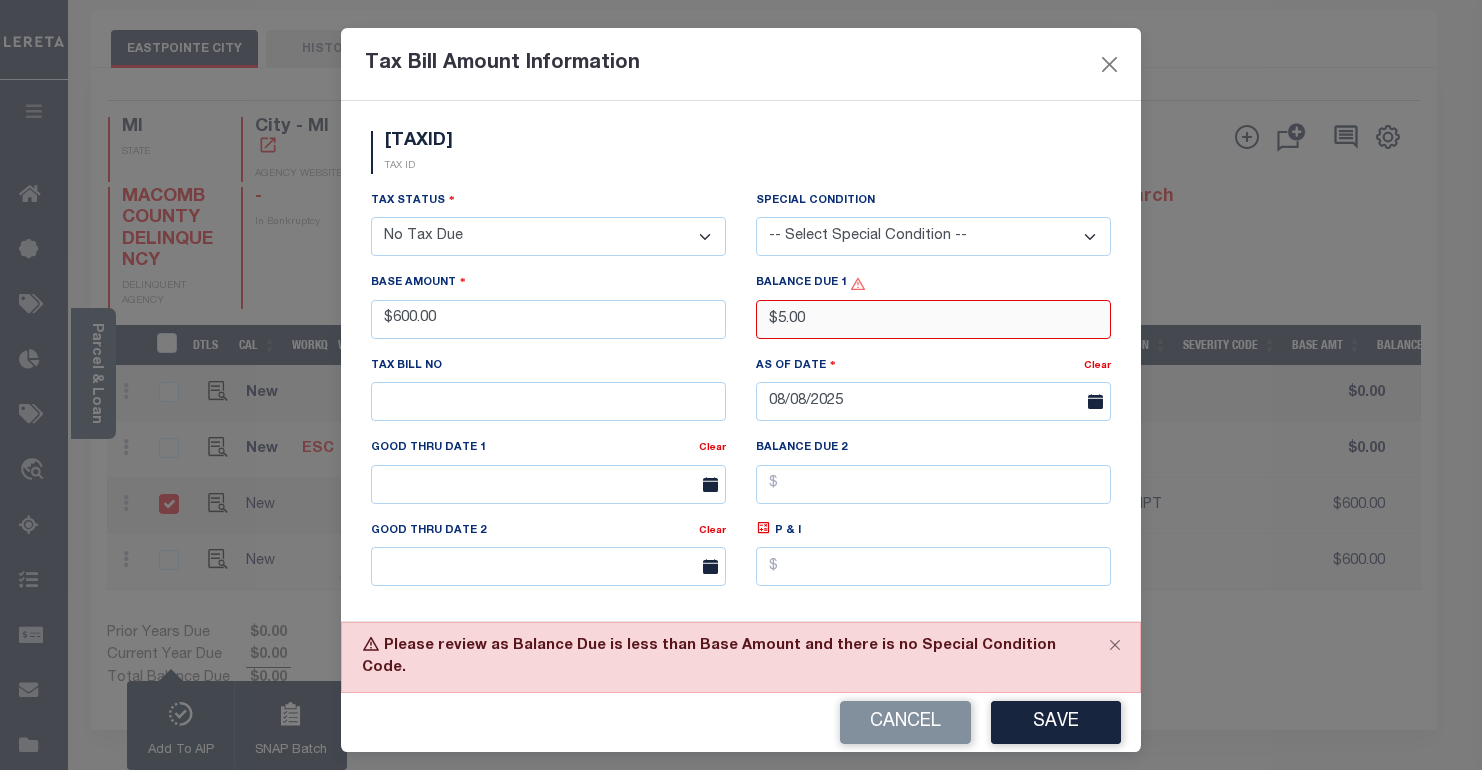 click on "$5.00" at bounding box center (933, 319) 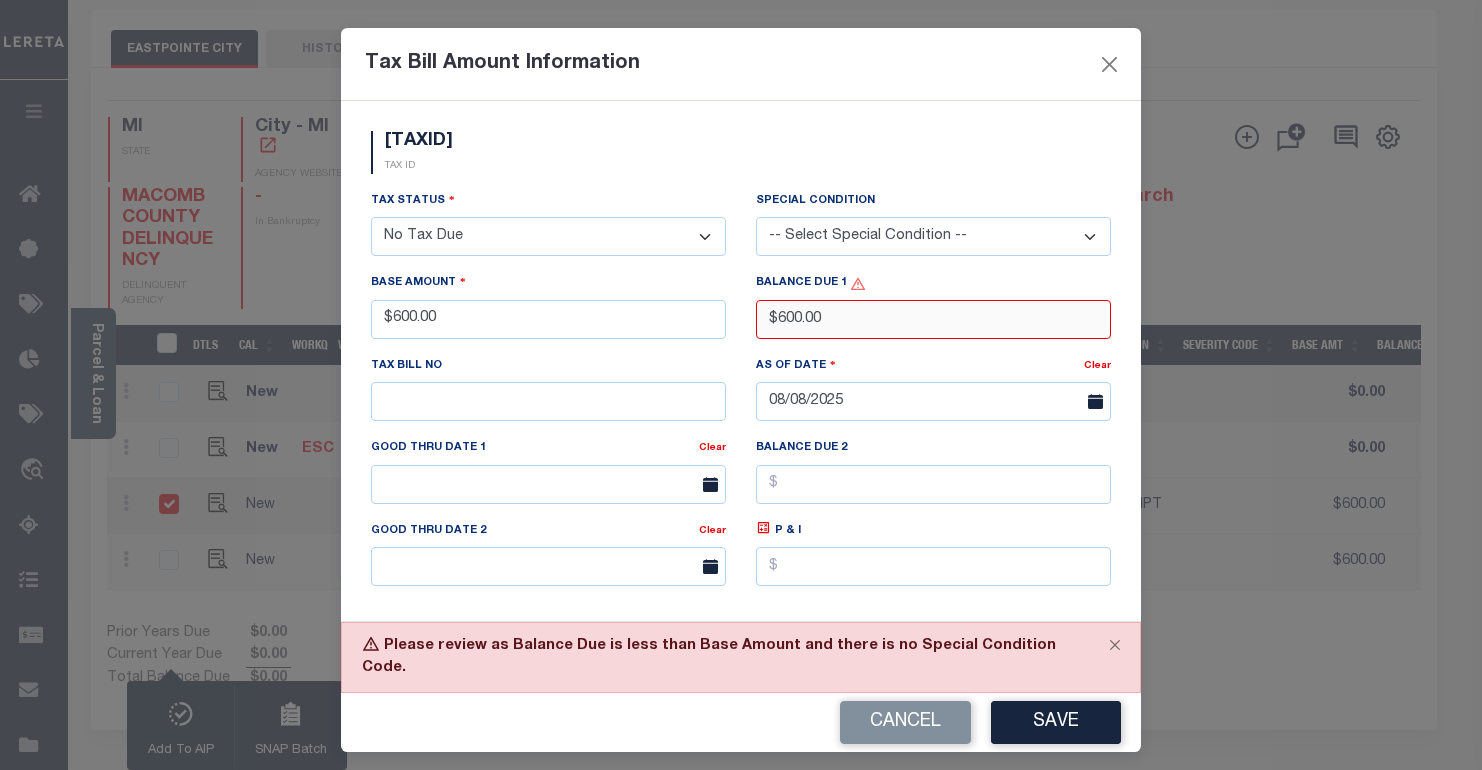 type on "$600.00" 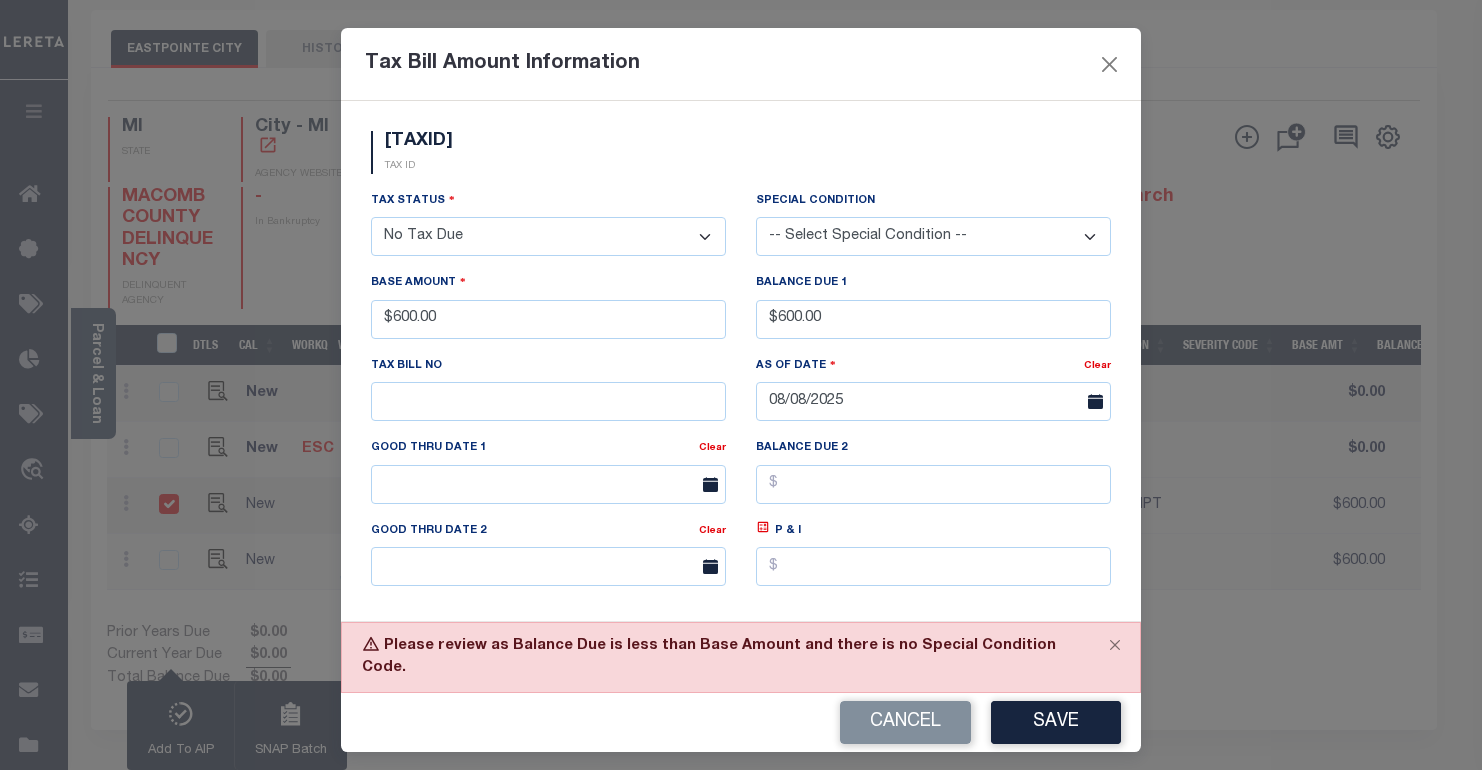 click on "Cancel
Save" at bounding box center (741, 722) 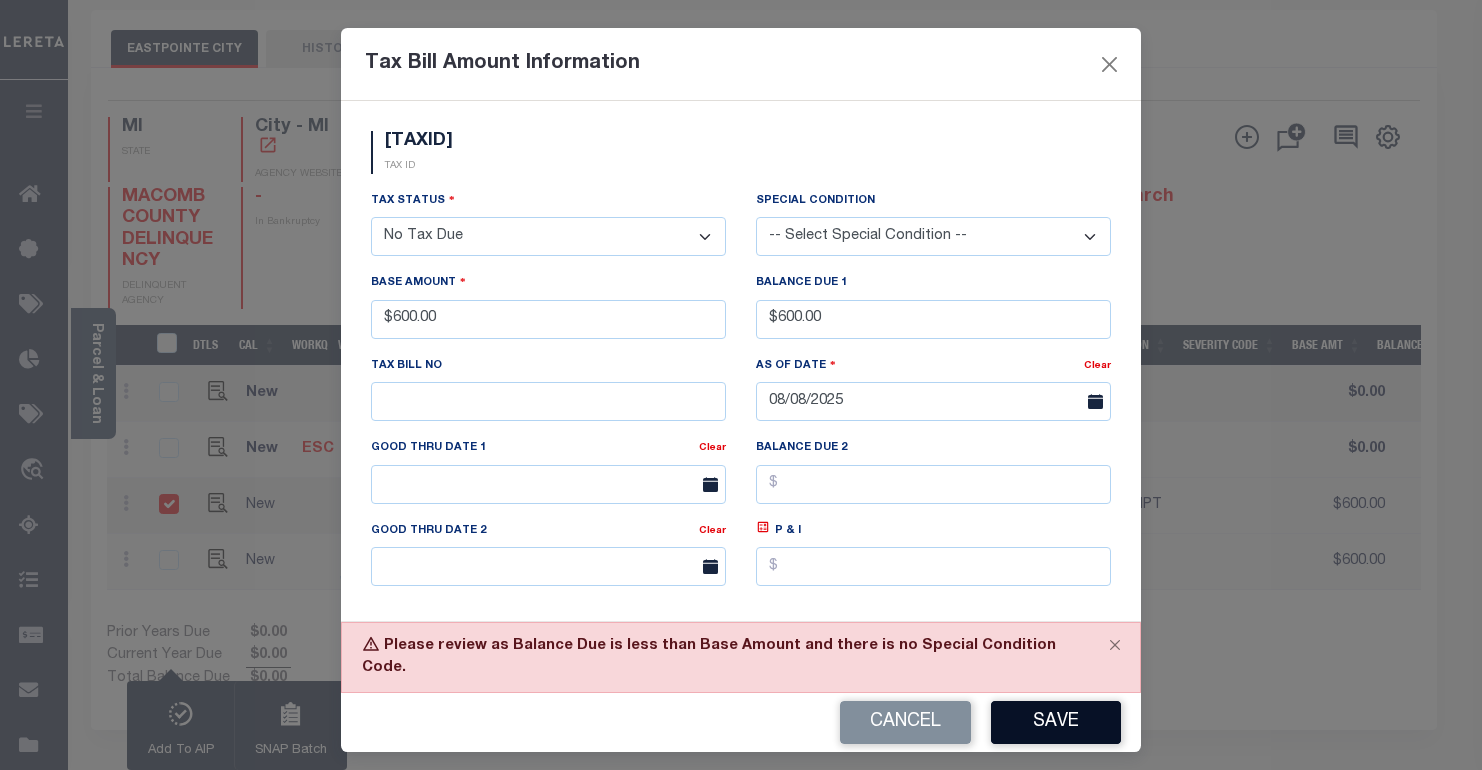 click on "Save" at bounding box center [1056, 722] 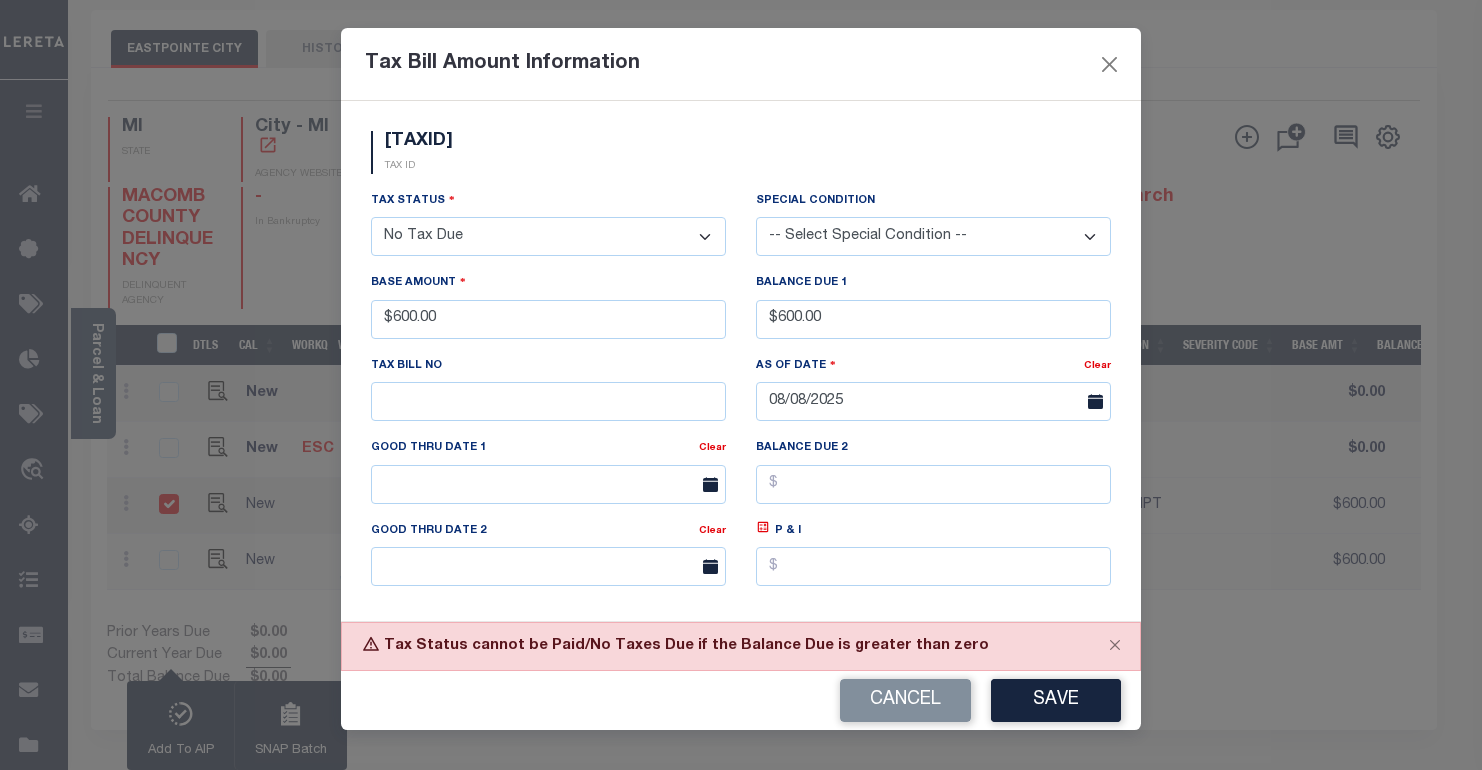 click on "- Select Status -
Open
Due/Unpaid
Paid
Incomplete
No Tax Due
Internal Refund Processed
New" at bounding box center (548, 236) 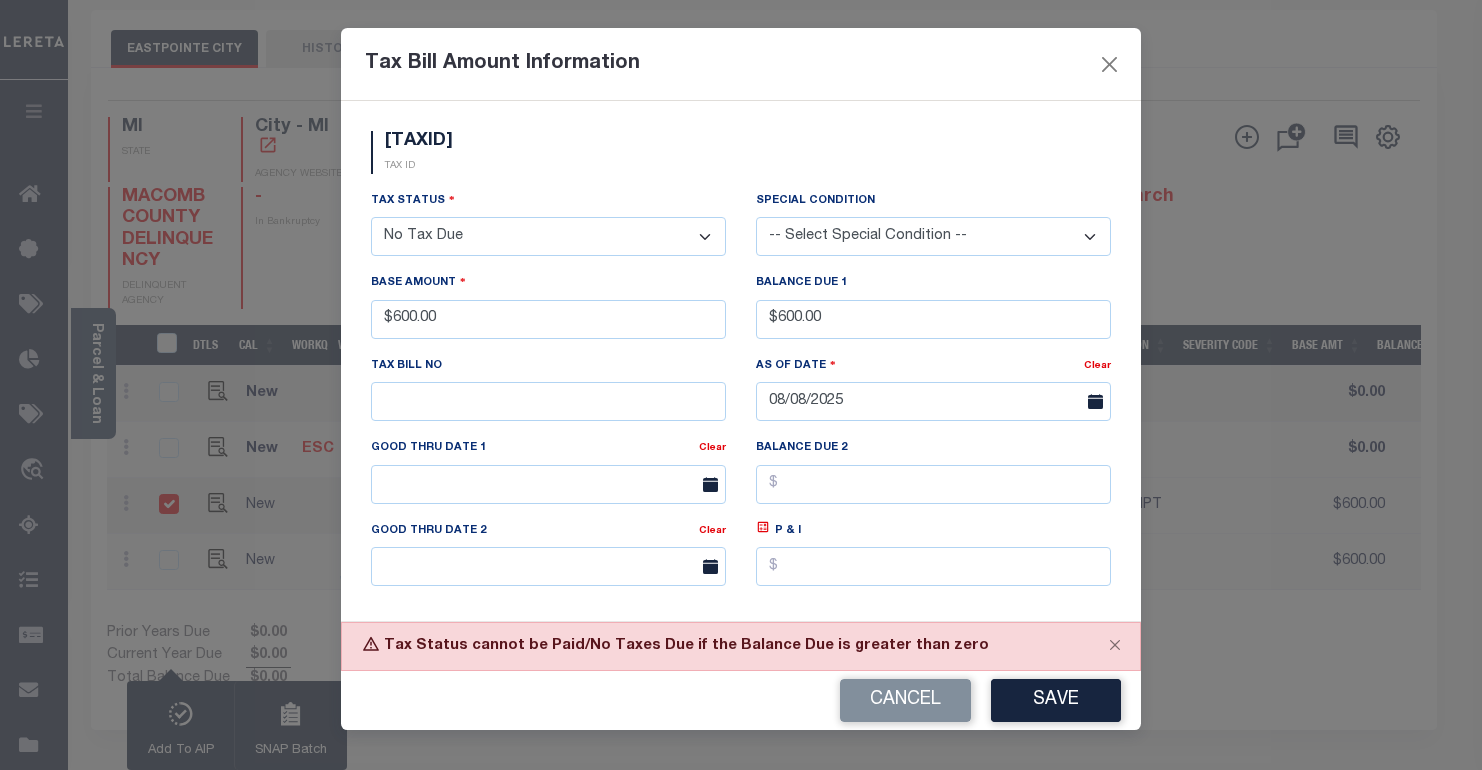 select on "DUE" 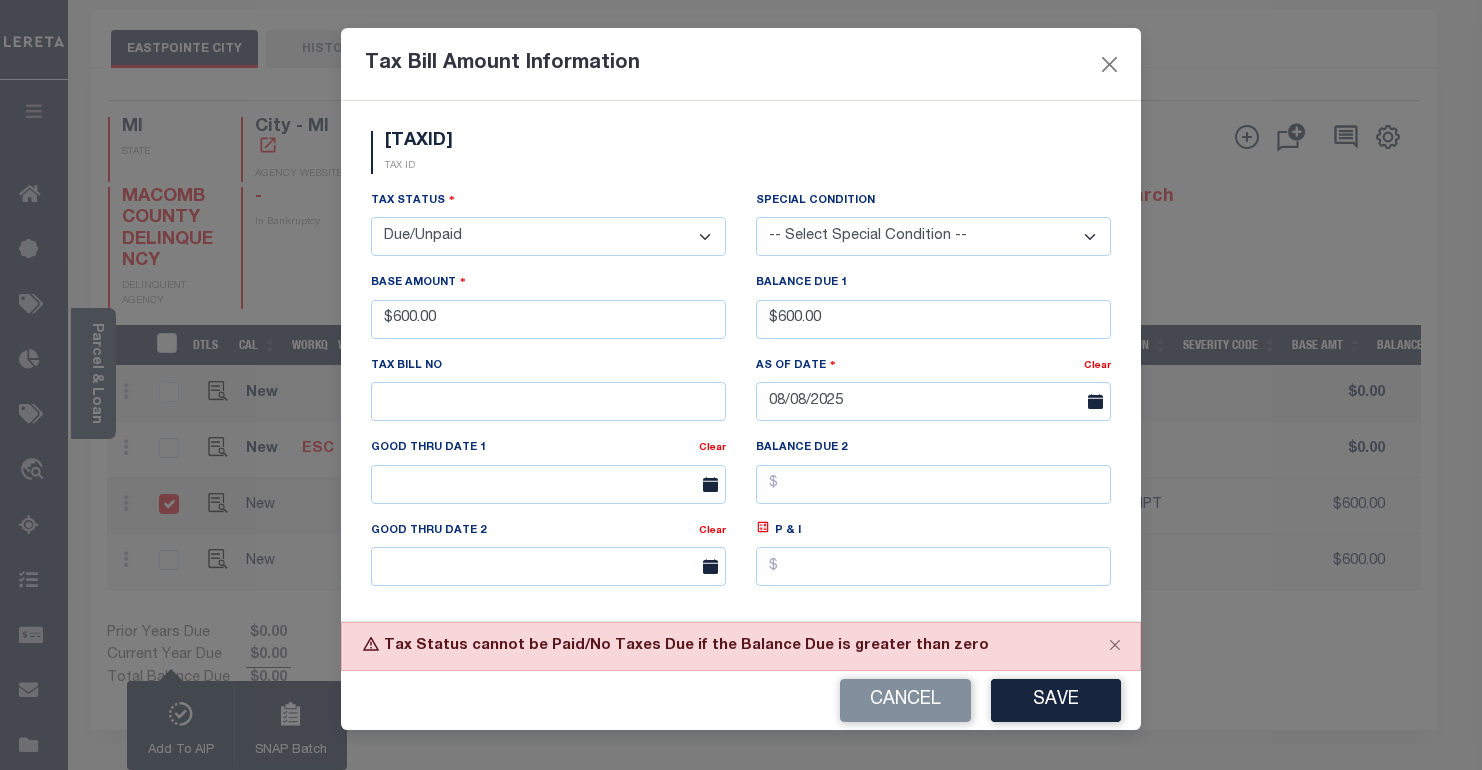 click on "- Select Status -
Open
Due/Unpaid
Paid
Incomplete
No Tax Due
Internal Refund Processed
New" at bounding box center (548, 236) 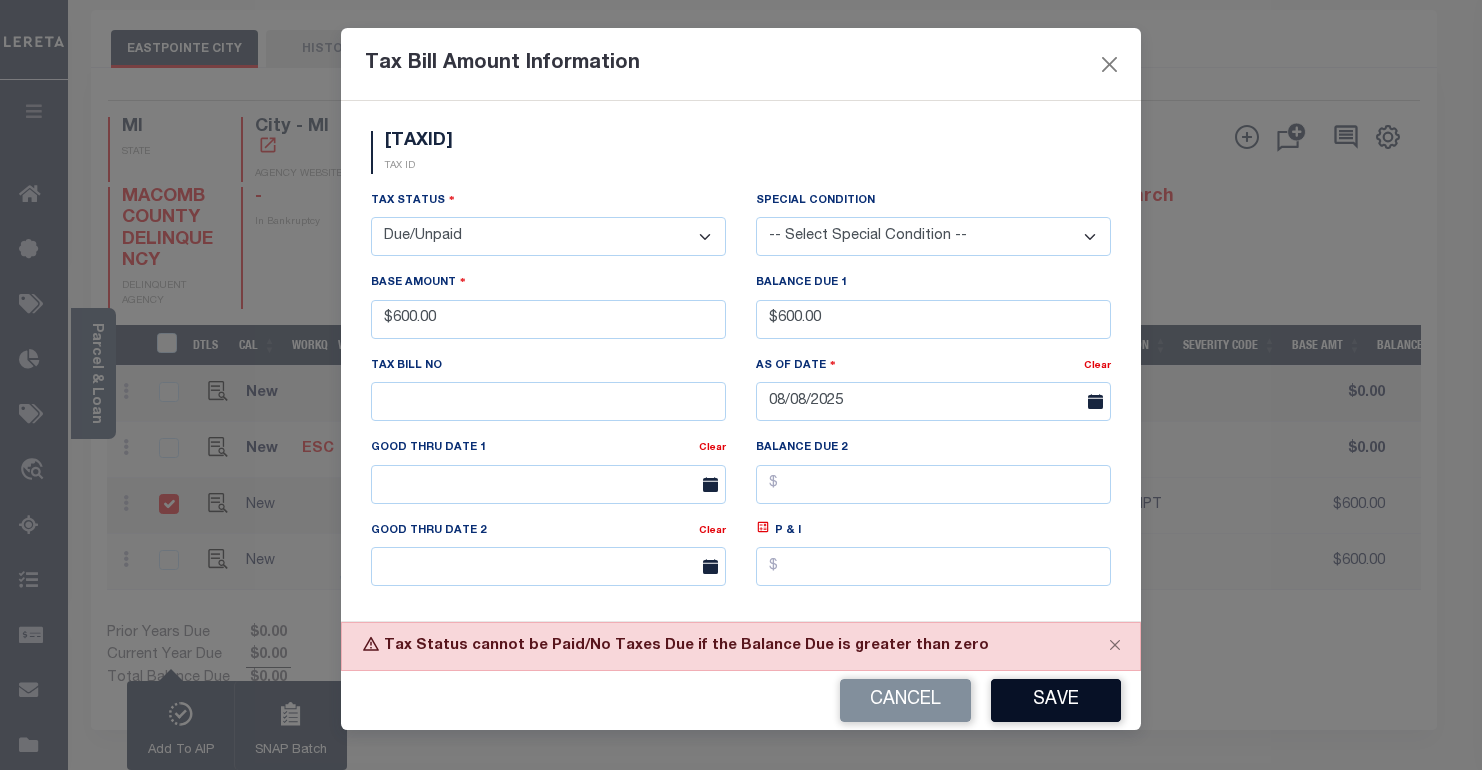 click on "Save" at bounding box center [1056, 700] 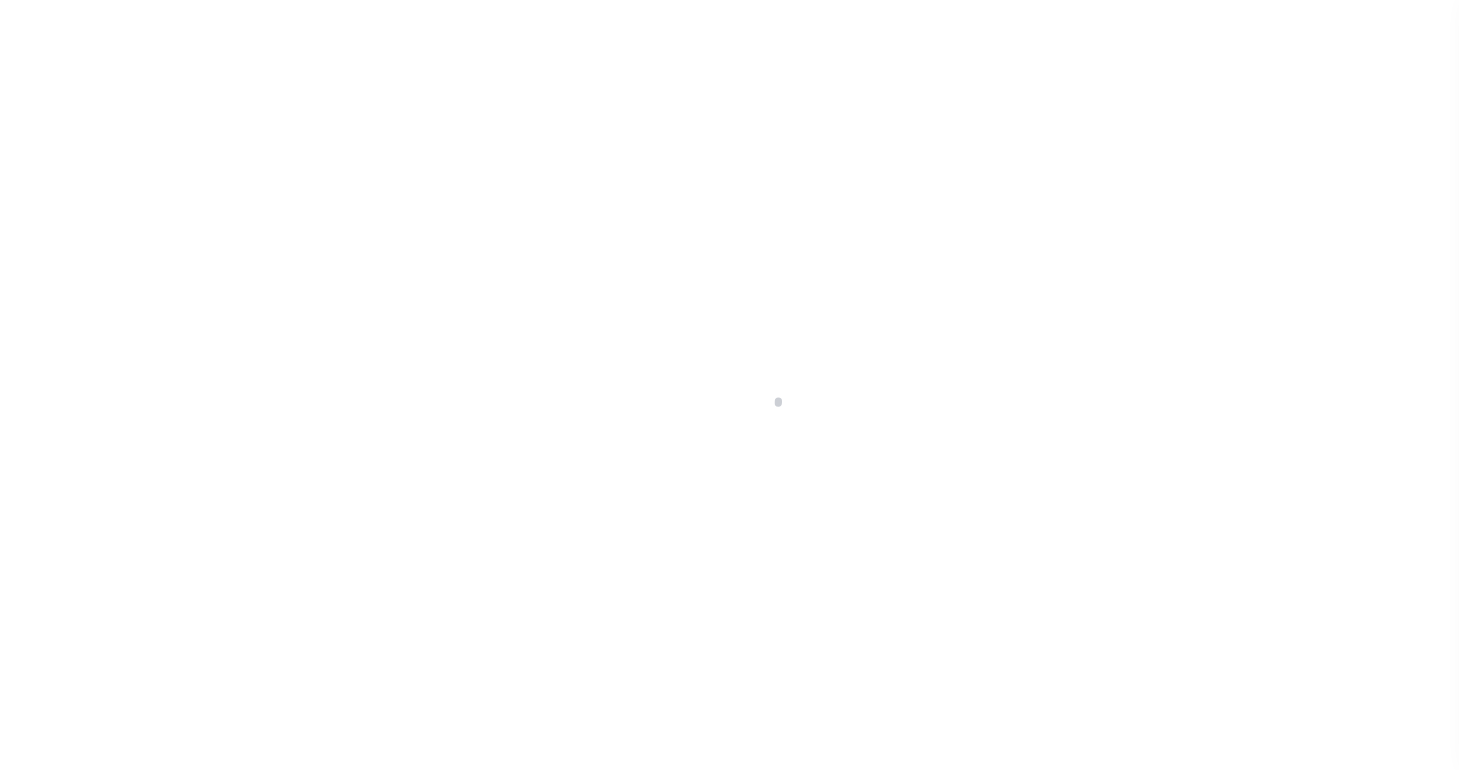 scroll, scrollTop: 39, scrollLeft: 0, axis: vertical 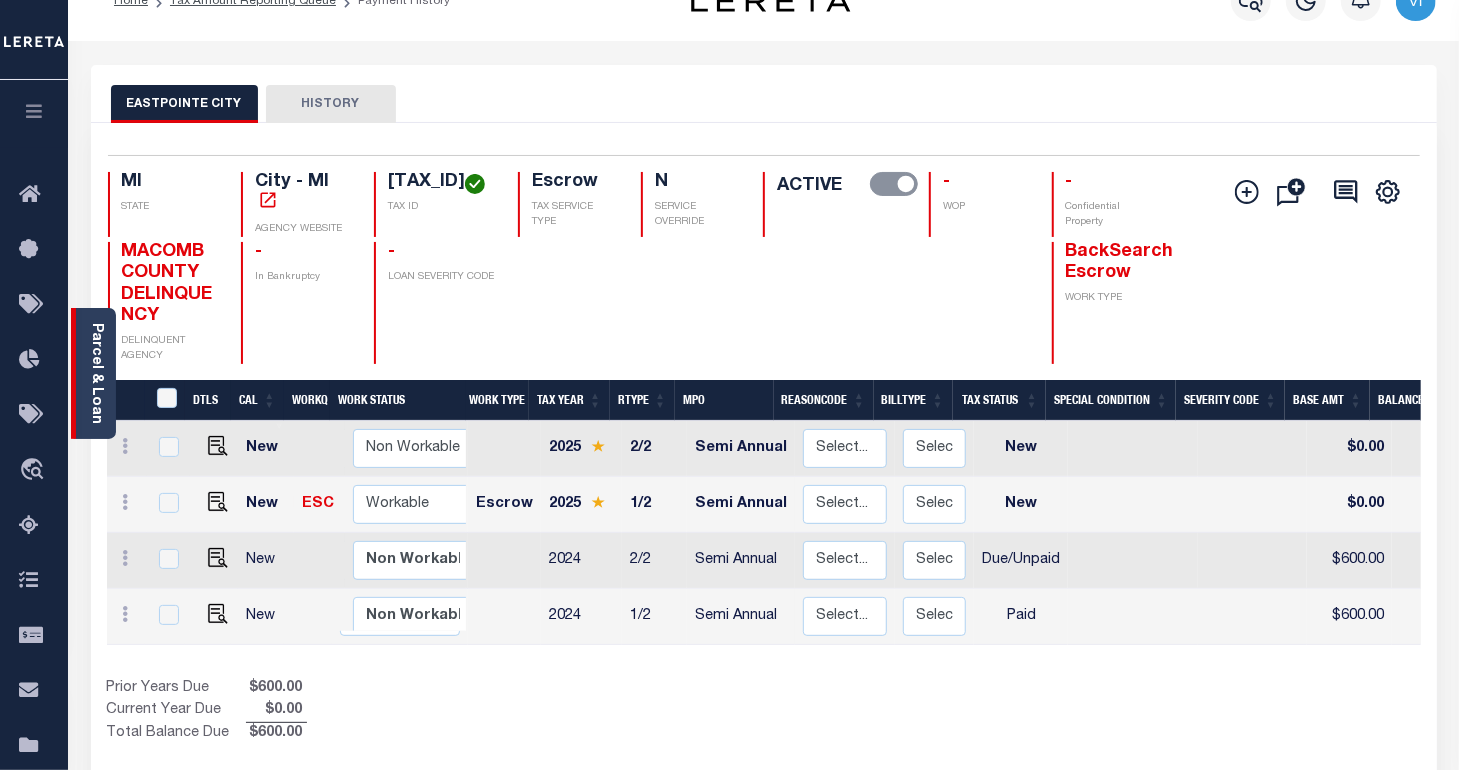 click on "Parcel & Loan" at bounding box center (93, 373) 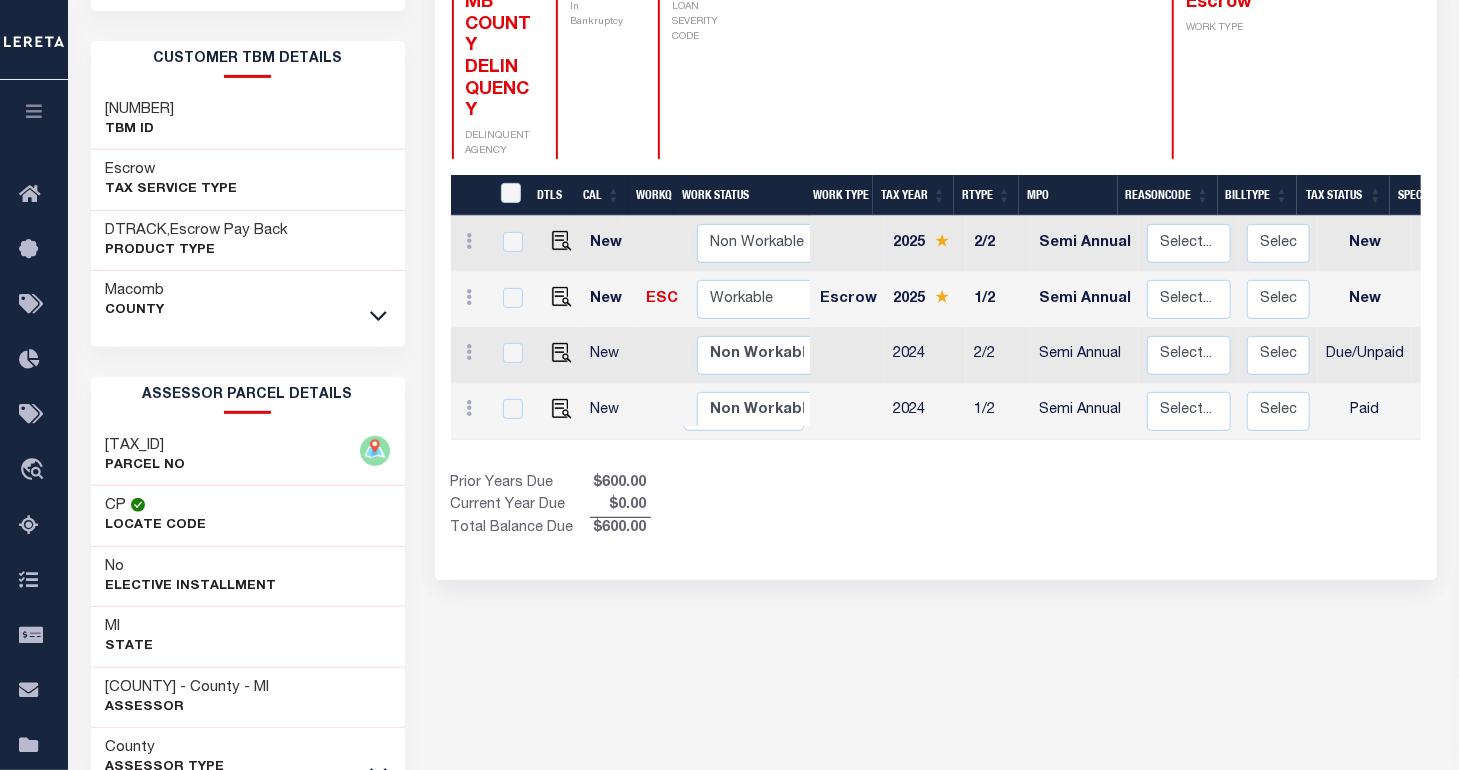 scroll, scrollTop: 462, scrollLeft: 0, axis: vertical 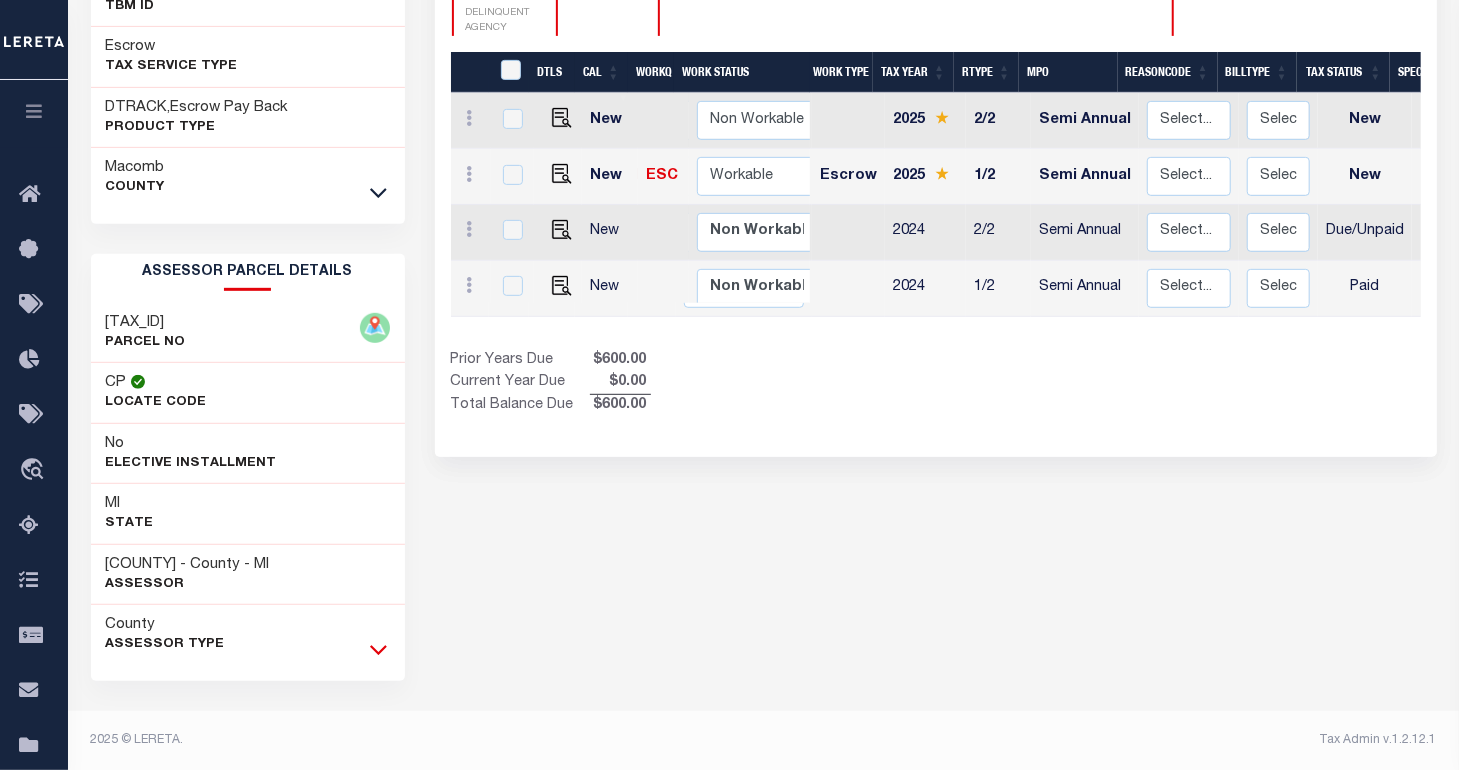 click 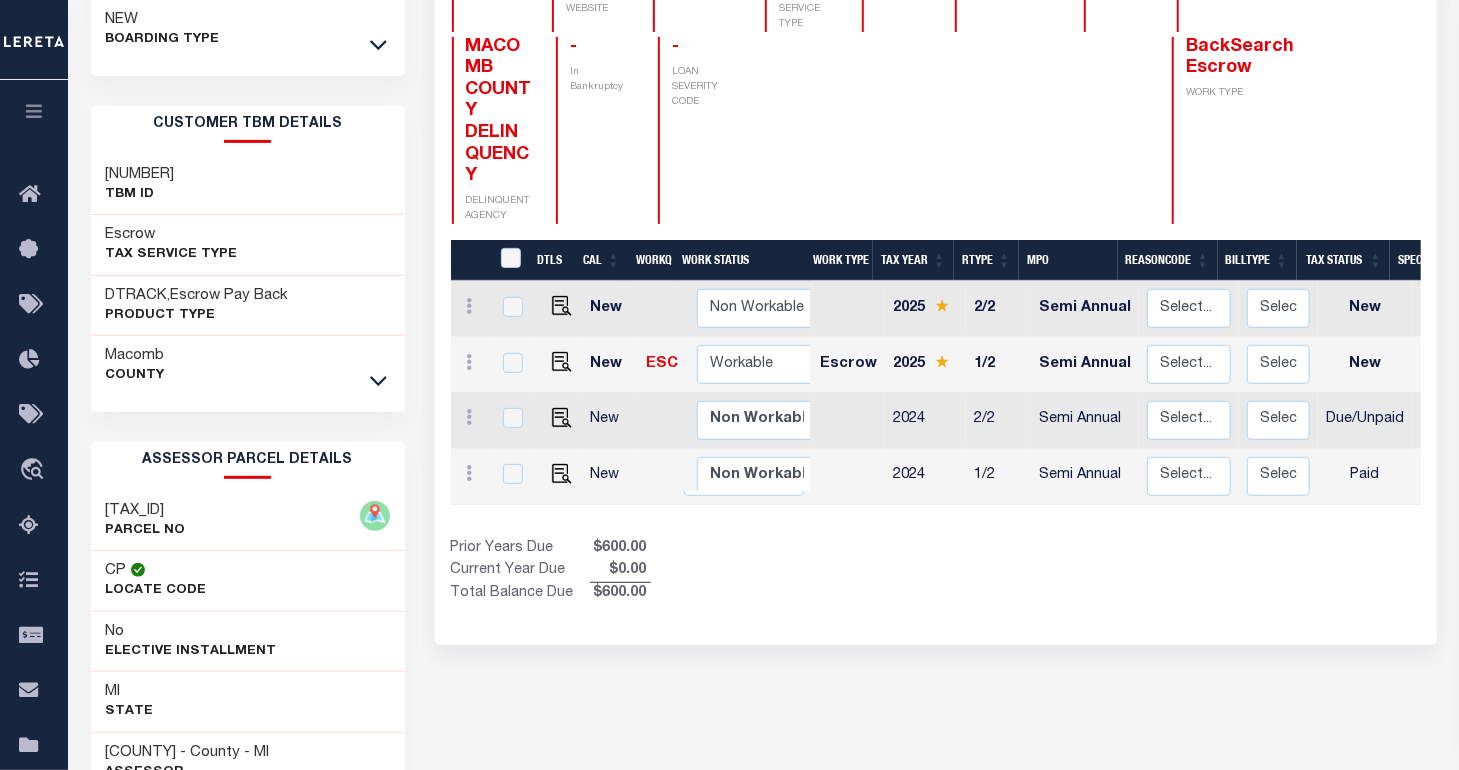 scroll, scrollTop: 124, scrollLeft: 0, axis: vertical 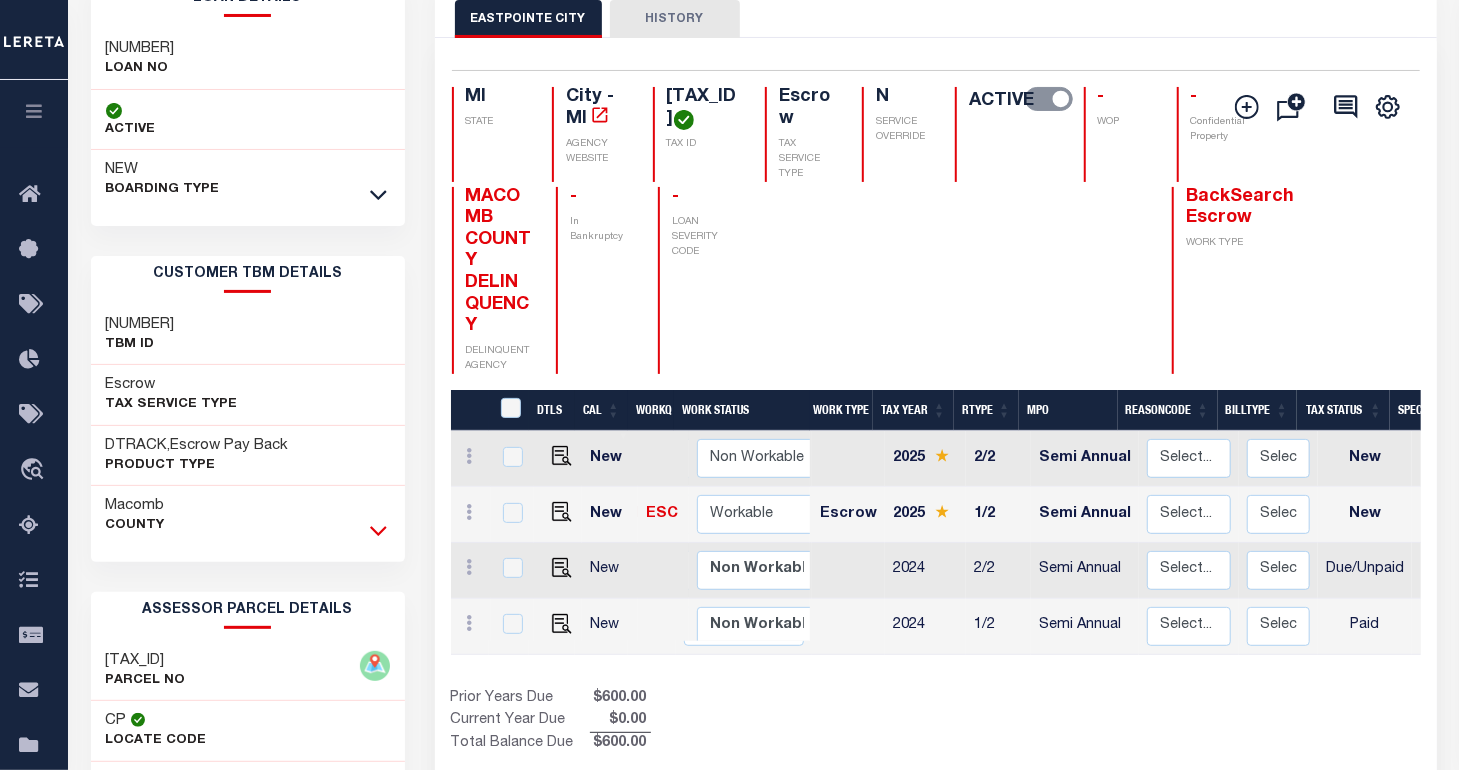 click 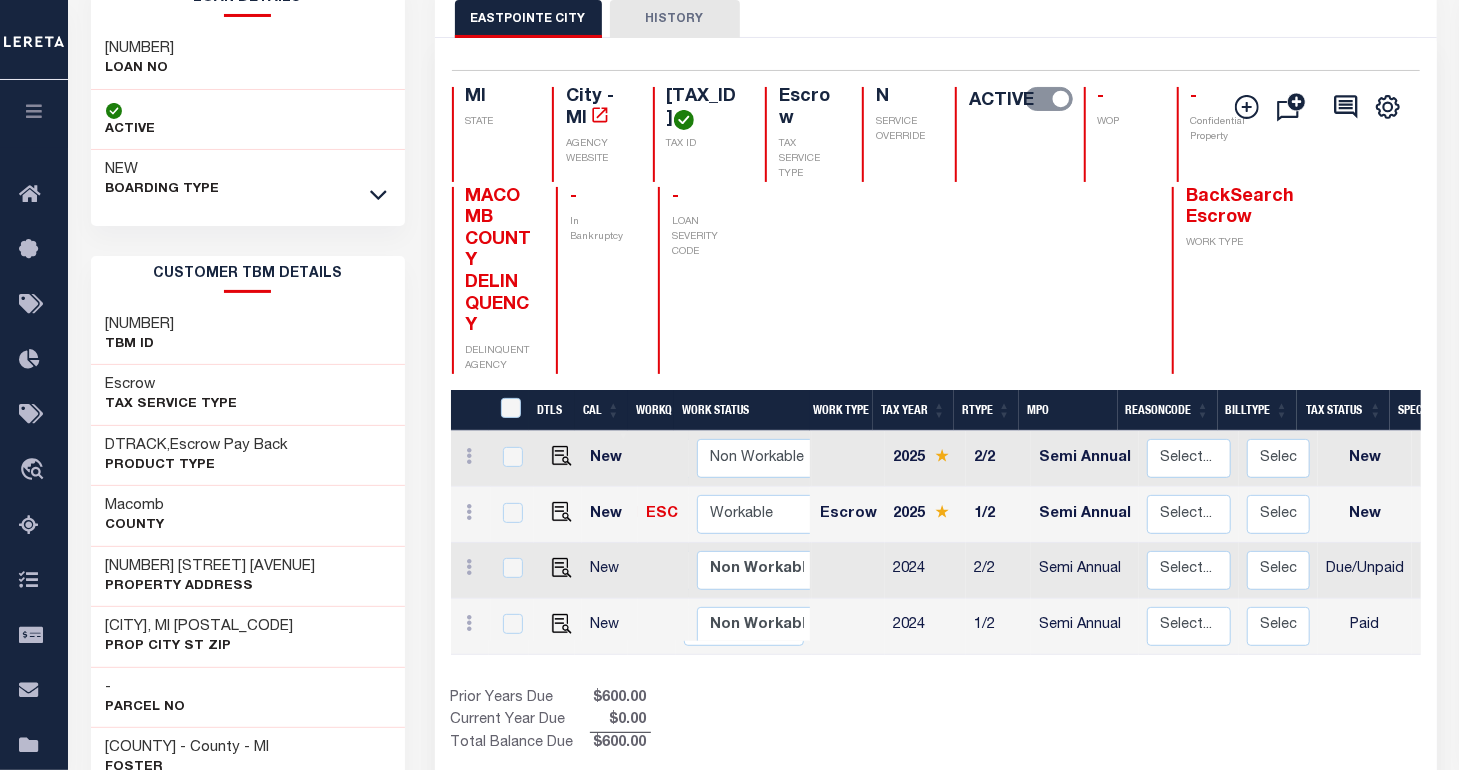 scroll, scrollTop: 0, scrollLeft: 0, axis: both 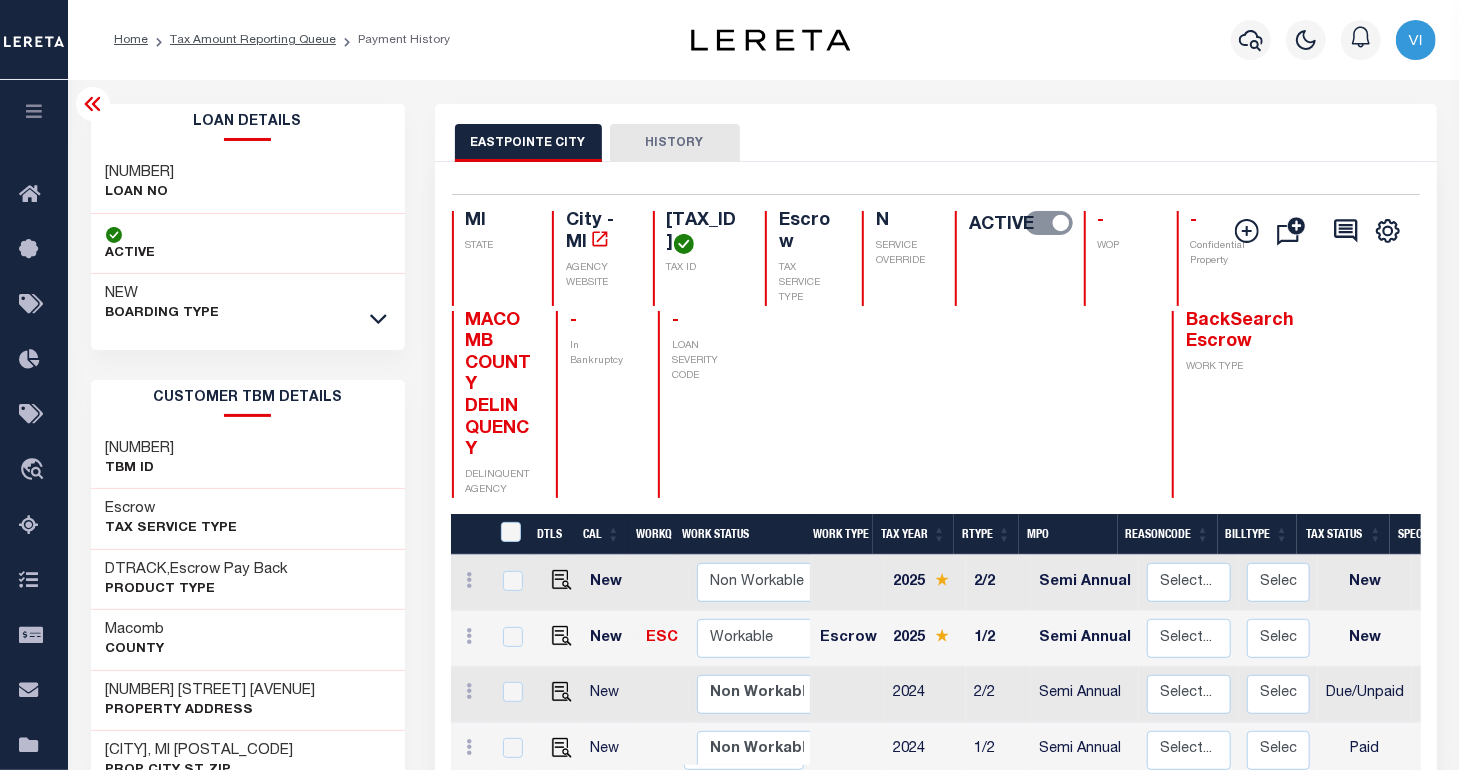 click on "[NUMBER]" at bounding box center [140, 173] 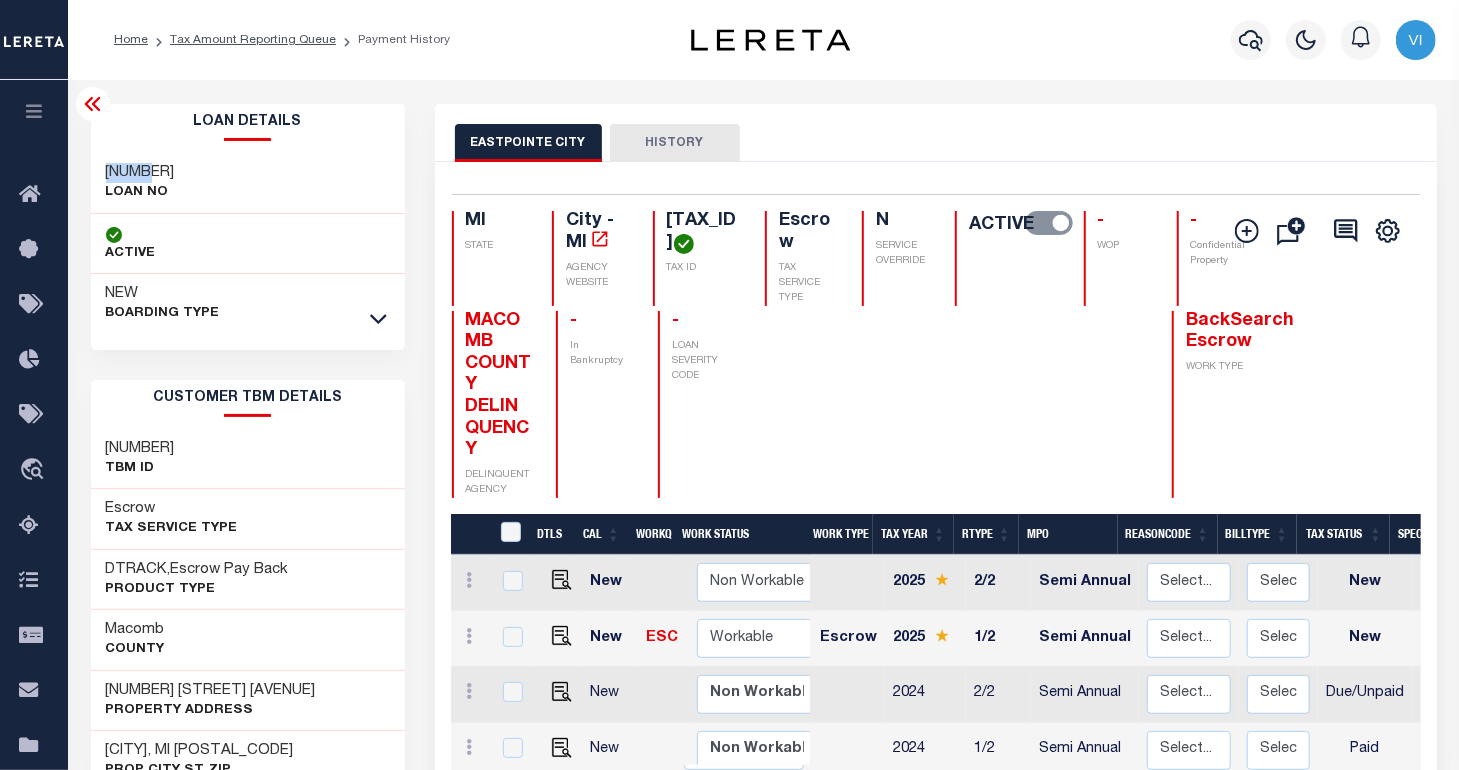 click on "[NUMBER]" at bounding box center (140, 173) 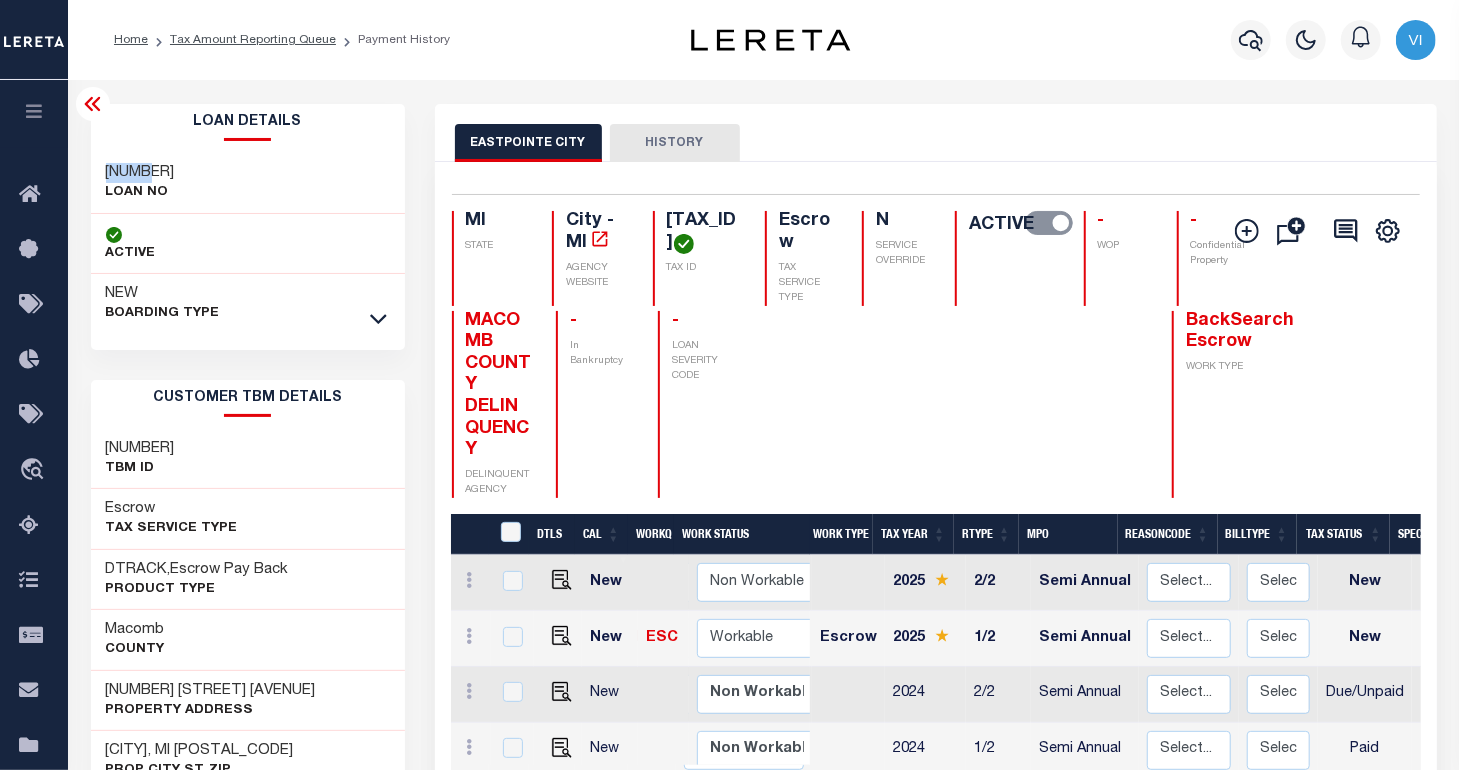 copy on "[NUMBER]" 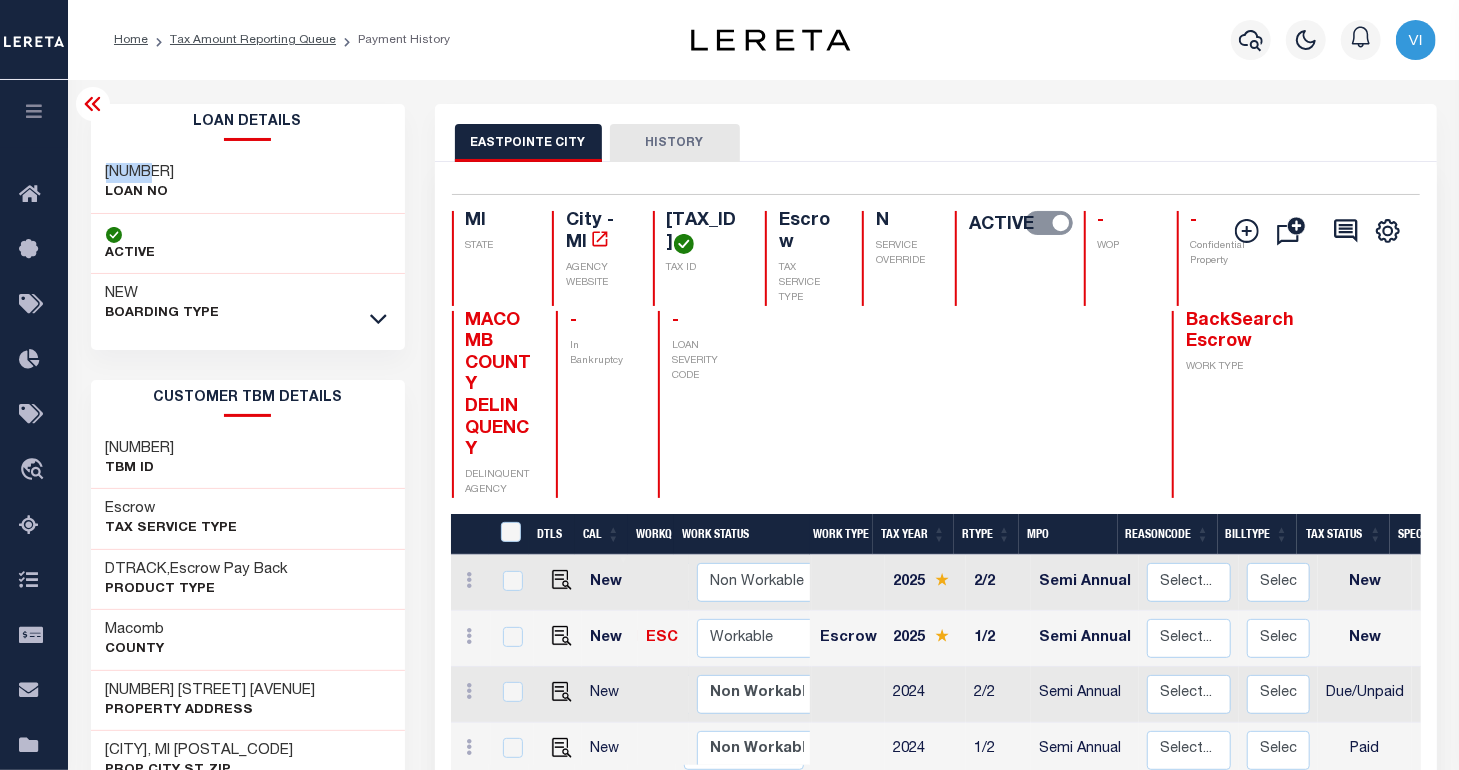 click on "[NUMBER]" at bounding box center [140, 449] 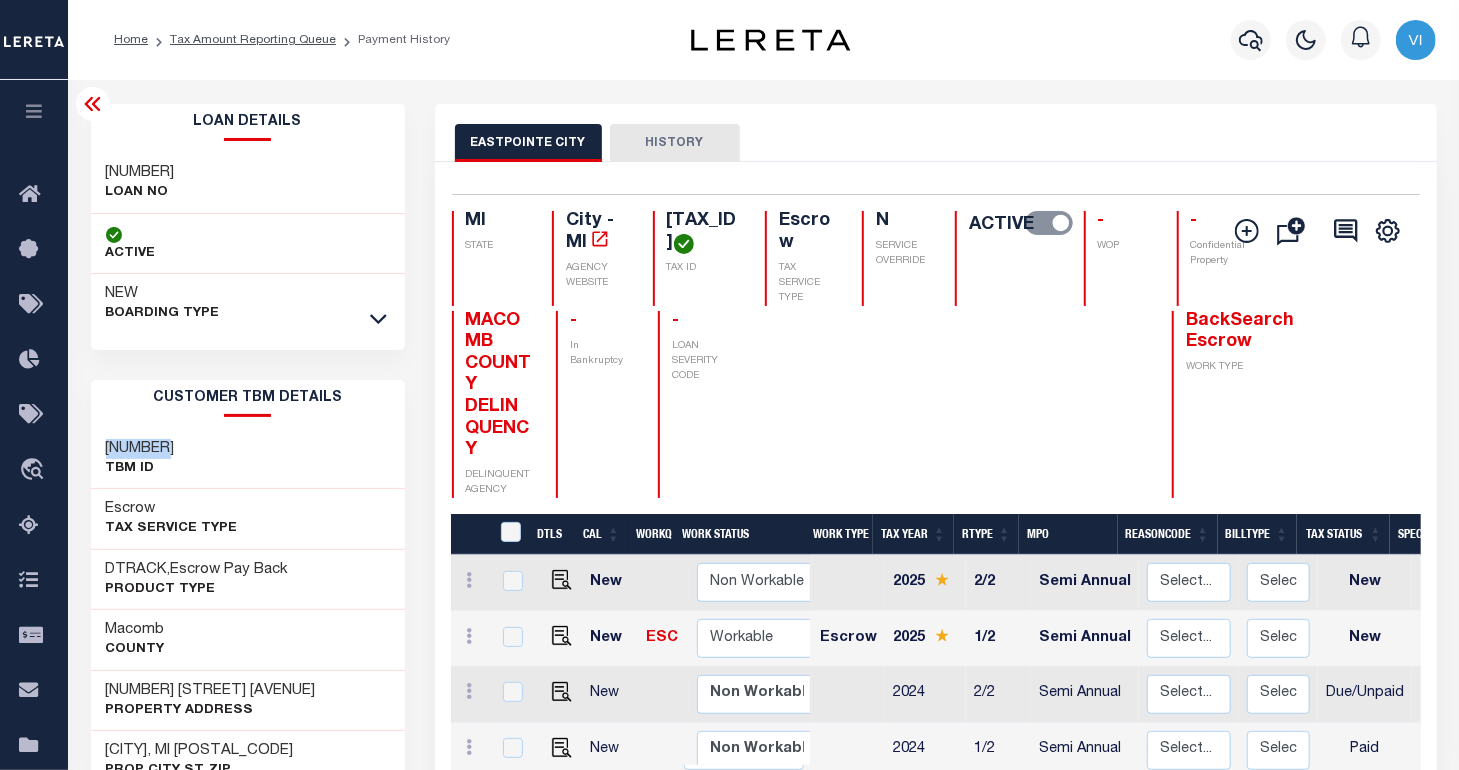click on "[NUMBER]" at bounding box center [140, 449] 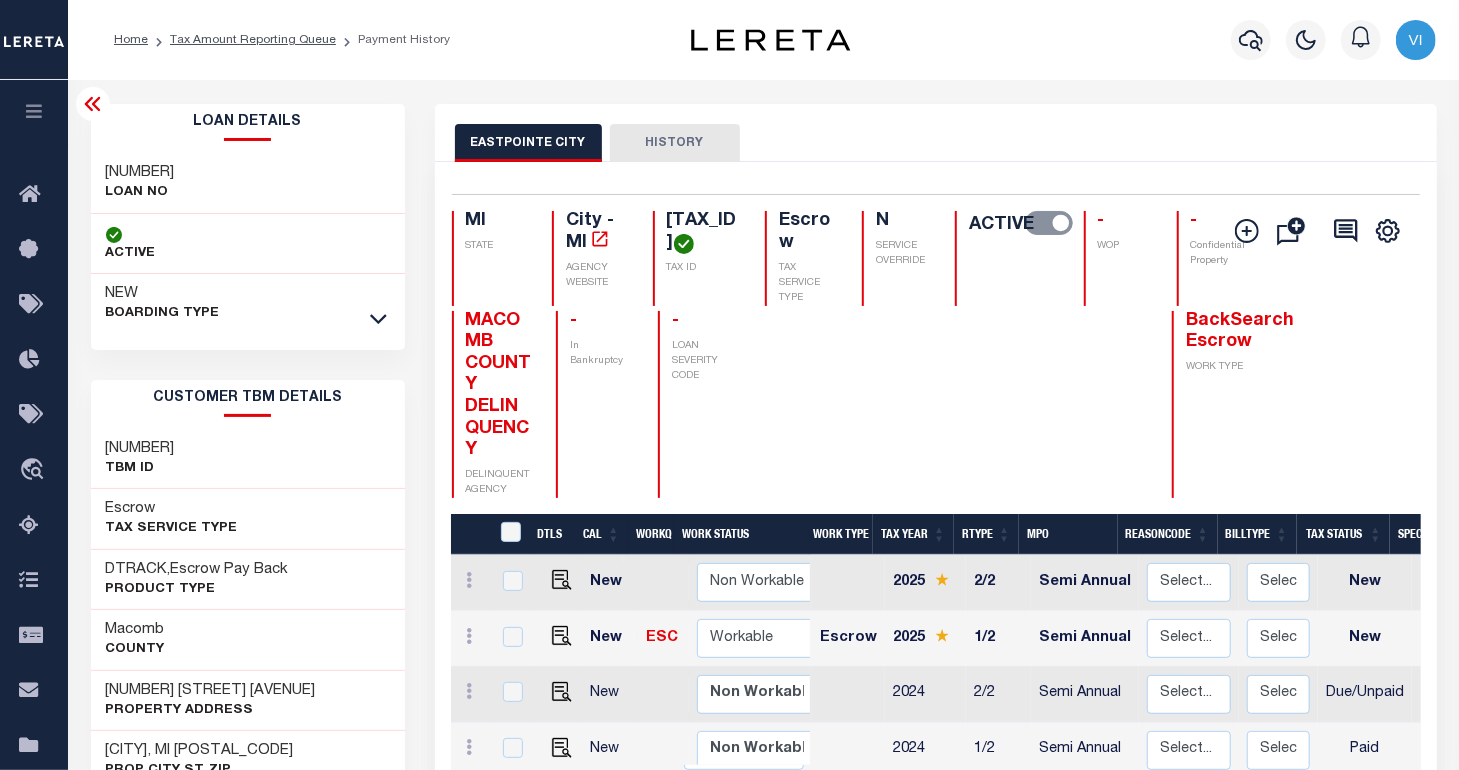 click on "MACOMB COUNTY DELINQUENCY" at bounding box center [499, 386] 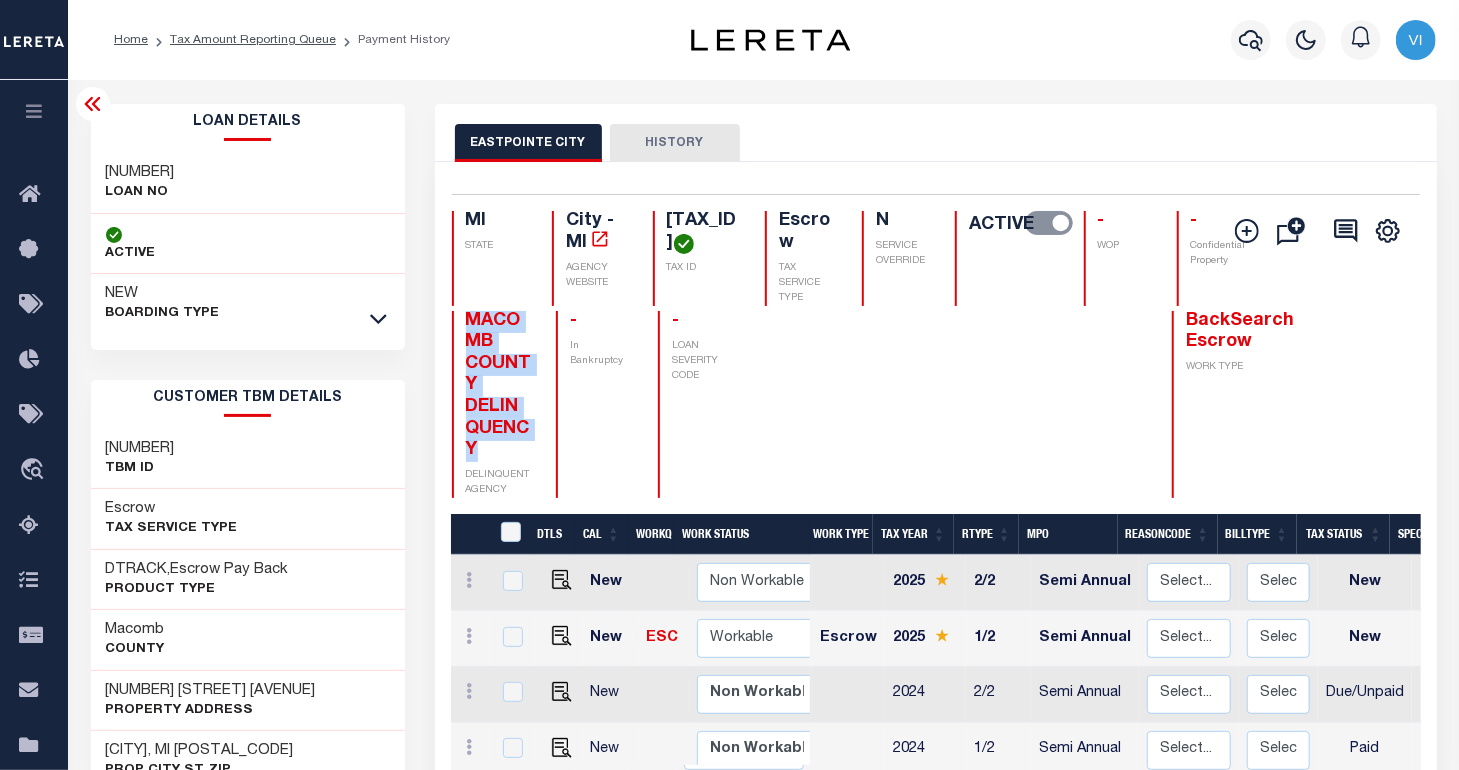 click on "MACOMB COUNTY DELINQUENCY" at bounding box center (499, 386) 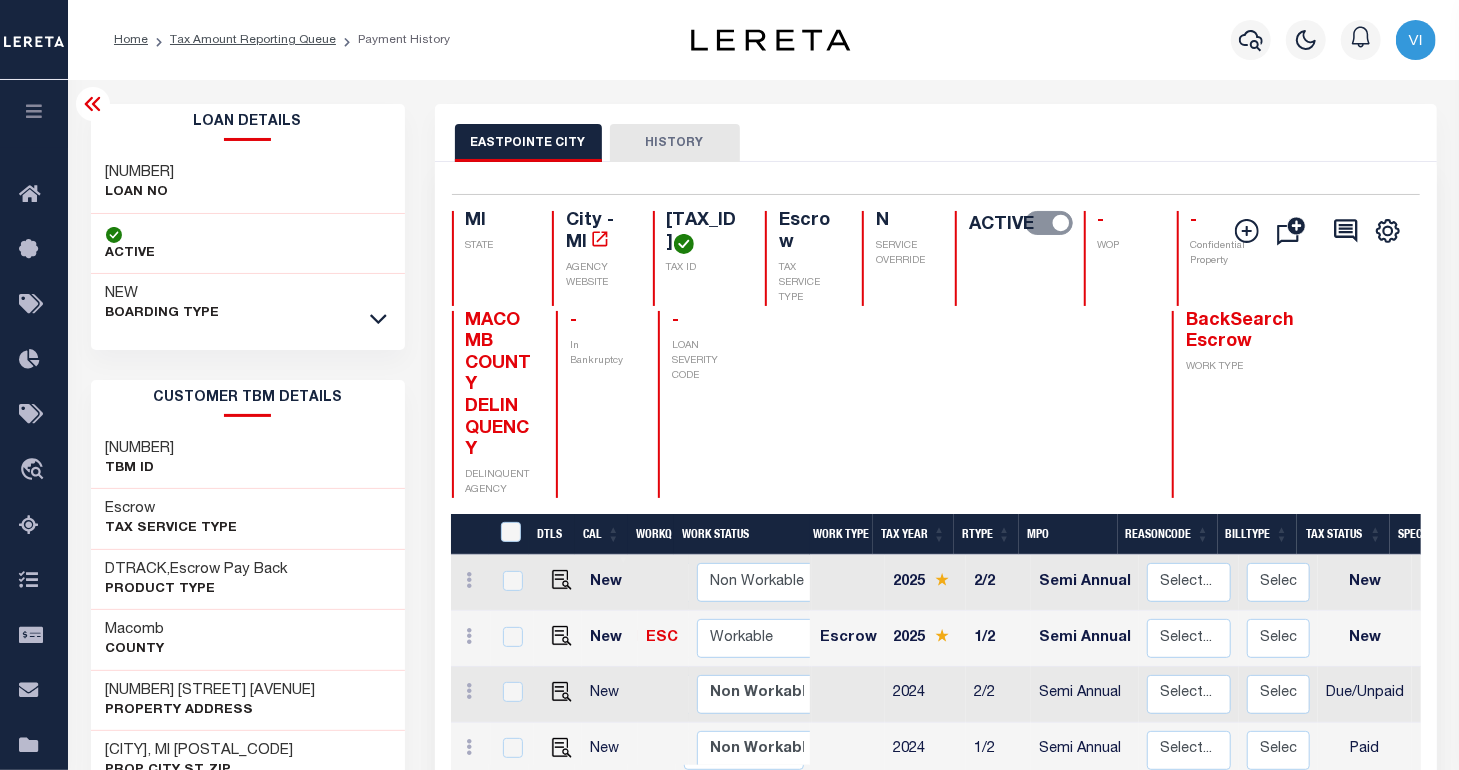 click on "[COUNTY] COUNTY - County - MI" at bounding box center (855, 405) 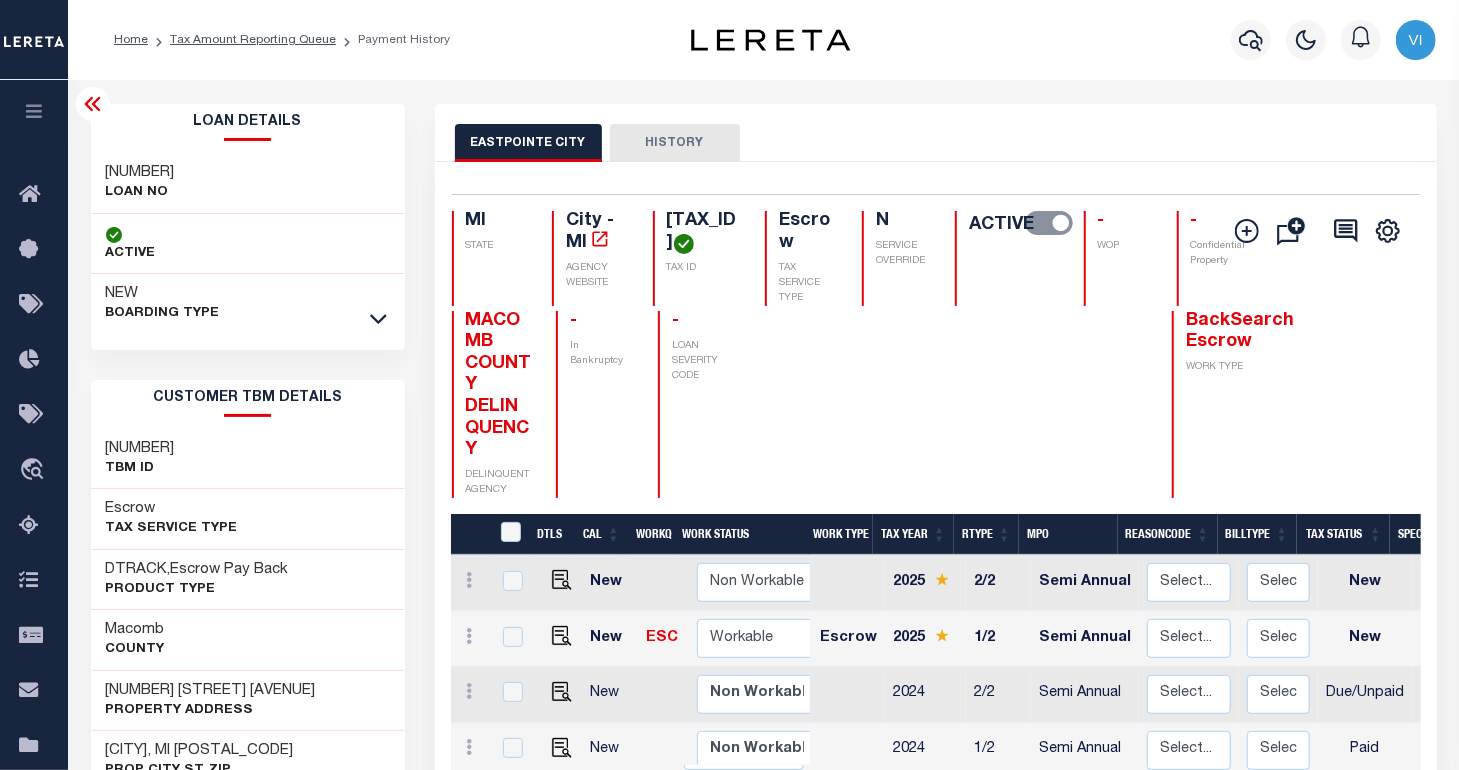 scroll, scrollTop: 300, scrollLeft: 0, axis: vertical 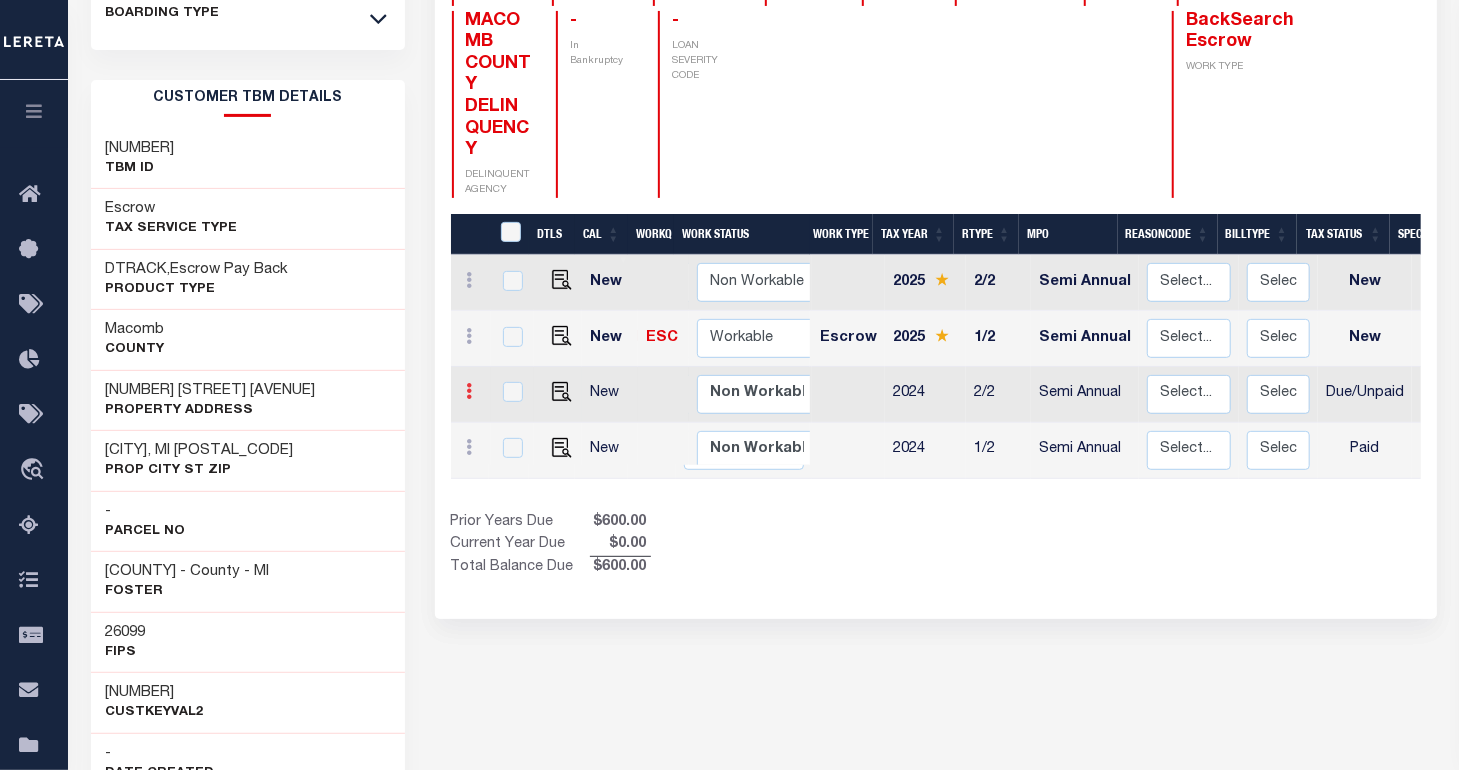 click at bounding box center [470, 391] 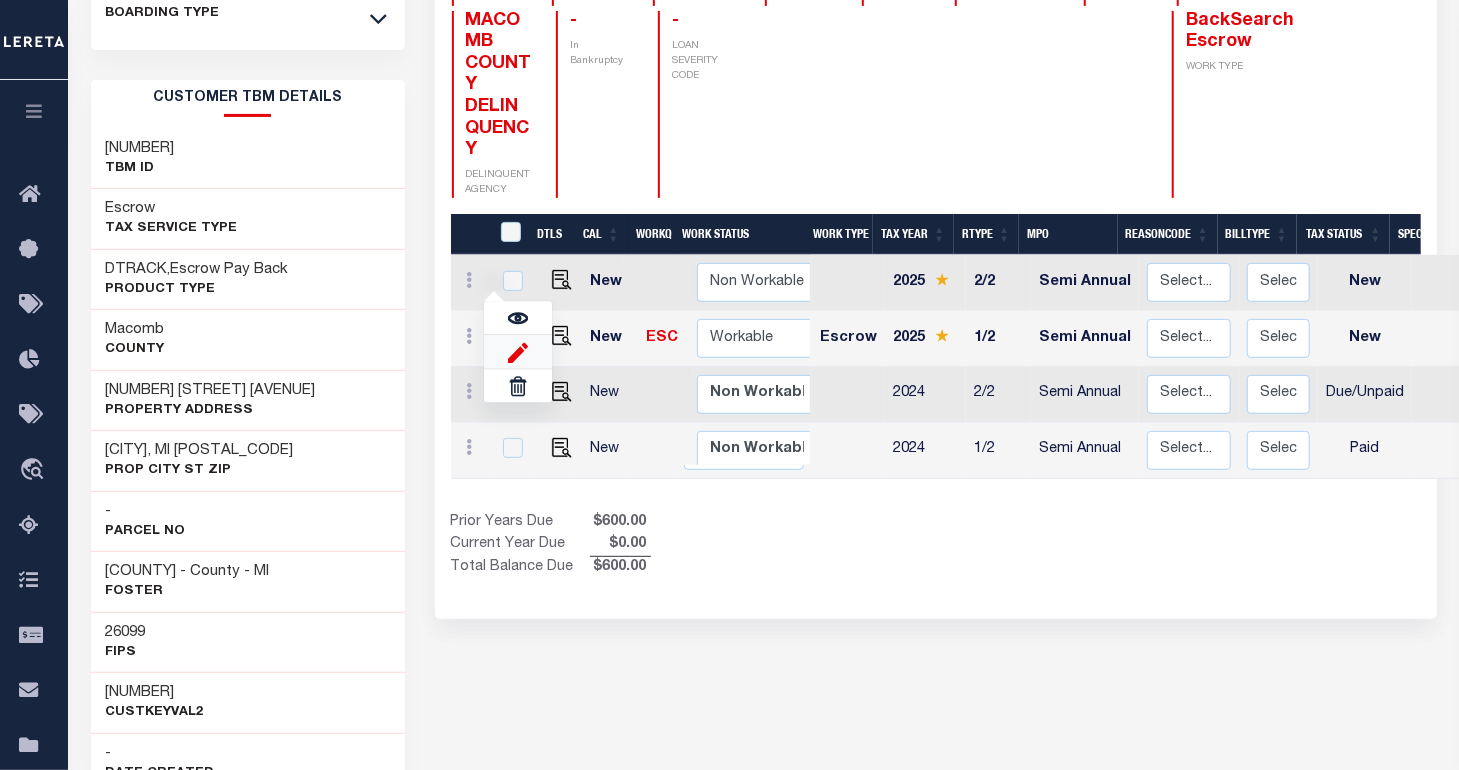 click at bounding box center [518, 352] 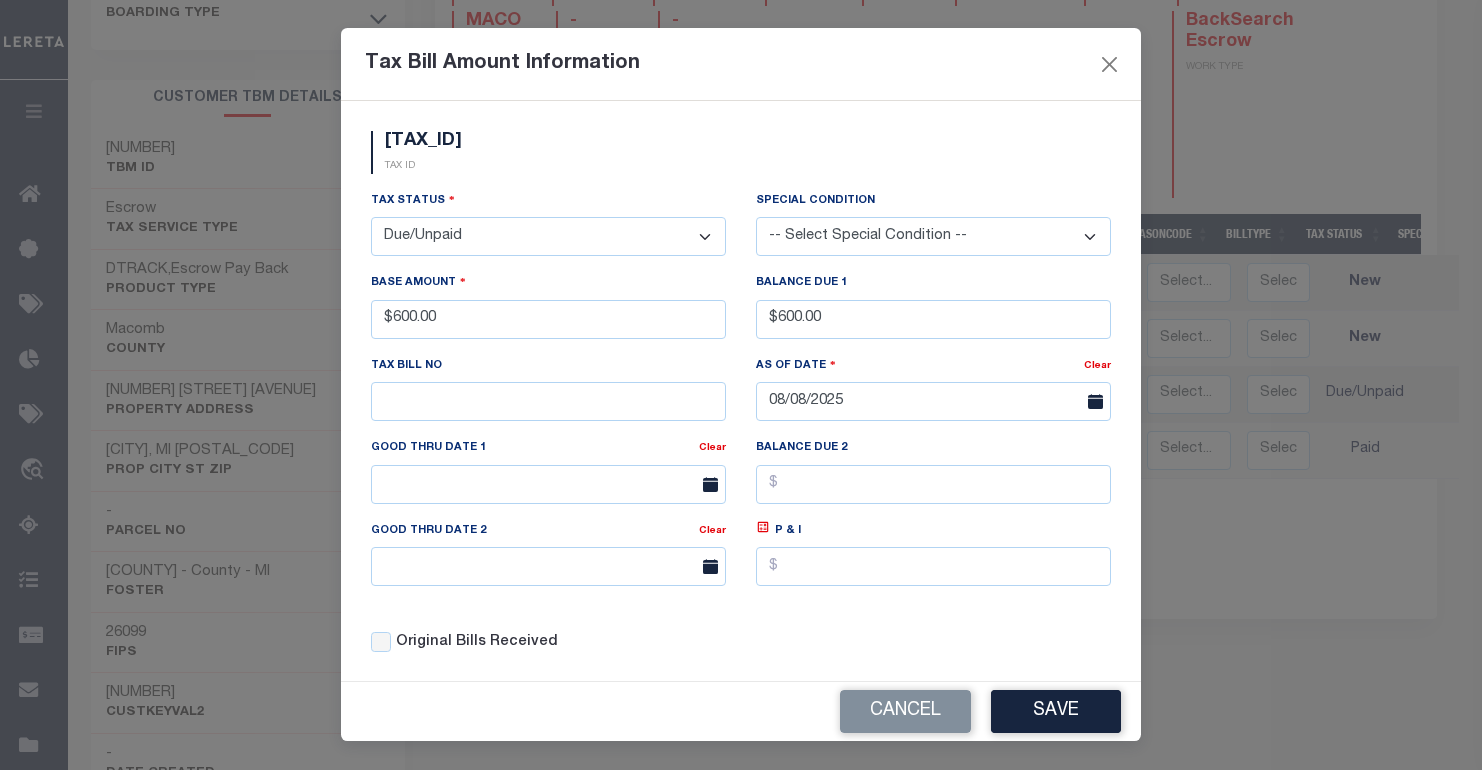 click on "- Select Status -
Open
Due/Unpaid
Paid
Incomplete
No Tax Due
Internal Refund Processed
New" at bounding box center (548, 236) 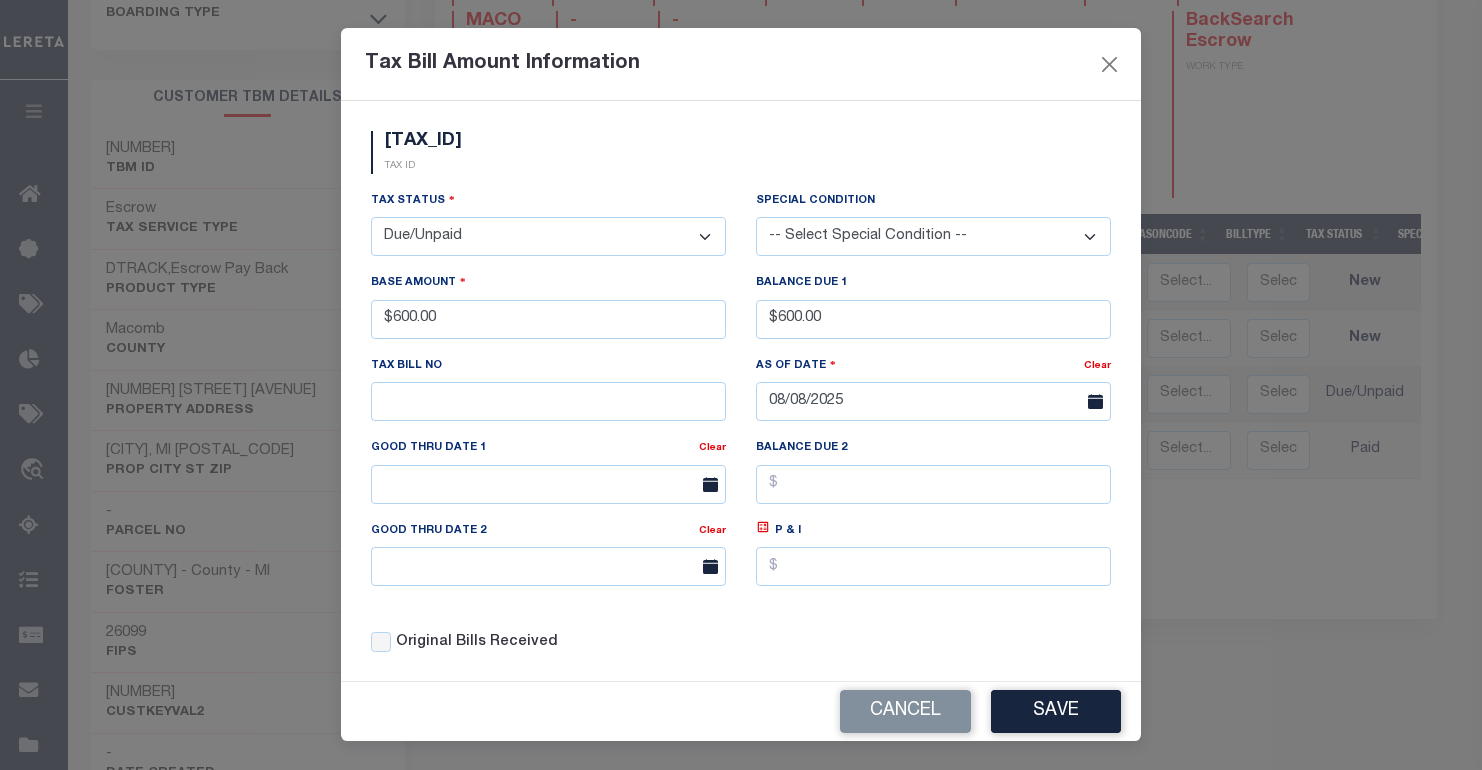 click on "- Select Status -
Open
Due/Unpaid
Paid
Incomplete
No Tax Due
Internal Refund Processed
New" at bounding box center [548, 236] 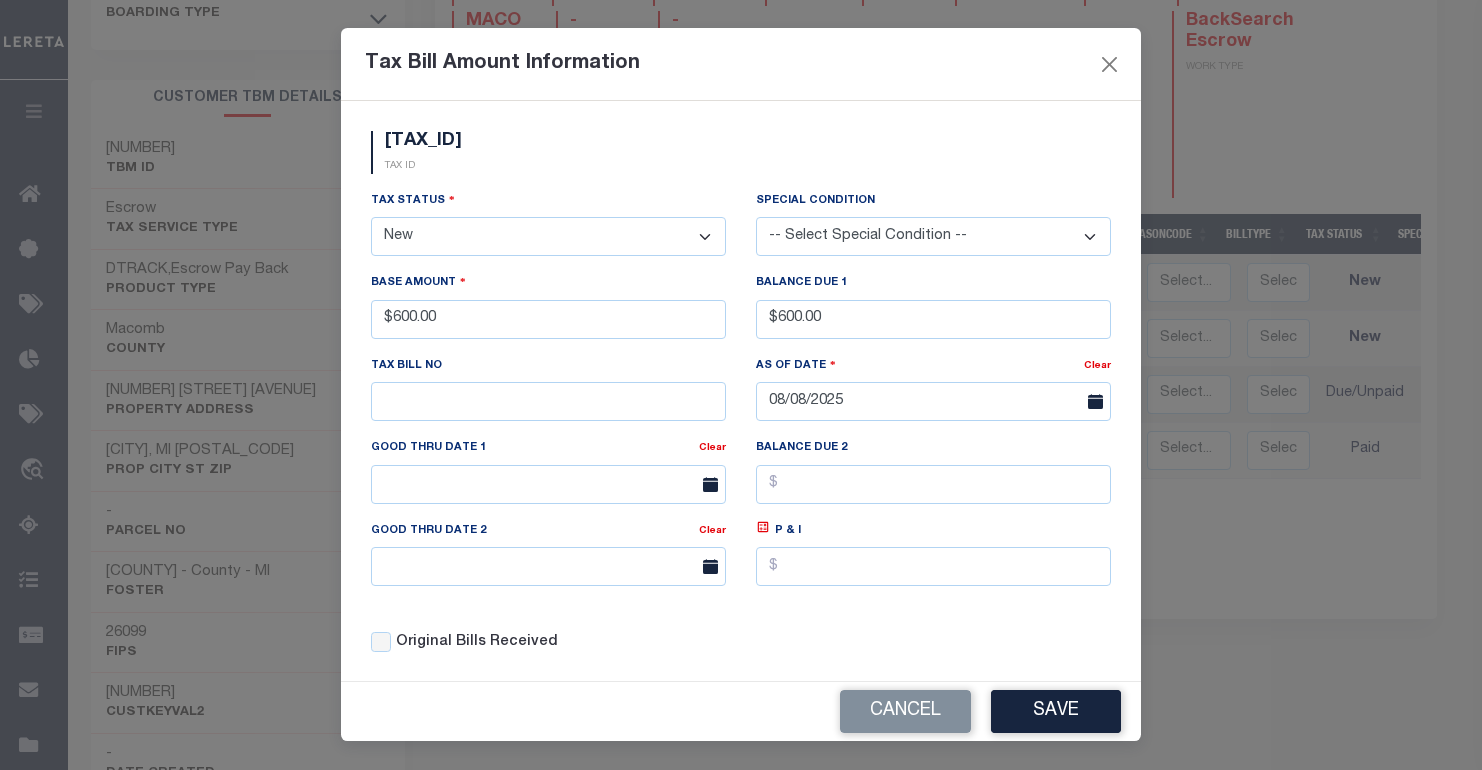 click on "- Select Status -
Open
Due/Unpaid
Paid
Incomplete
No Tax Due
Internal Refund Processed
New" at bounding box center [548, 236] 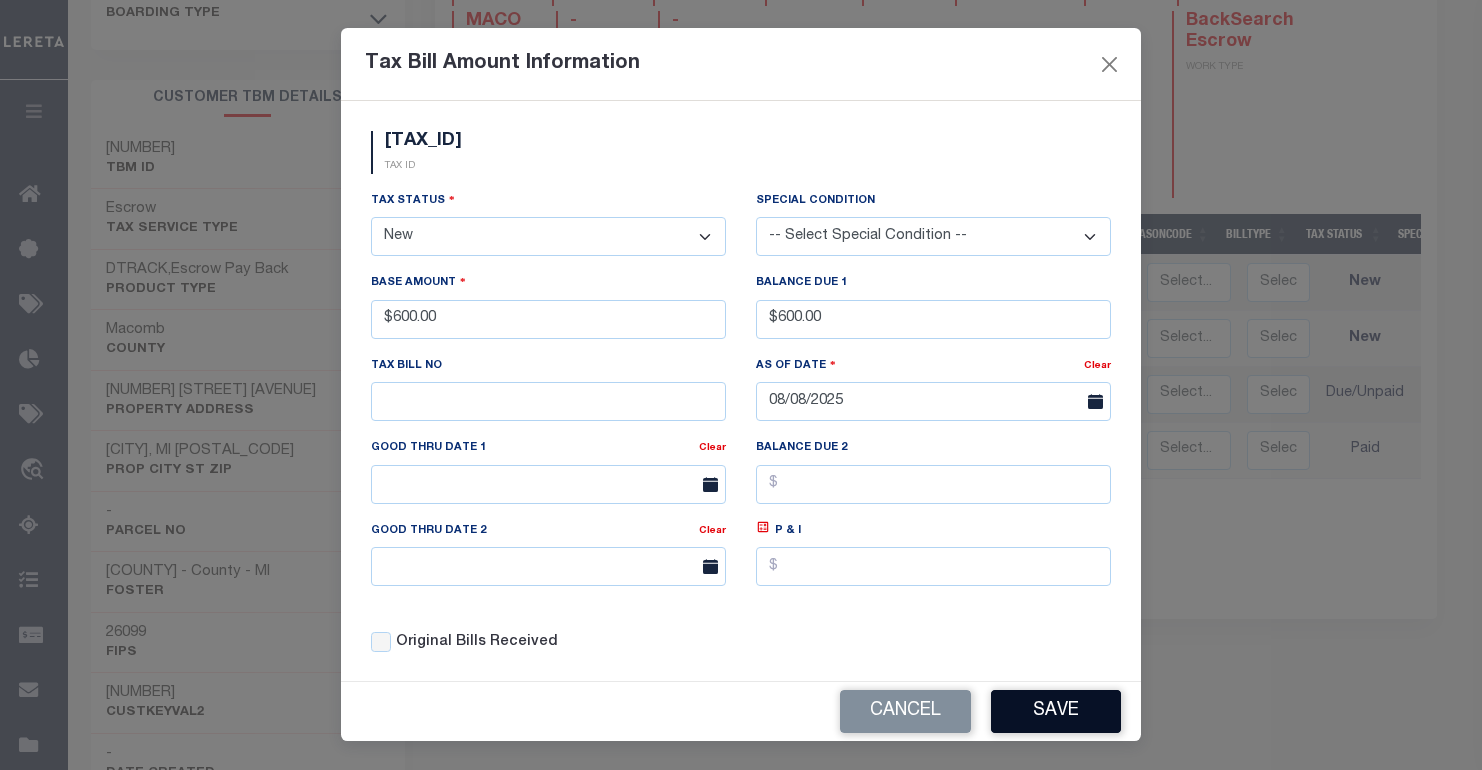click on "Save" at bounding box center [1056, 711] 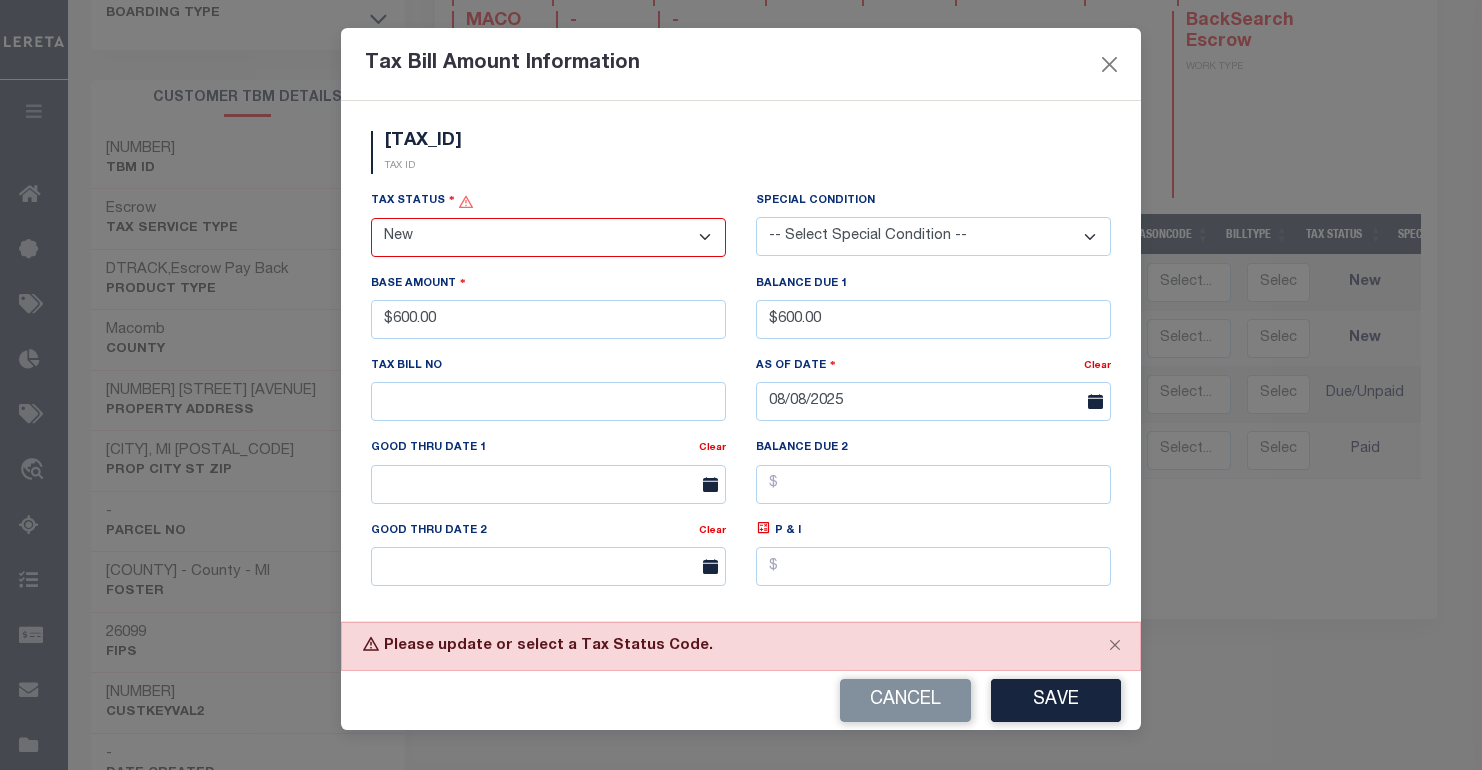click on "Please update or select a Tax Status Code." at bounding box center [741, 646] 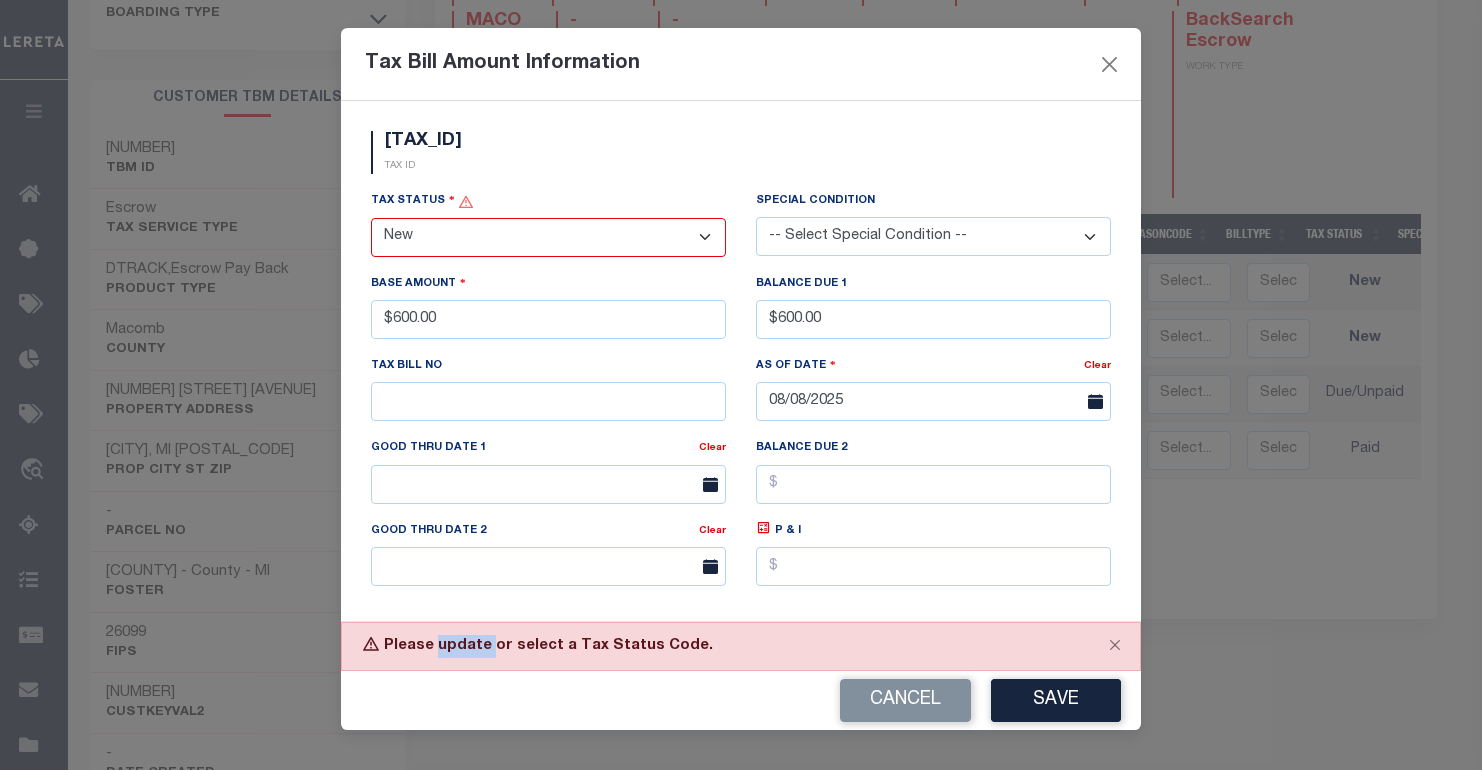 click on "Please update or select a Tax Status Code." at bounding box center [741, 646] 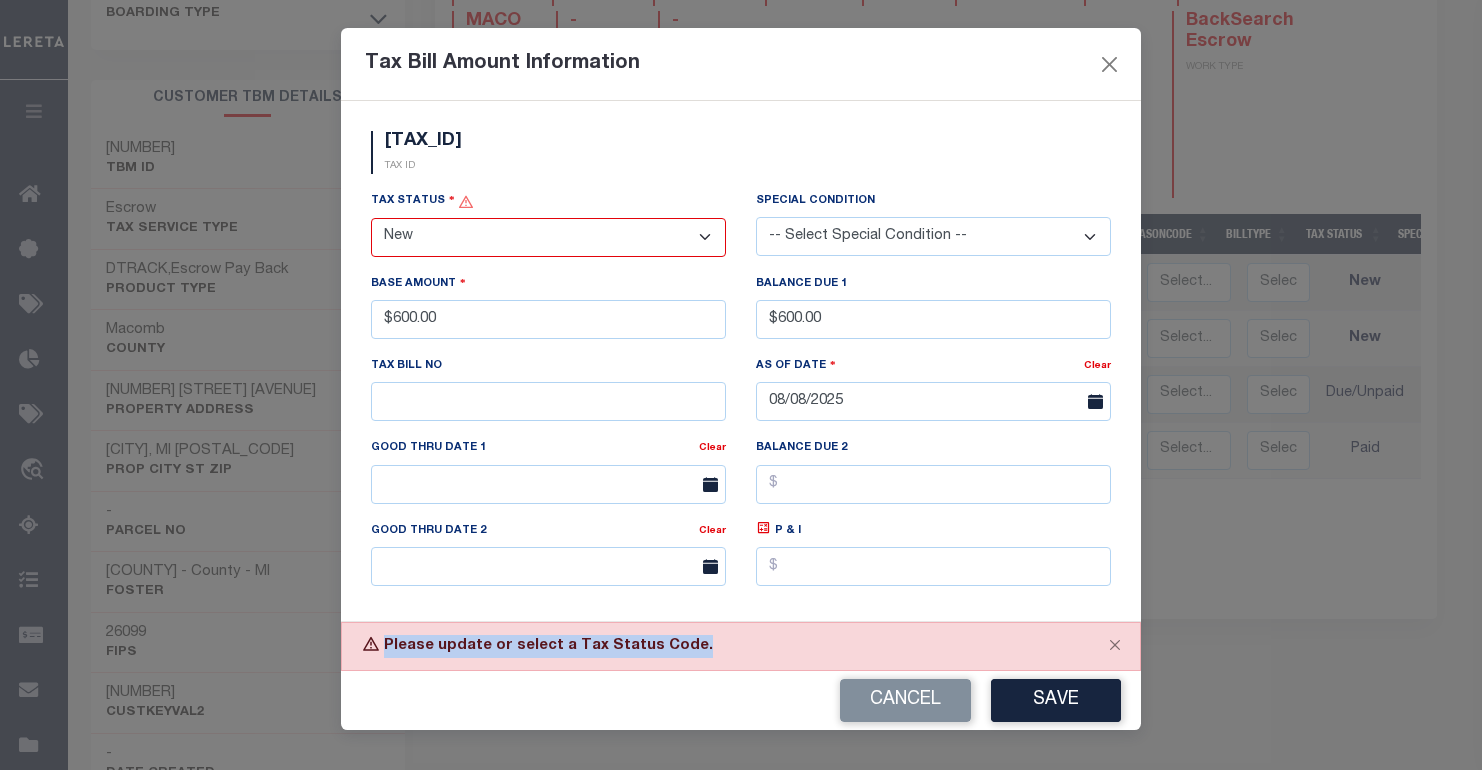 click on "Please update or select a Tax Status Code." at bounding box center (741, 646) 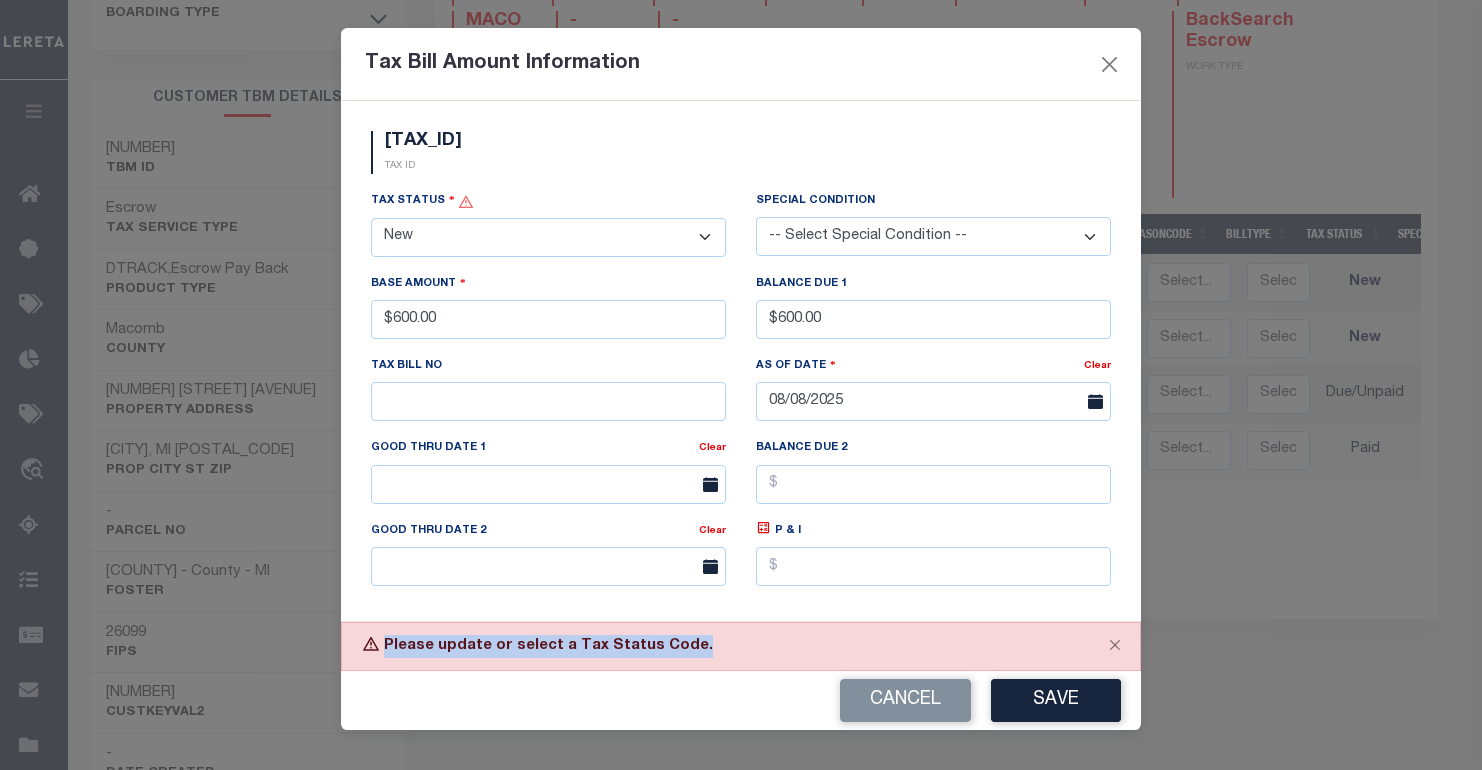 click on "- Select Status -
Open
Due/Unpaid
Paid
Incomplete
No Tax Due
Internal Refund Processed
New" at bounding box center (548, 237) 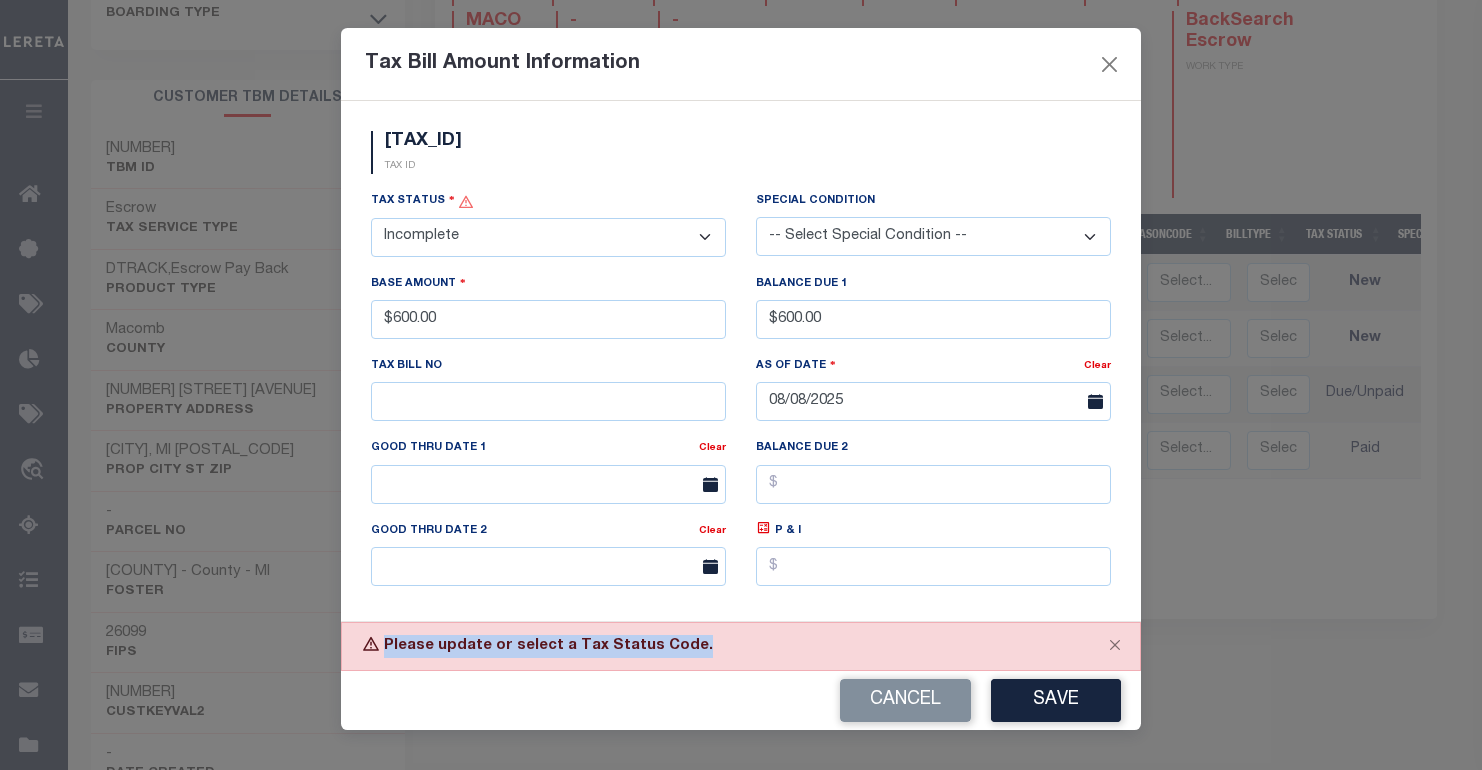 click on "- Select Status -
Open
Due/Unpaid
Paid
Incomplete
No Tax Due
Internal Refund Processed
New" at bounding box center [548, 237] 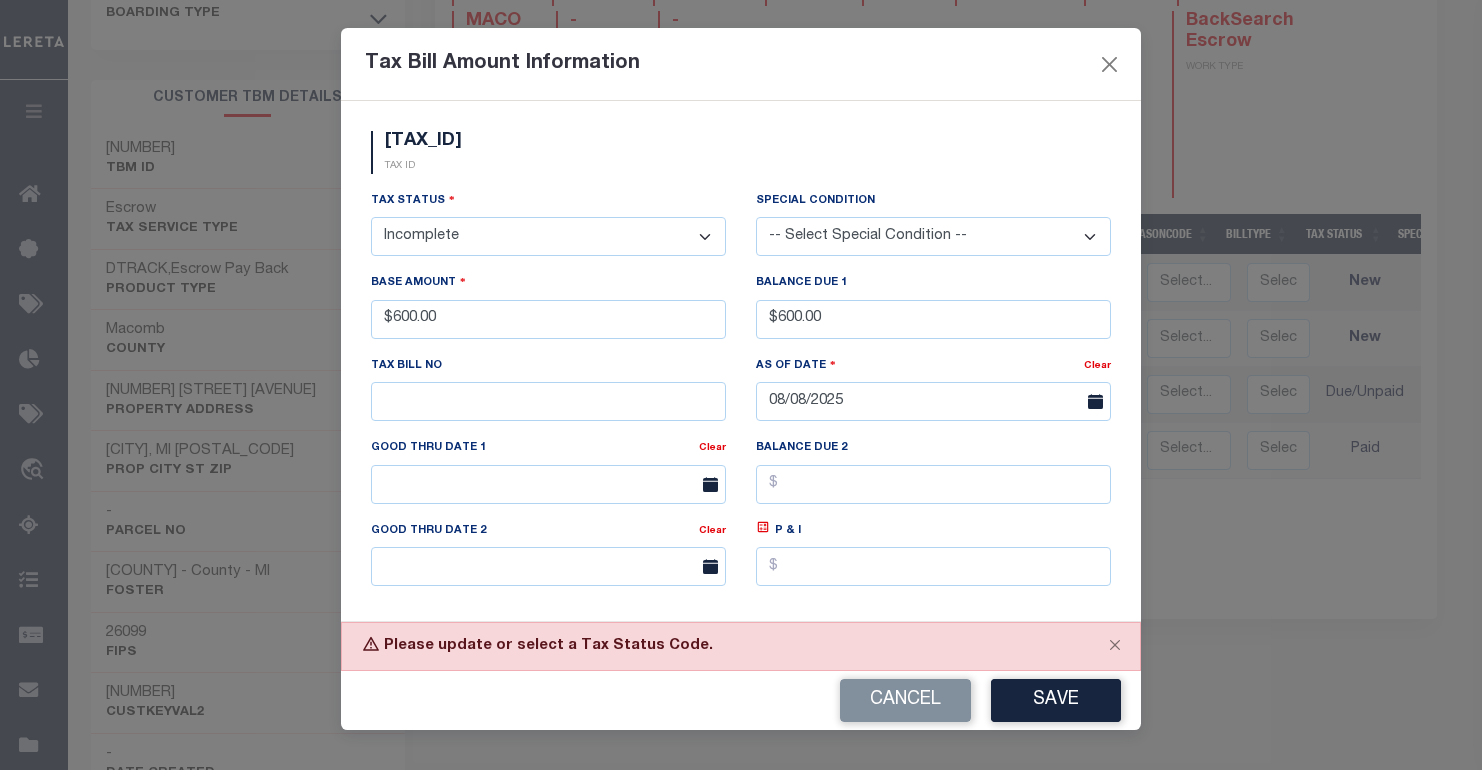 click on "Cancel
Save" at bounding box center (741, 700) 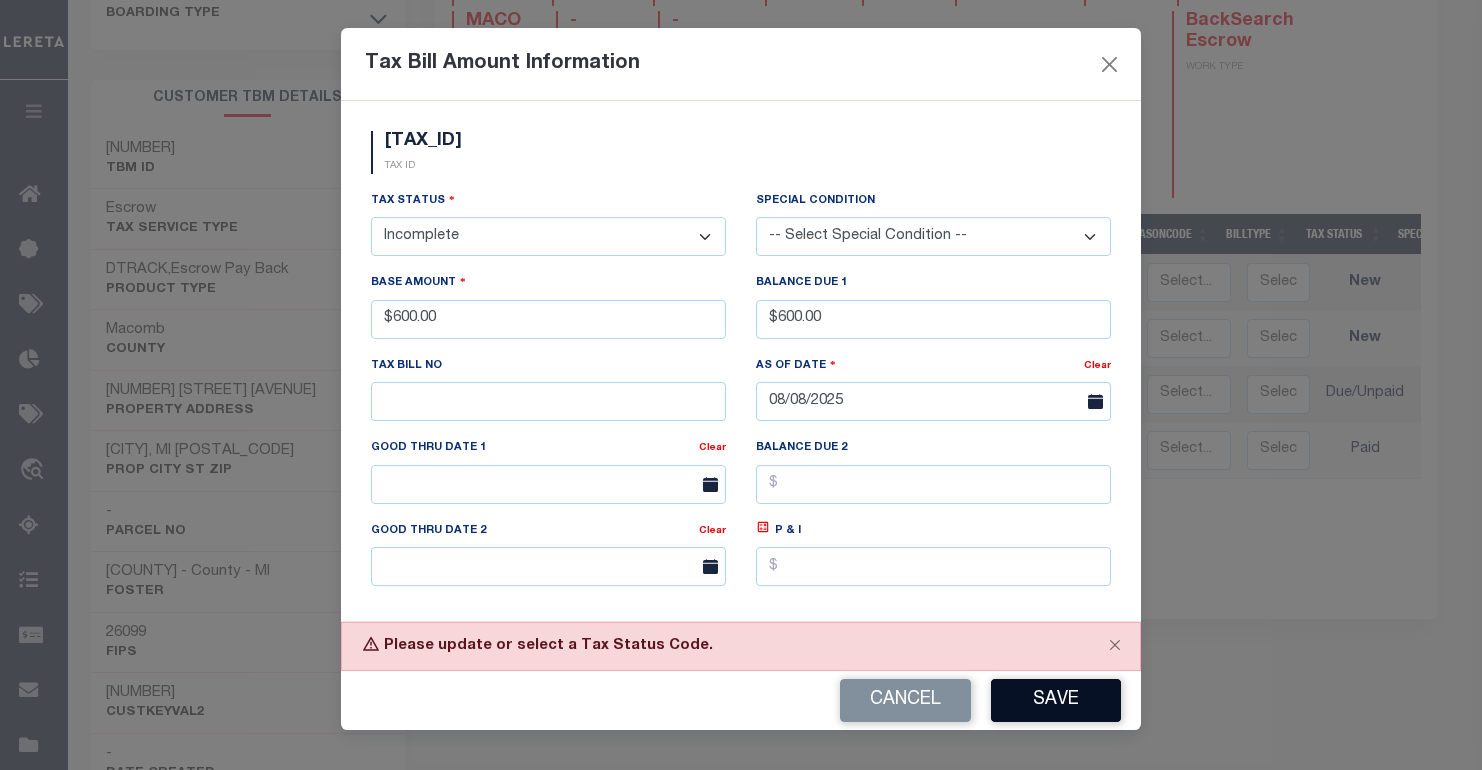 click on "Save" at bounding box center (1056, 700) 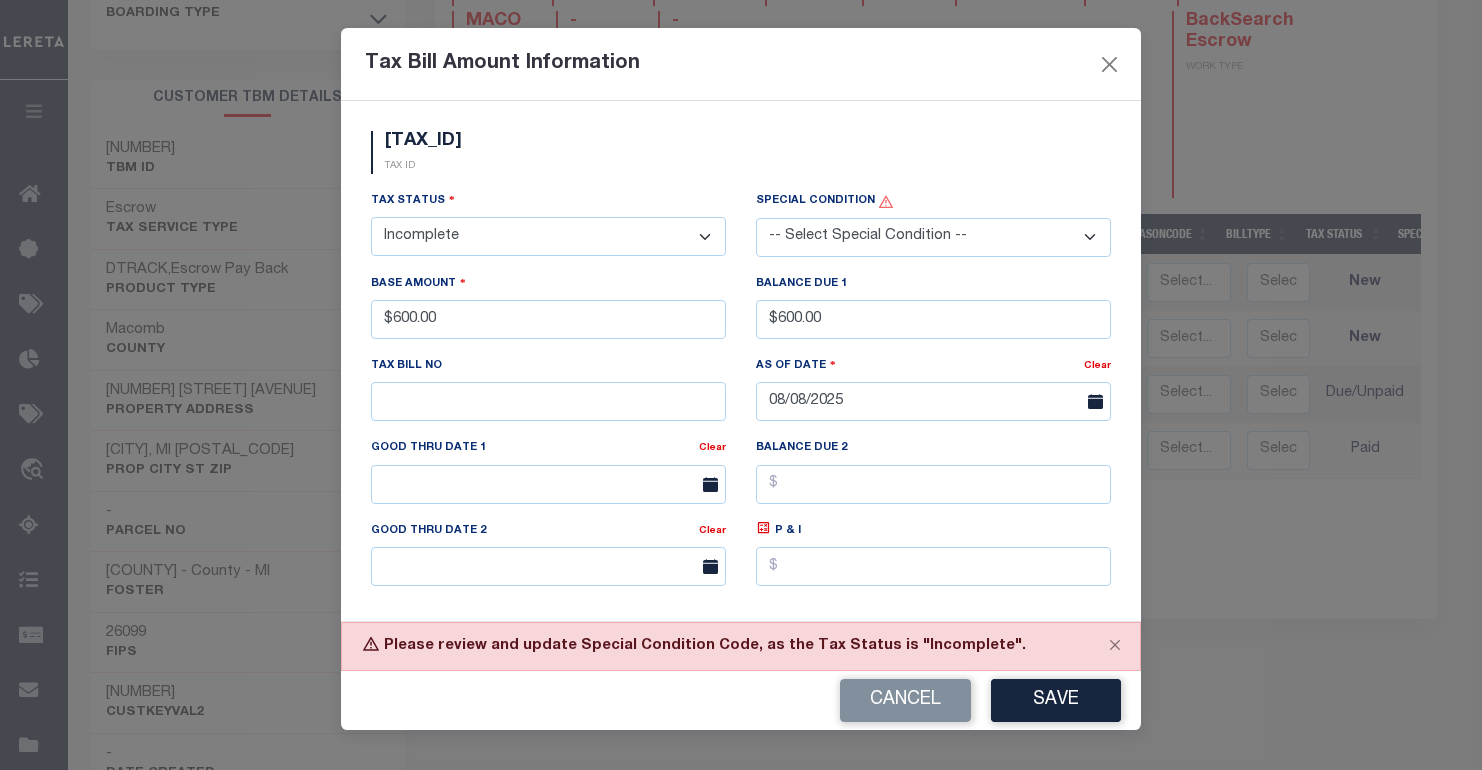 click on "-- Select Special Condition --
3RD PARTY TAX LIEN
AGENCY TAX LIEN (A.K.A Inside Lien)
BALANCE FORWARD
BANKRUPTCY
BILL W/ OTHER PARCEL
CONFIDENTIAL ACCOUNT
DEFERRED
DELAYED BILLING
DELQ CURRENT TAX YEAR INSTALLMENT(S) EXIST
DELQ PRIOR YEAR(S) EXIST
EXEMPT
HOMEOWNER AUTHORIZATION
IN DISPUTE/UNDER PROTEST
INCLUDES PRIOR UNPAID
INCLUDES RE-LEVIED TAX
INSTALLMENT PLAN
LITIGATION
LOST PROPERTY (FORECLOSED/DEEDED)
LOW ASSESSMENT
LOW TAX THRESHOLD
MULTIPLE TAXIDS
NEW PROPERTY
NOT ASSESSED
NOT CERTIFIED
OTHER FEES INVOLVED
OVERPAYMENT - POSSIBLE REFUND DUE
PARTIAL PAYMENT MAY EXIST
Pay Plan
RE-LEVIED TO ANOTHER AGENCY
REDEMP AMTS NOT AVAILABLE
REPORTED ON LEGACY RTYPE
SUBJECT TO FORECLOSURE
TAX LIEN RELEASED
TAX SALE-SUBJECT TO POWER TO SELL" at bounding box center [933, 237] 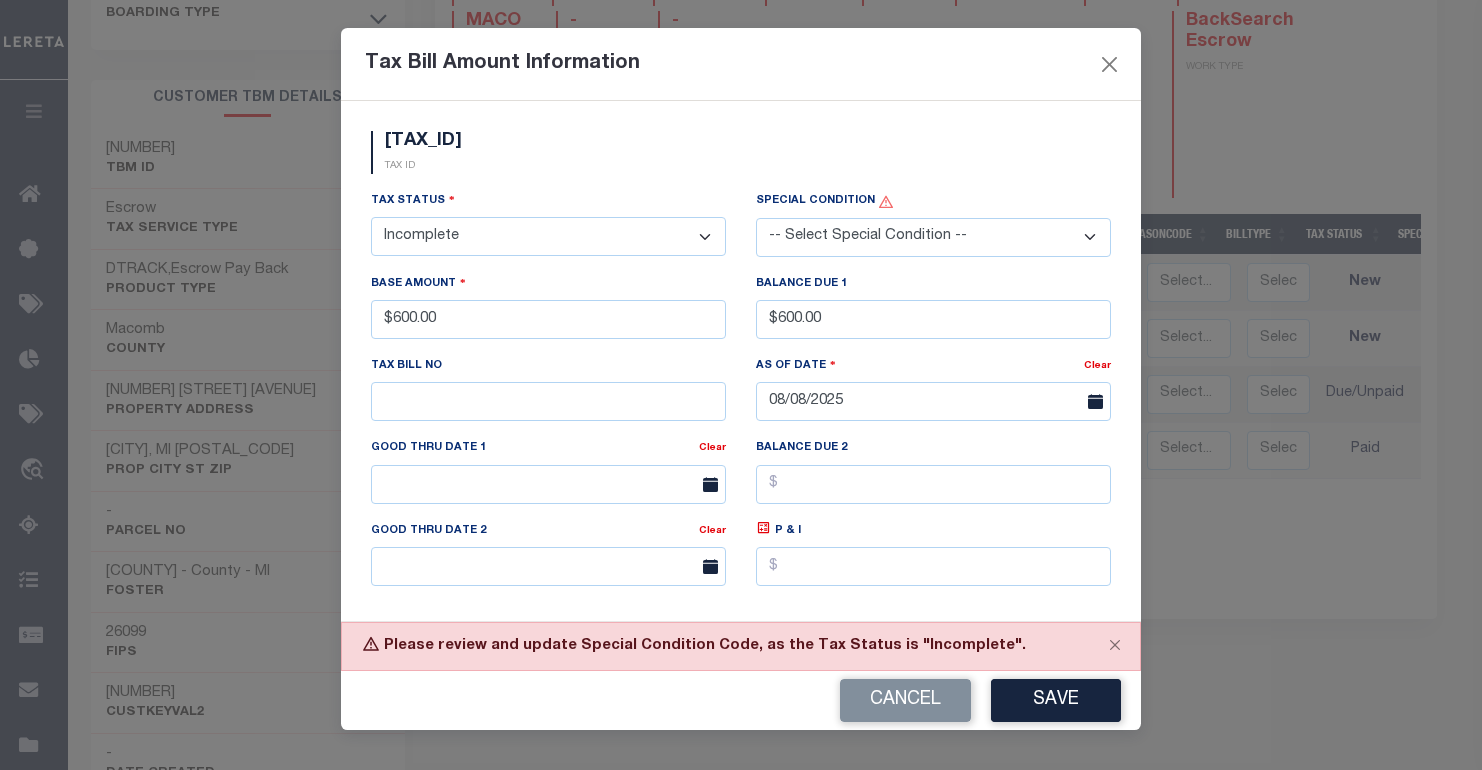 click on "-- Select Special Condition --
3RD PARTY TAX LIEN
AGENCY TAX LIEN (A.K.A Inside Lien)
BALANCE FORWARD
BANKRUPTCY
BILL W/ OTHER PARCEL
CONFIDENTIAL ACCOUNT
DEFERRED
DELAYED BILLING
DELQ CURRENT TAX YEAR INSTALLMENT(S) EXIST
DELQ PRIOR YEAR(S) EXIST
EXEMPT
HOMEOWNER AUTHORIZATION
IN DISPUTE/UNDER PROTEST
INCLUDES PRIOR UNPAID
INCLUDES RE-LEVIED TAX
INSTALLMENT PLAN
LITIGATION
LOST PROPERTY (FORECLOSED/DEEDED)
LOW ASSESSMENT
LOW TAX THRESHOLD
MULTIPLE TAXIDS
NEW PROPERTY
NOT ASSESSED
NOT CERTIFIED
OTHER FEES INVOLVED
OVERPAYMENT - POSSIBLE REFUND DUE
PARTIAL PAYMENT MAY EXIST
Pay Plan
RE-LEVIED TO ANOTHER AGENCY
REDEMP AMTS NOT AVAILABLE
REPORTED ON LEGACY RTYPE
SUBJECT TO FORECLOSURE
TAX LIEN RELEASED
TAX SALE-SUBJECT TO POWER TO SELL" at bounding box center (933, 237) 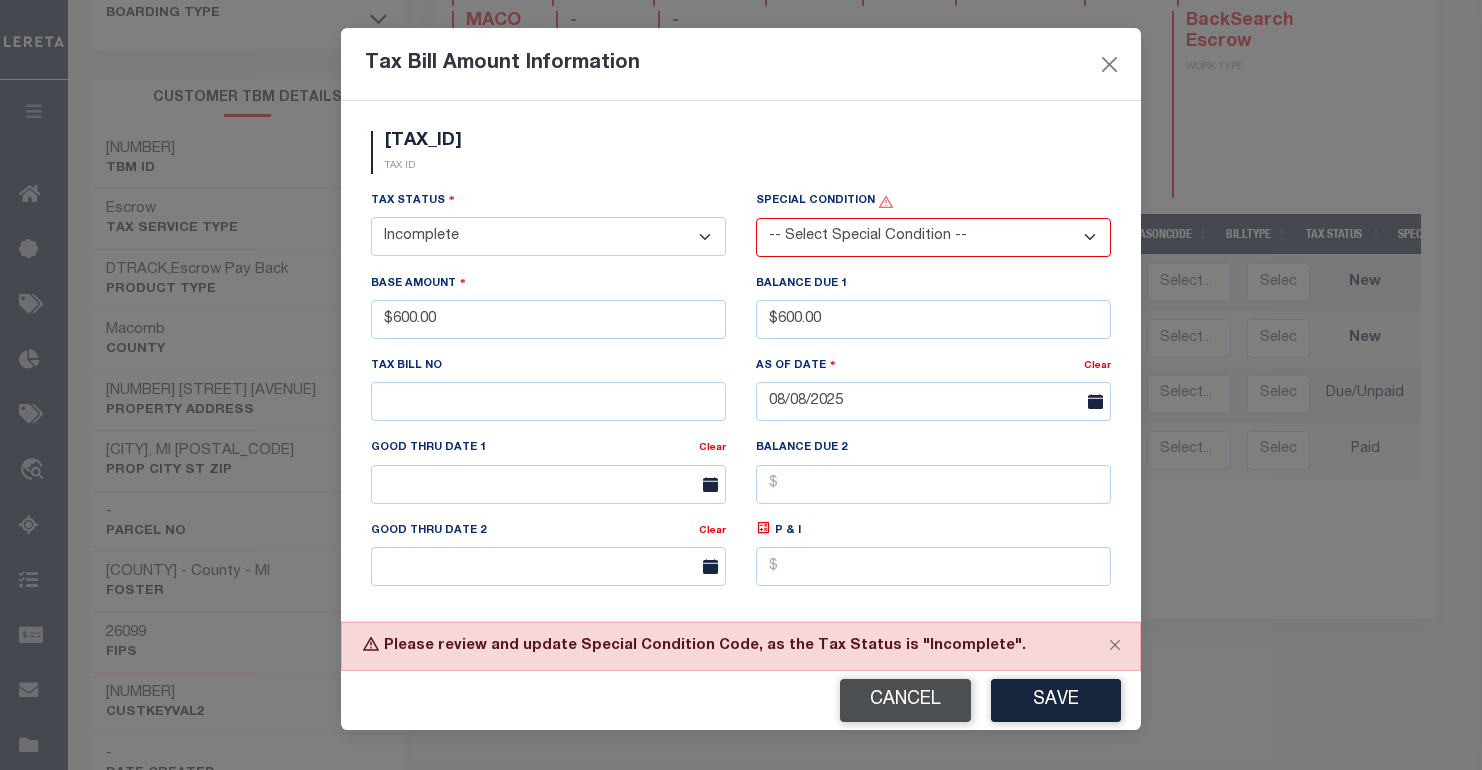 click on "Cancel" at bounding box center (905, 700) 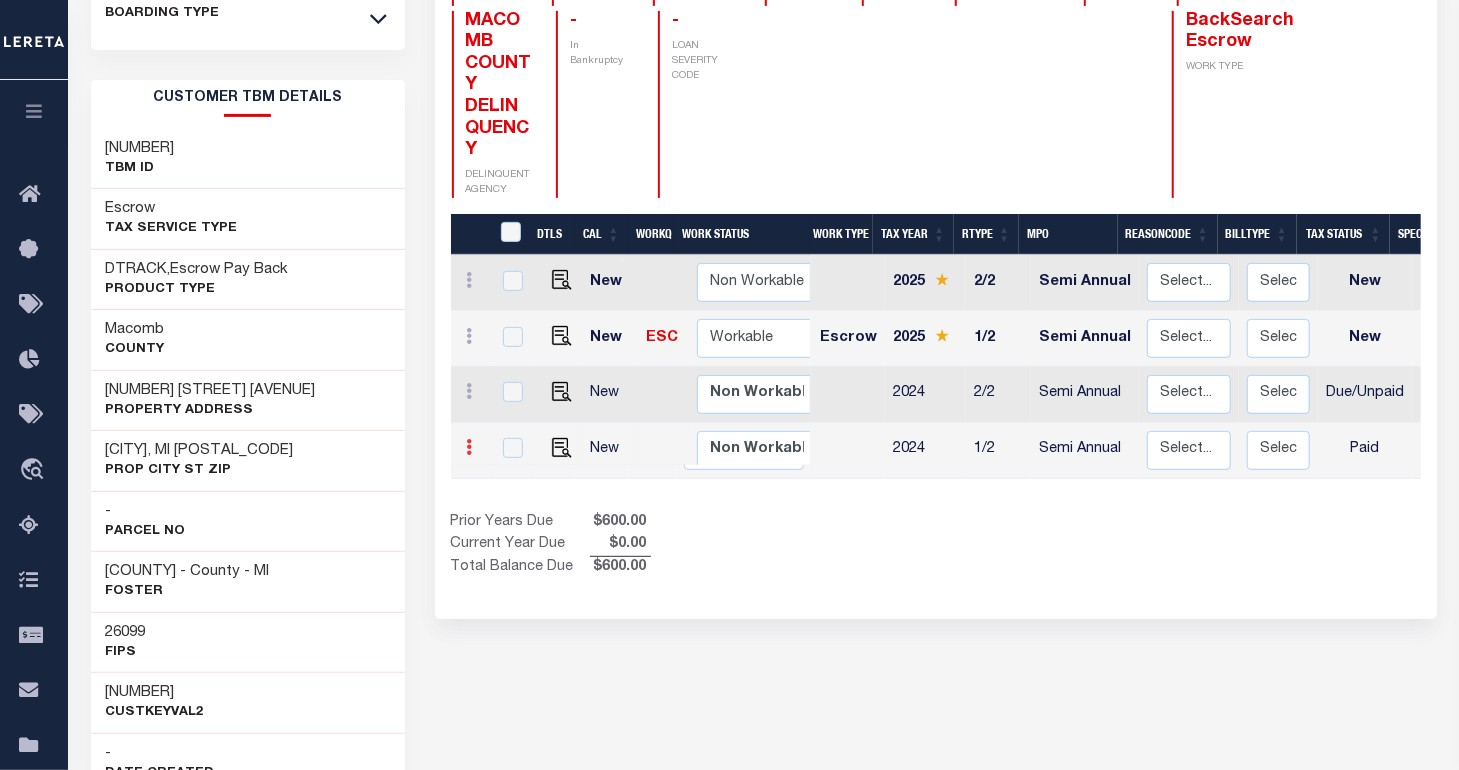 click at bounding box center [470, 450] 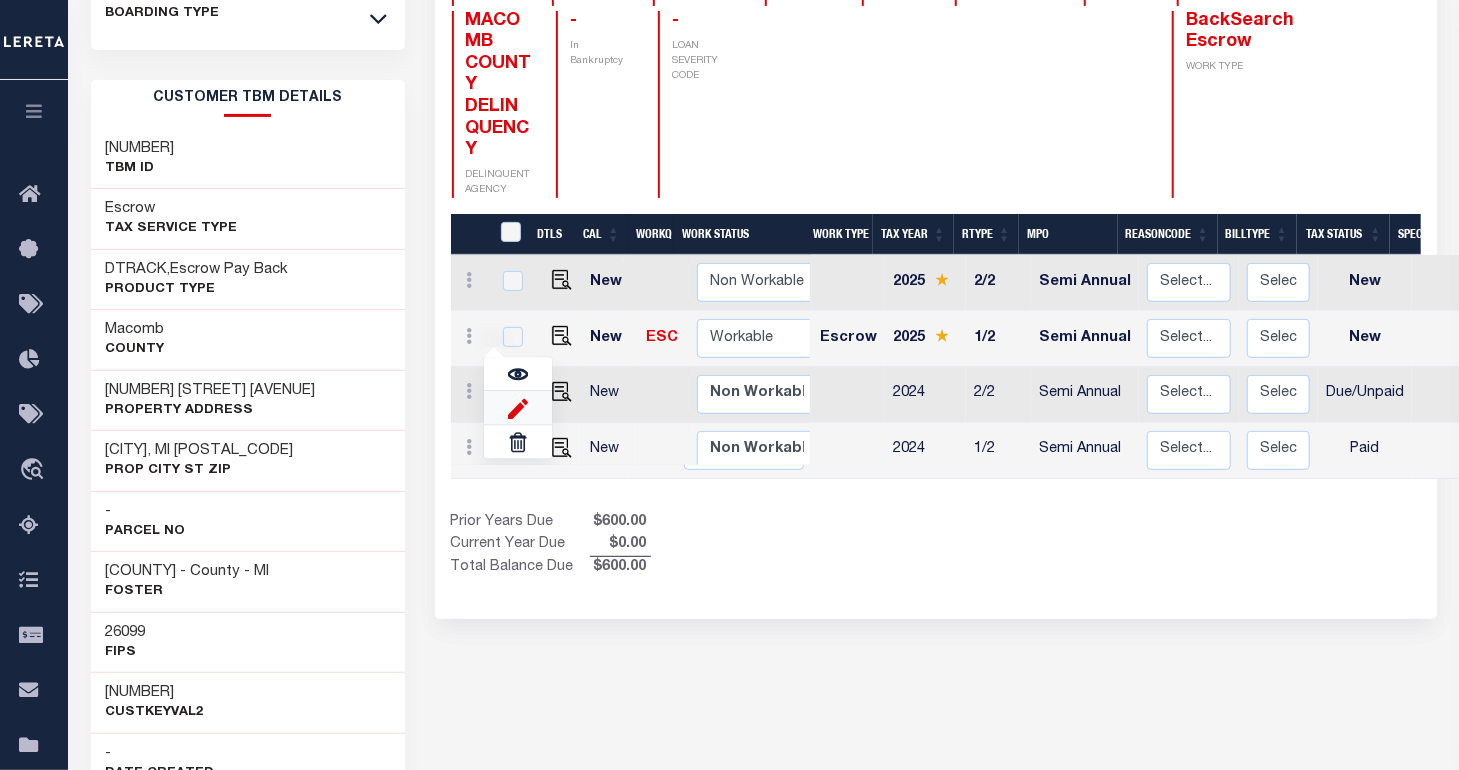 click at bounding box center (518, 408) 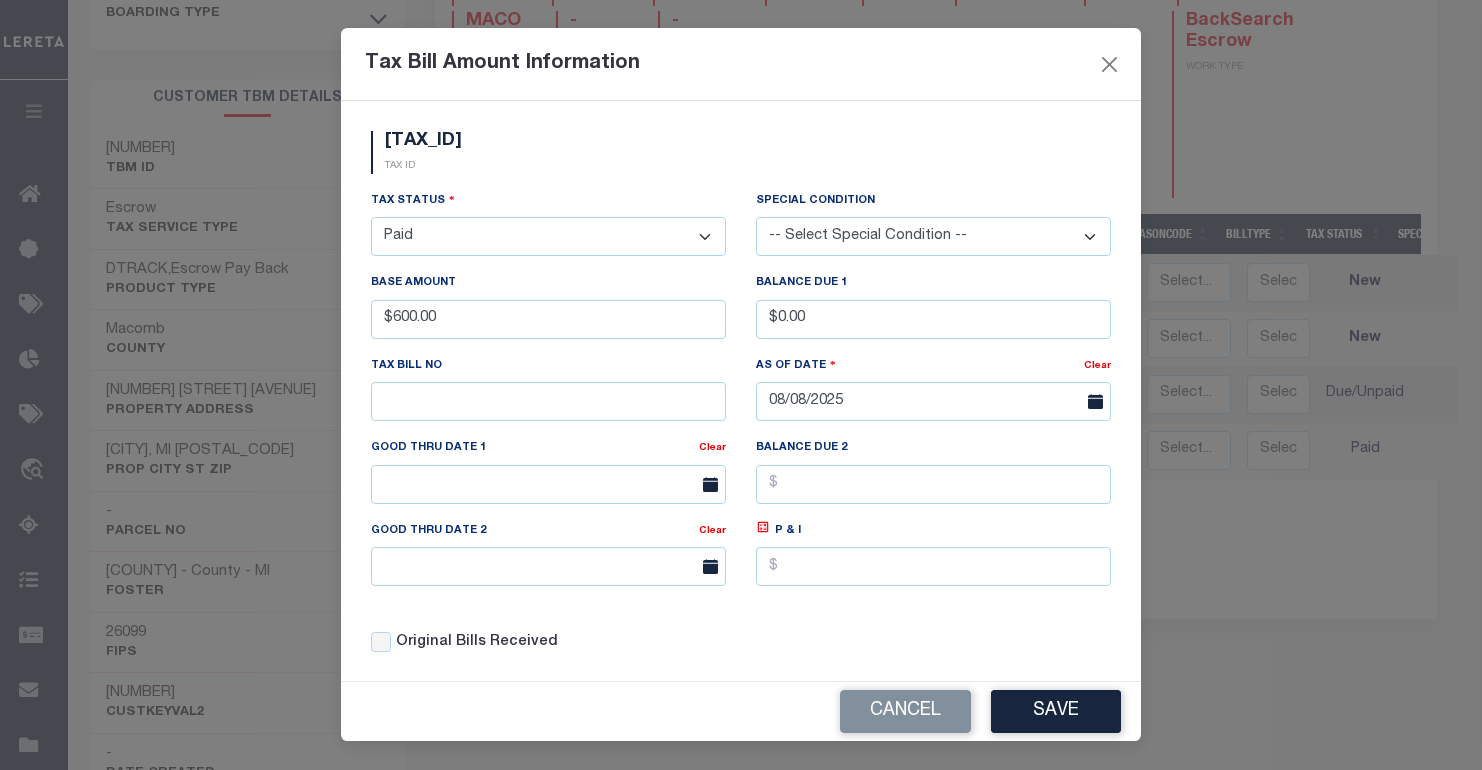click on "- Select Status -
Open
Due/Unpaid
Paid
Incomplete
No Tax Due
Internal Refund Processed
New" at bounding box center [548, 236] 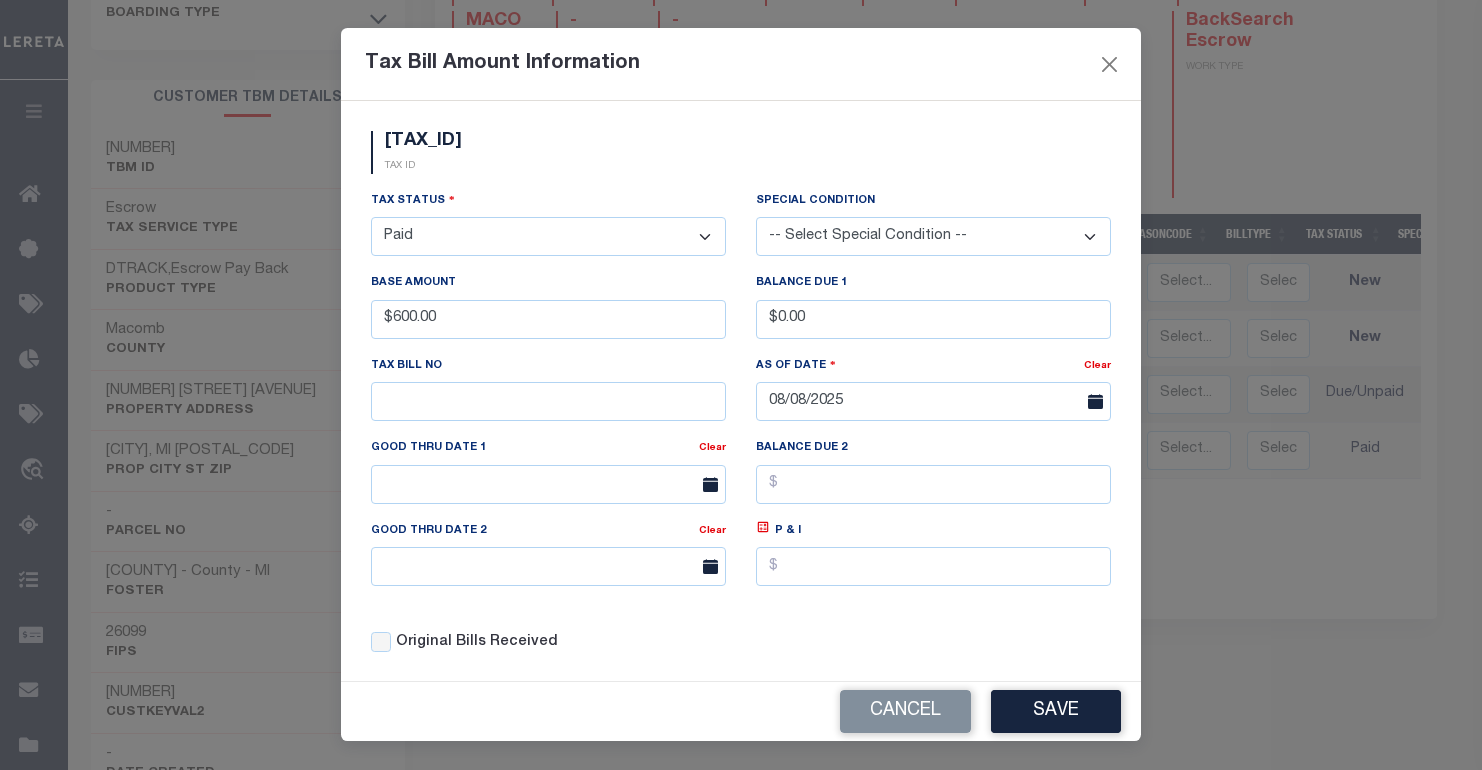 click on "- Select Status -
Open
Due/Unpaid
Paid
Incomplete
No Tax Due
Internal Refund Processed
New" at bounding box center [548, 236] 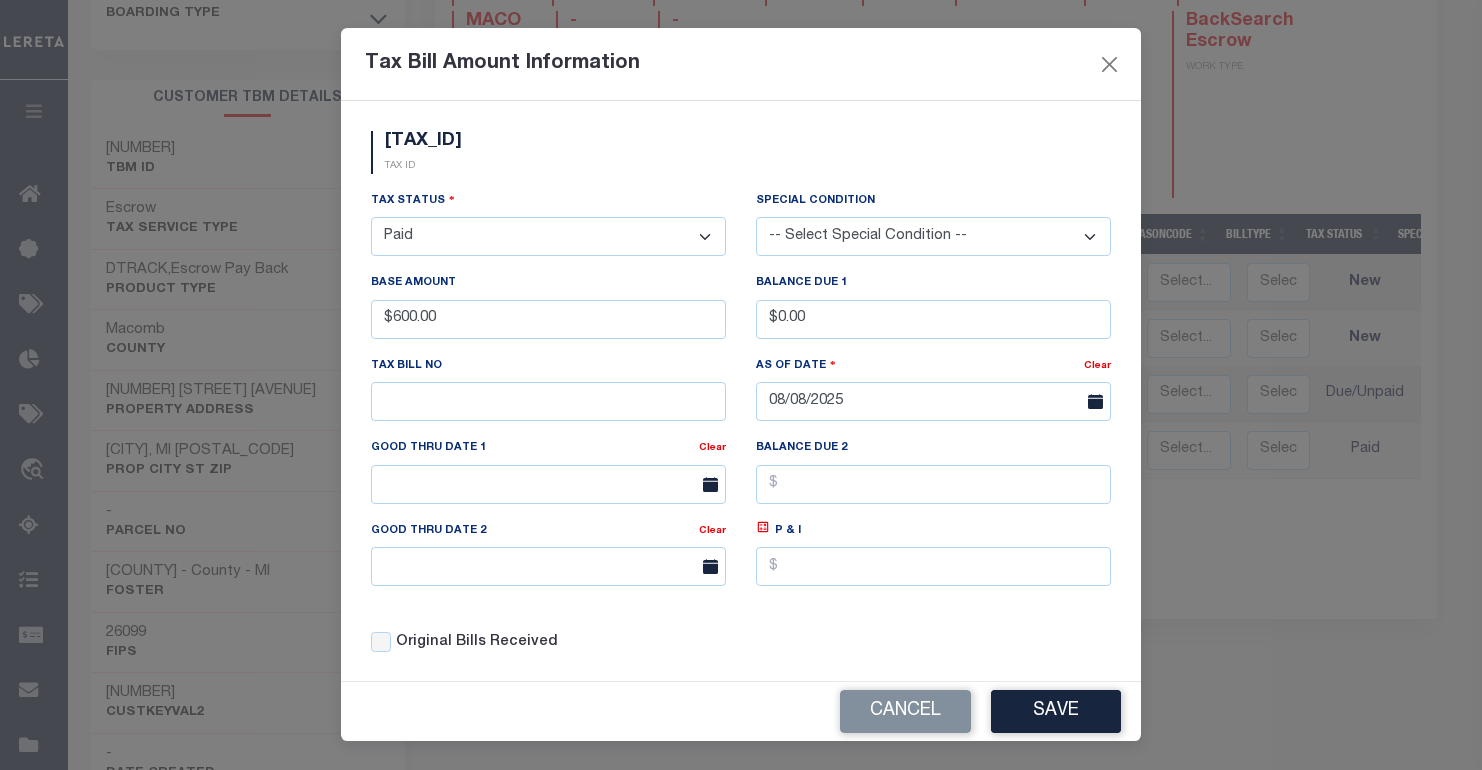 select on "OP2" 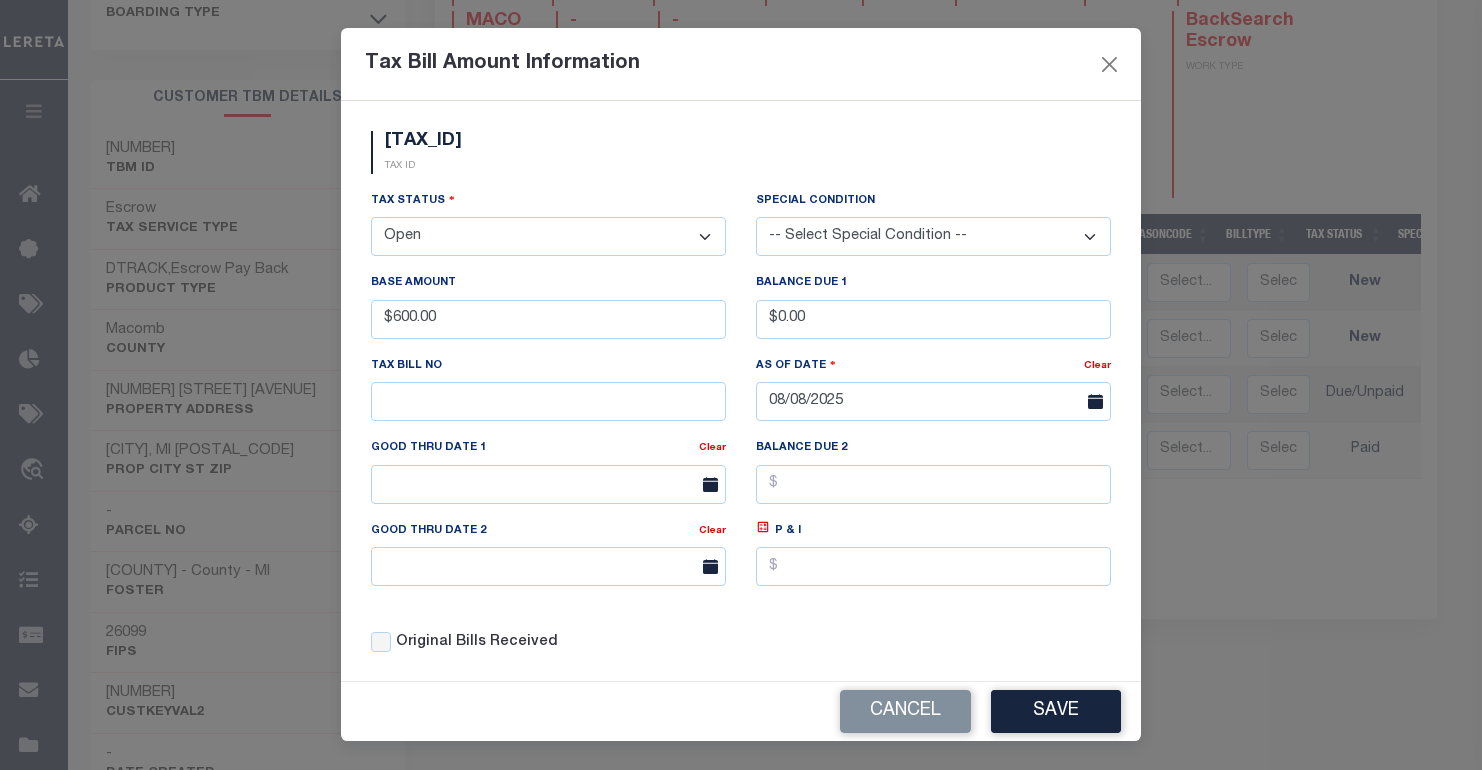 click on "- Select Status -
Open
Due/Unpaid
Paid
Incomplete
No Tax Due
Internal Refund Processed
New" at bounding box center [548, 236] 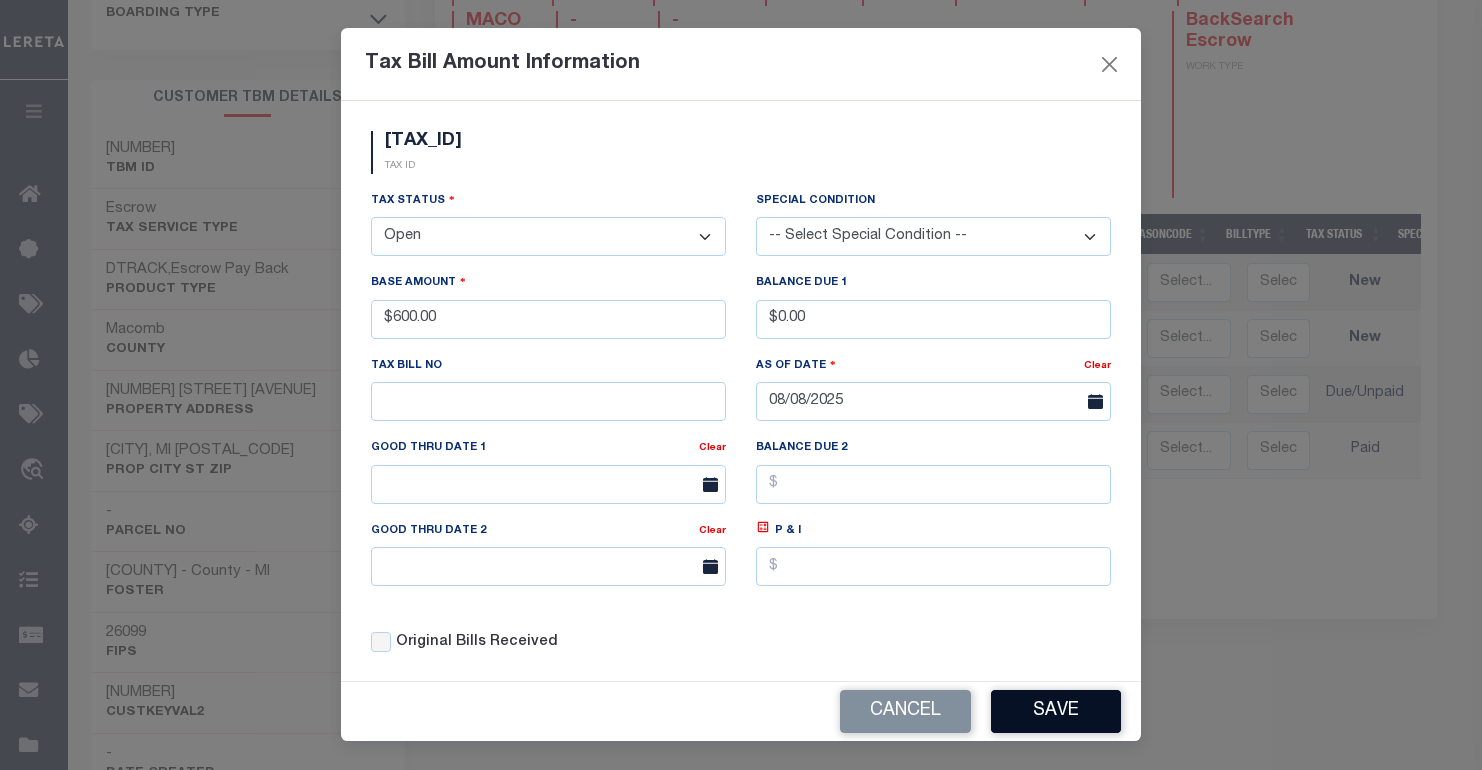 click on "Save" at bounding box center (1056, 711) 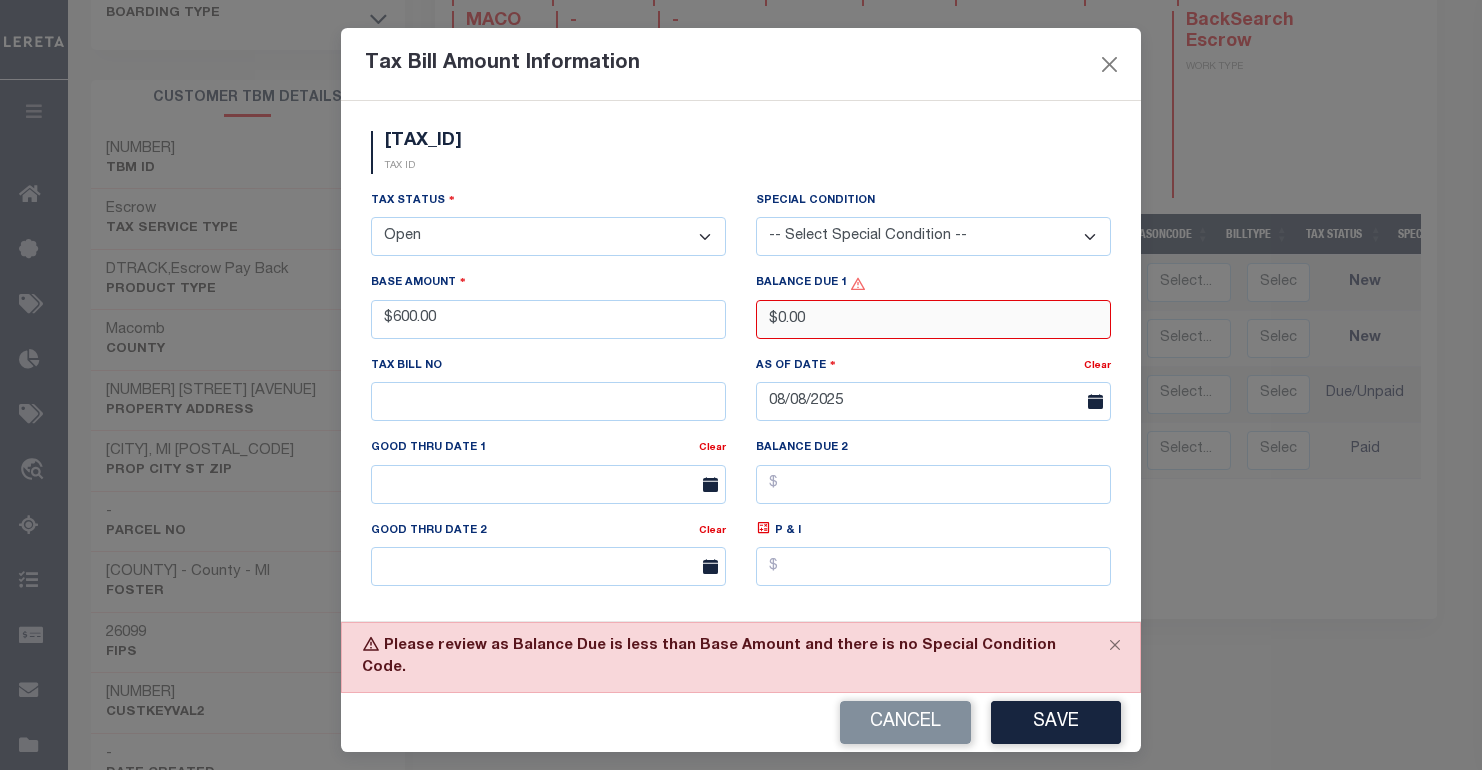 click on "$0.00" at bounding box center [933, 319] 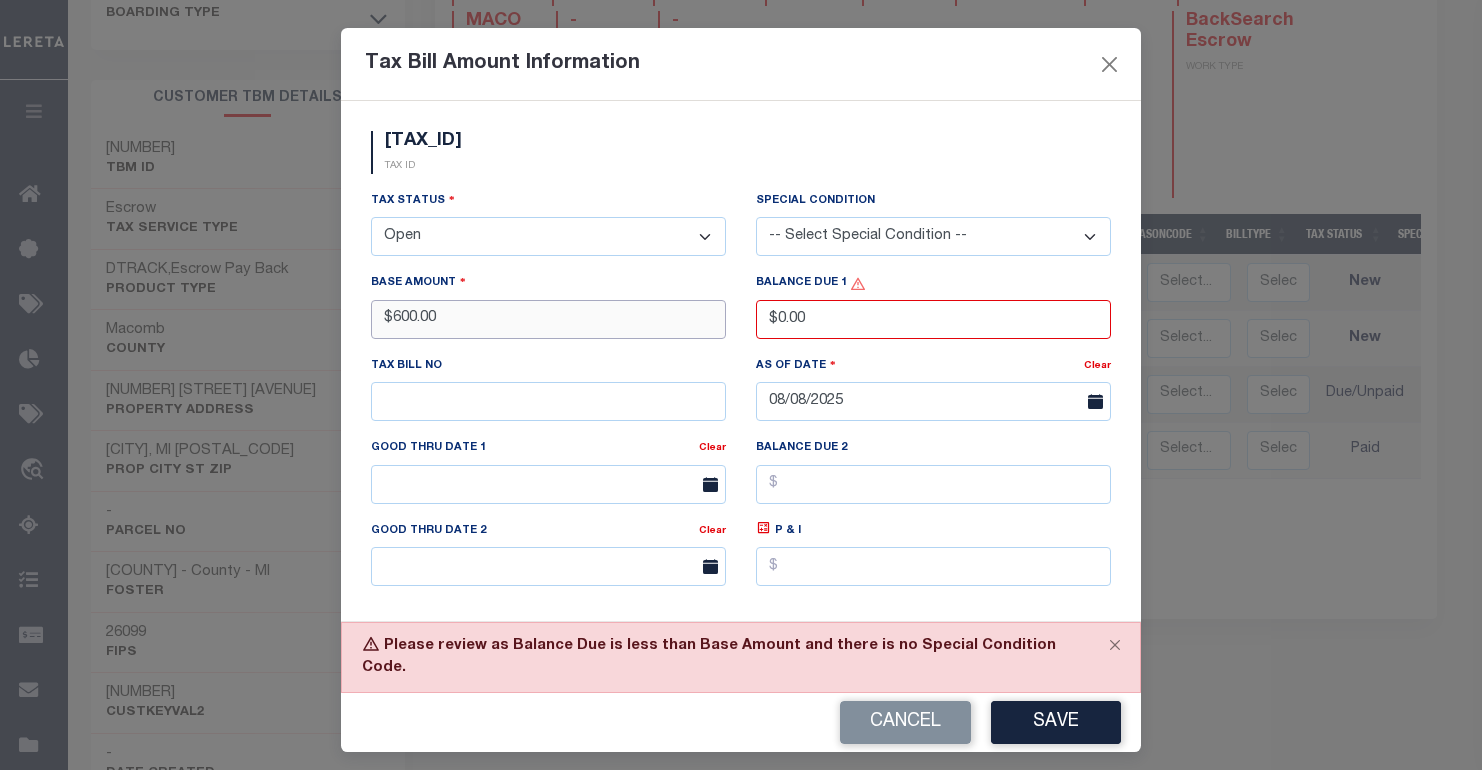 drag, startPoint x: 523, startPoint y: 324, endPoint x: 292, endPoint y: 320, distance: 231.03462 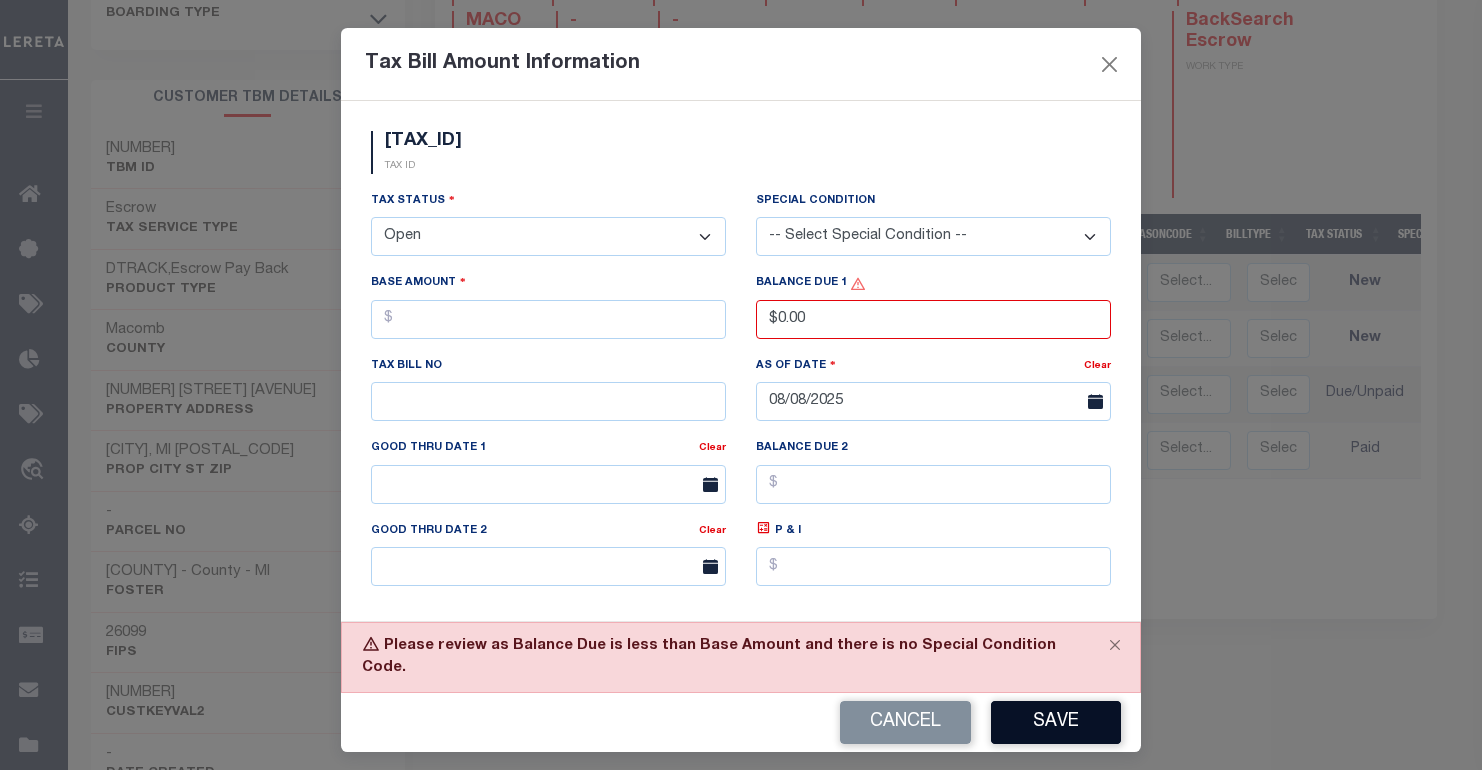 click on "Save" at bounding box center (1056, 722) 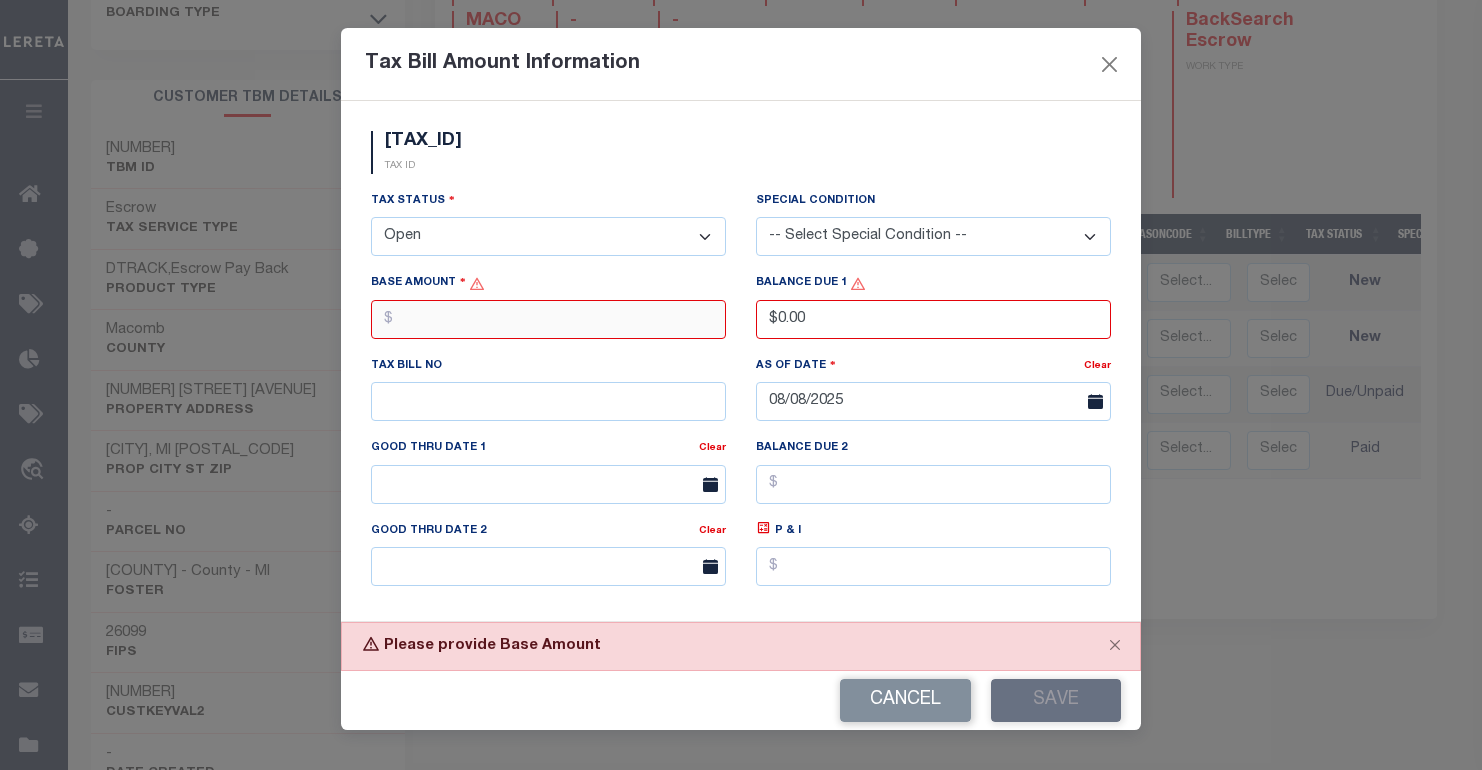 drag, startPoint x: 513, startPoint y: 322, endPoint x: 494, endPoint y: 322, distance: 19 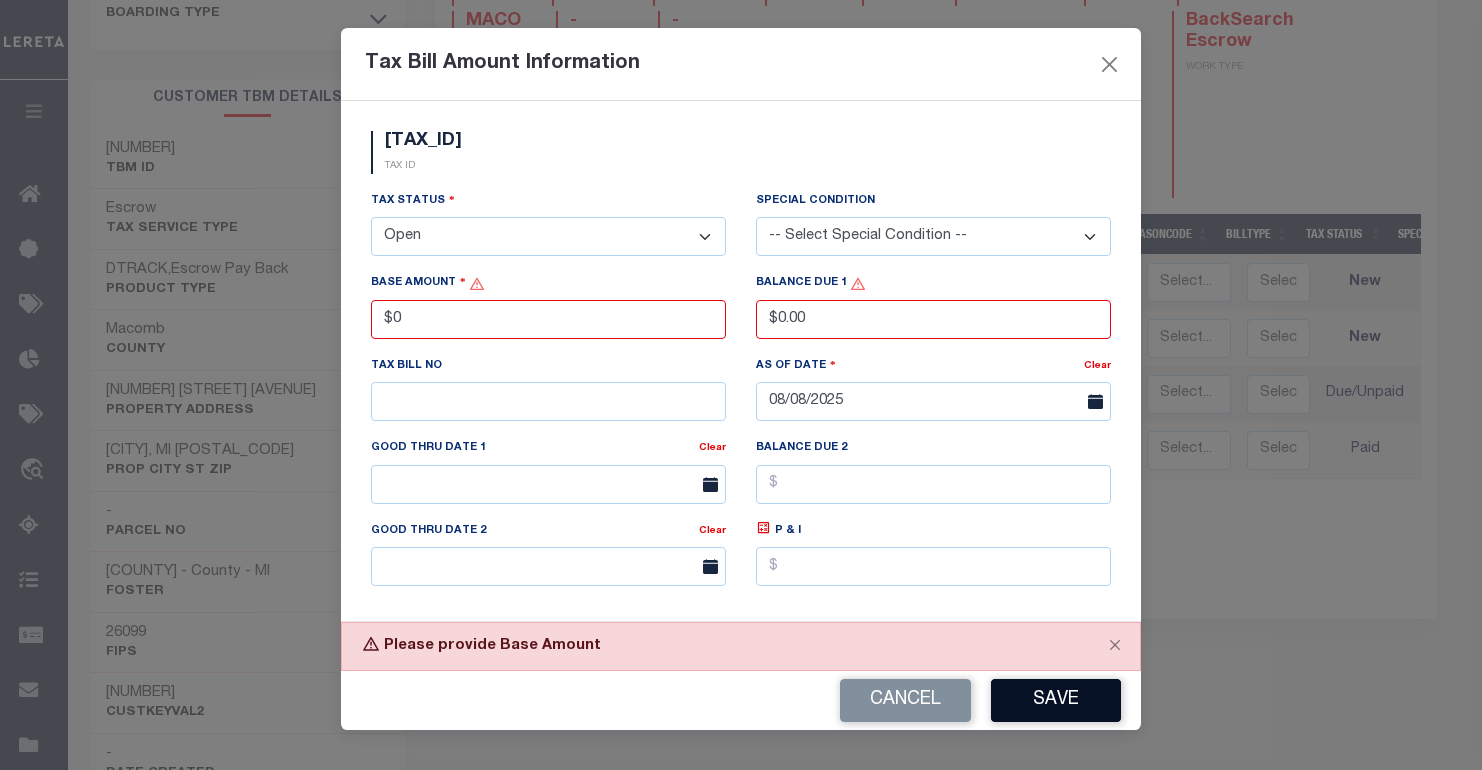 type on "$0.00" 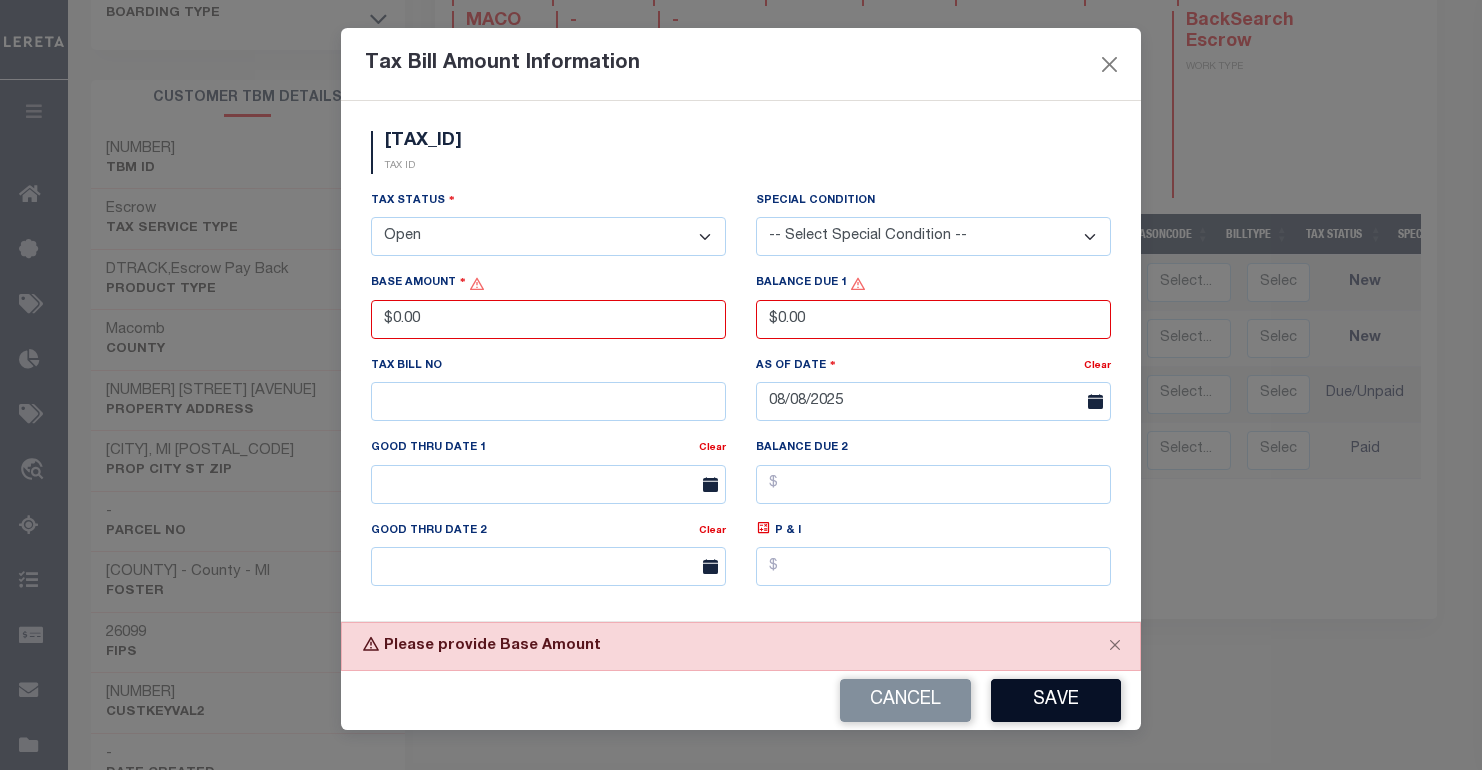 click on "Save" at bounding box center [1056, 700] 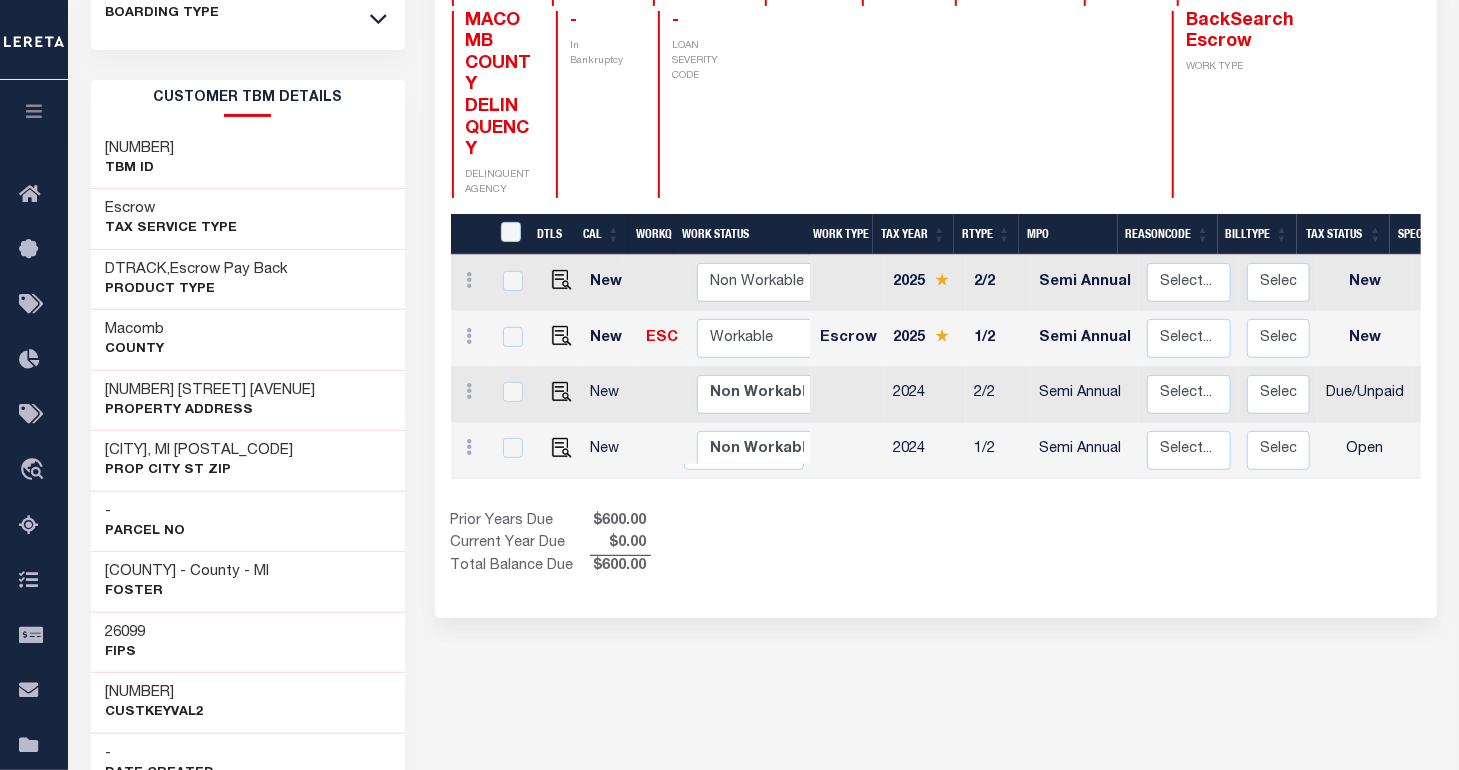 scroll, scrollTop: 0, scrollLeft: 258, axis: horizontal 